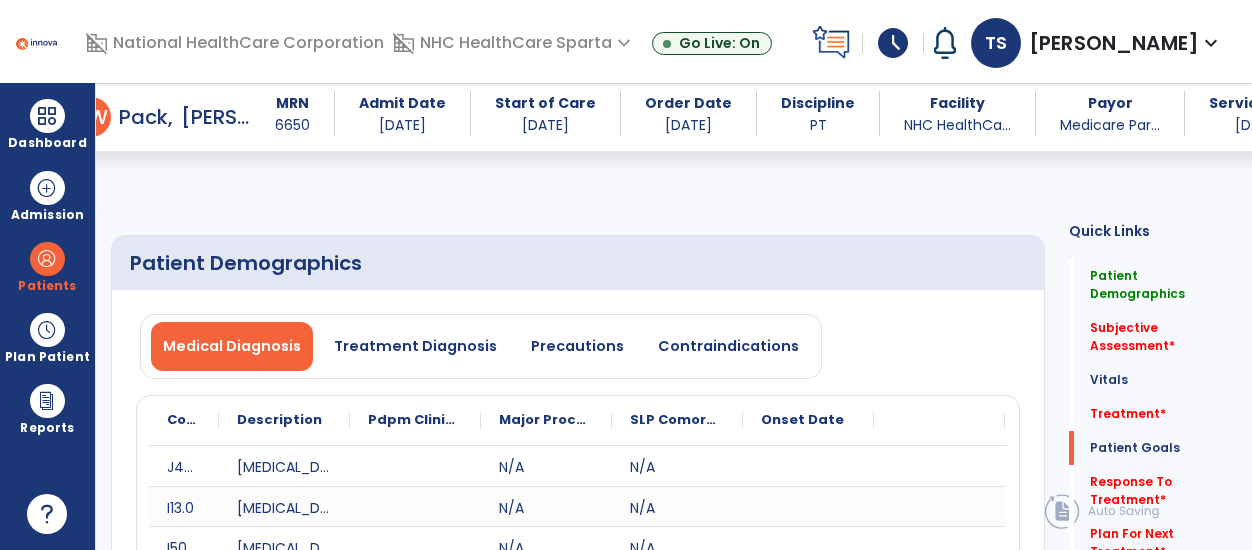 select on "*" 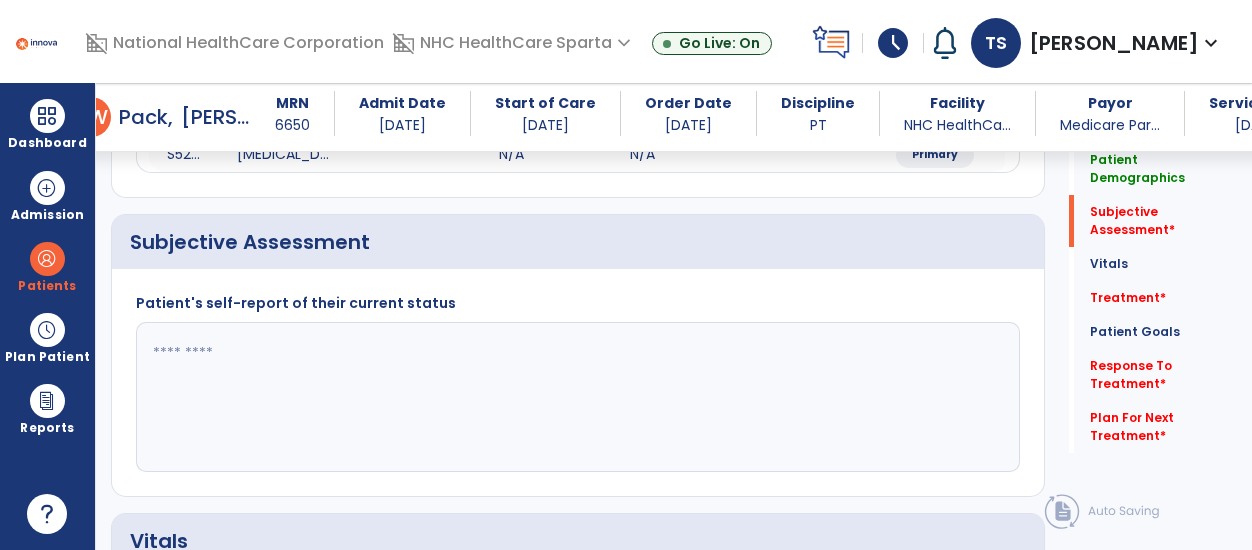 scroll, scrollTop: 433, scrollLeft: 0, axis: vertical 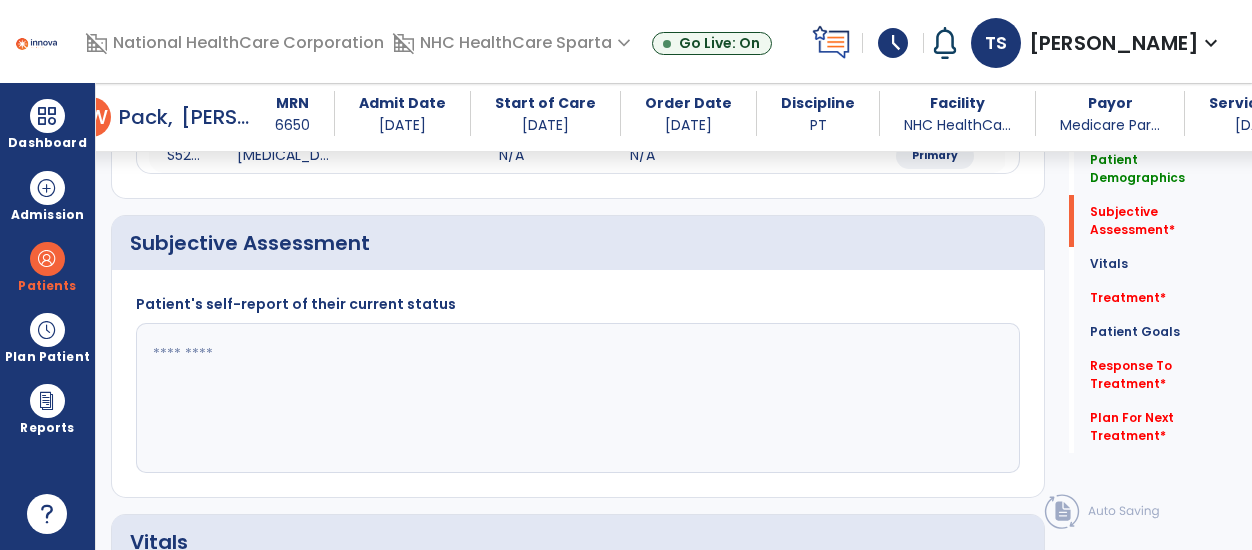click 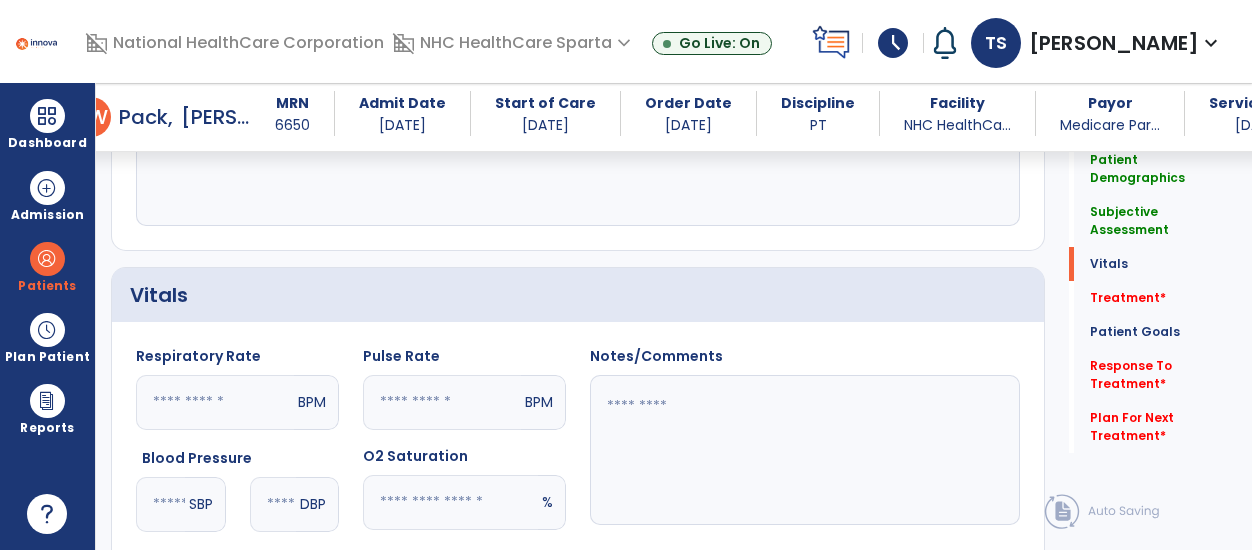 scroll, scrollTop: 679, scrollLeft: 0, axis: vertical 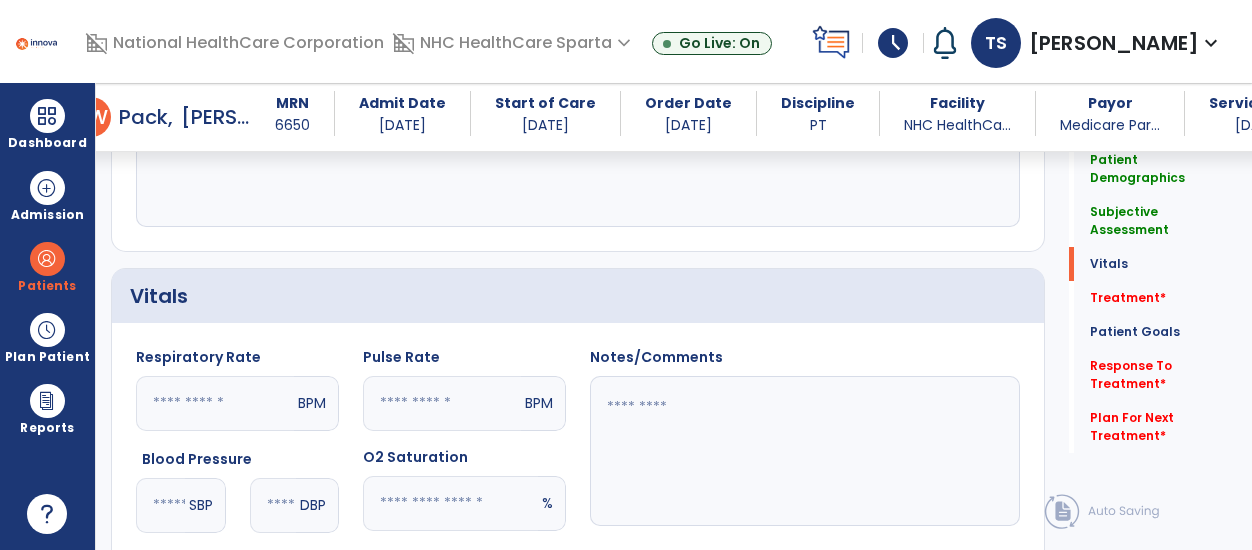 type on "**********" 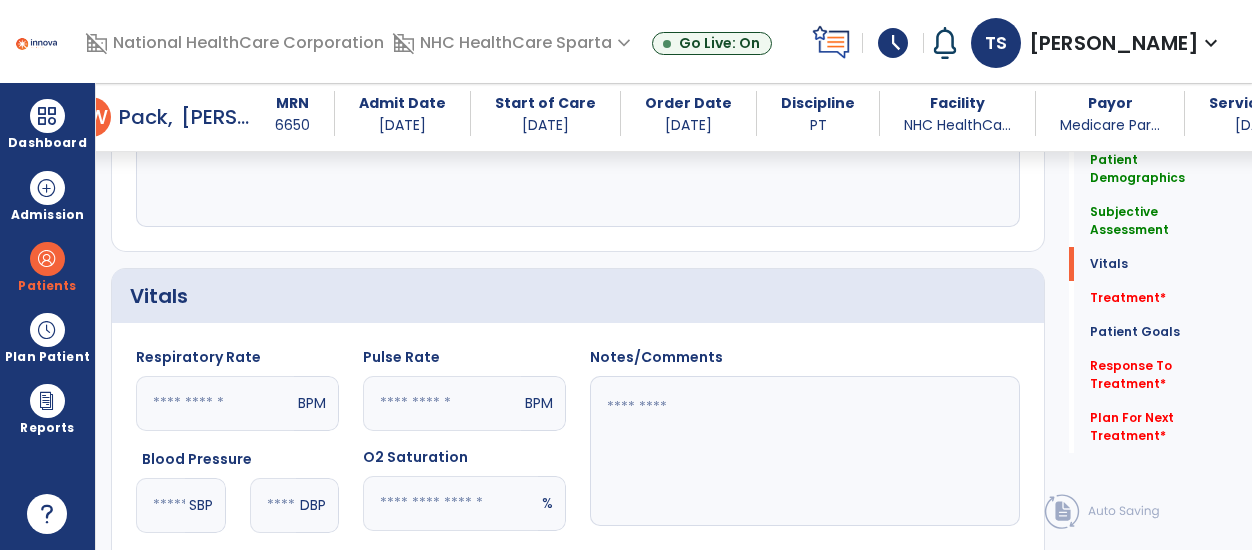 click 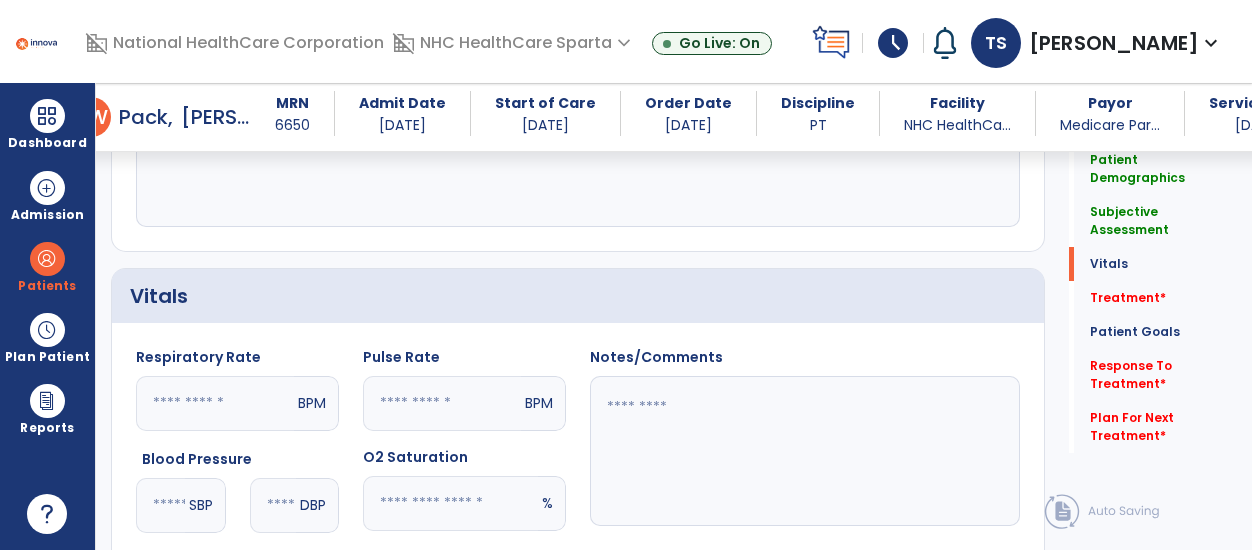 type on "**" 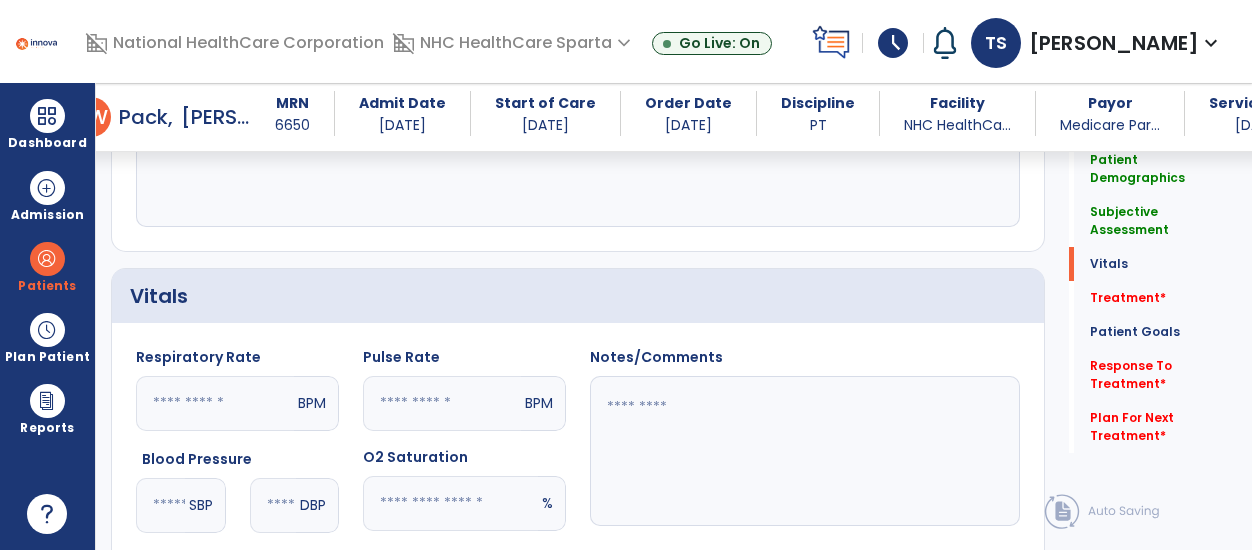 click 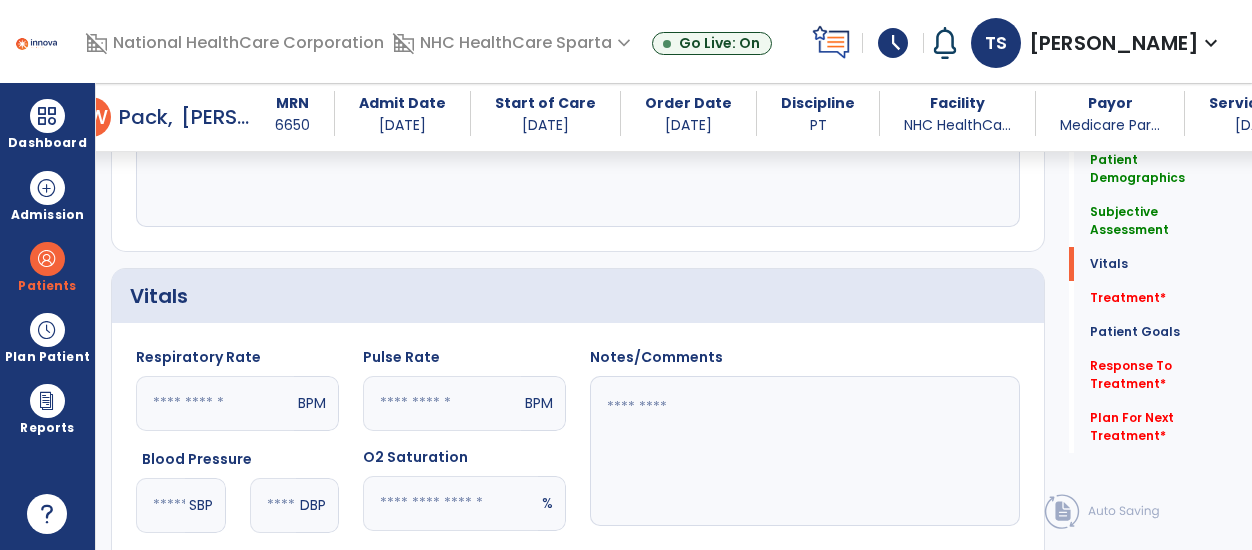 type on "**" 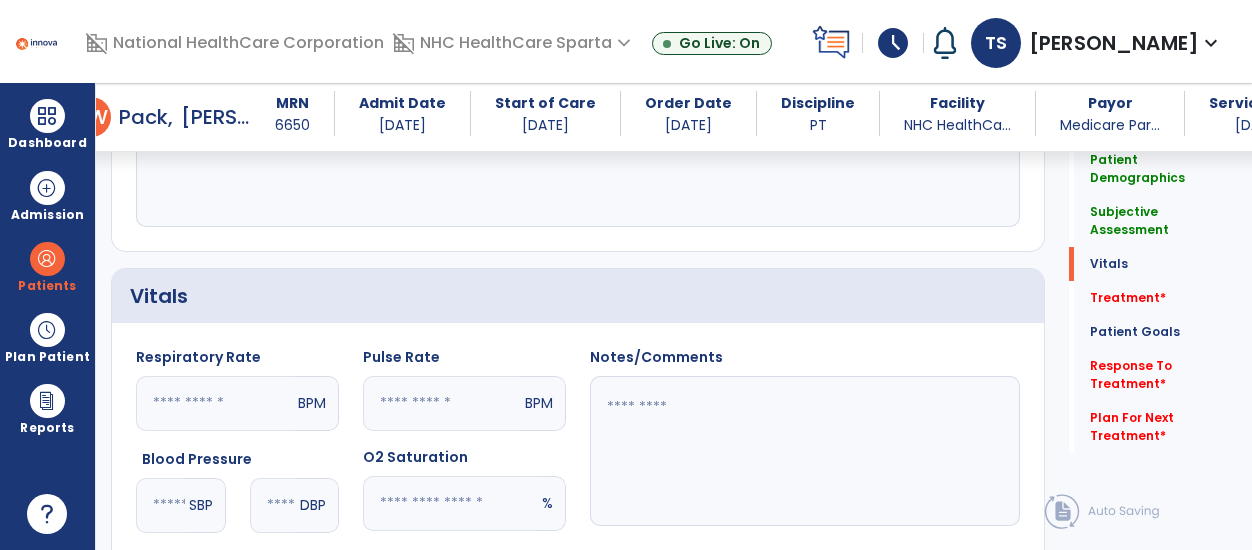 click 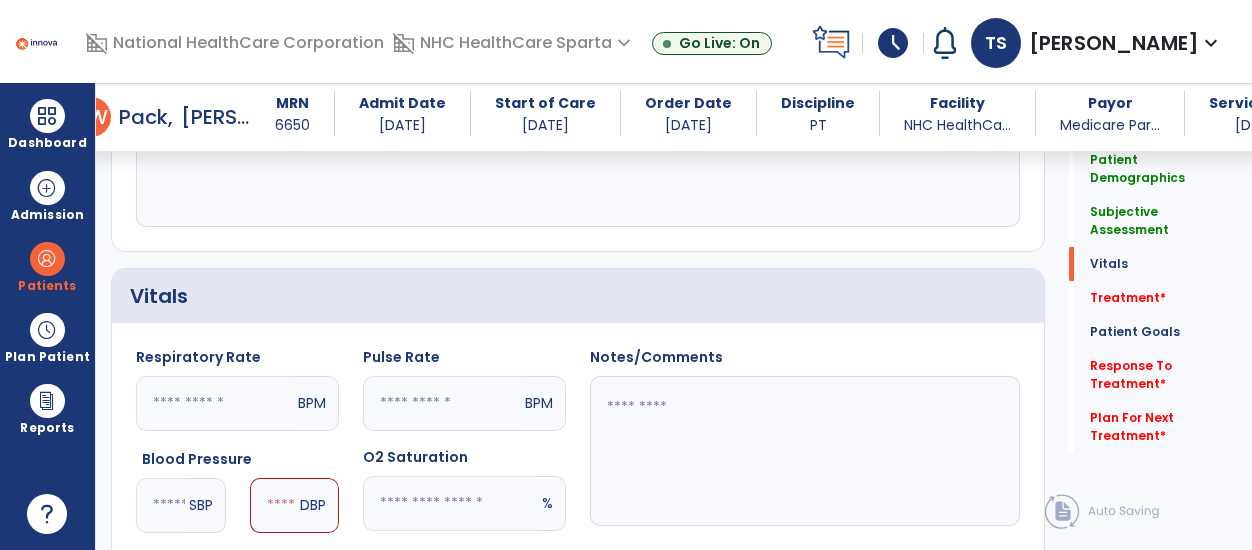 type on "***" 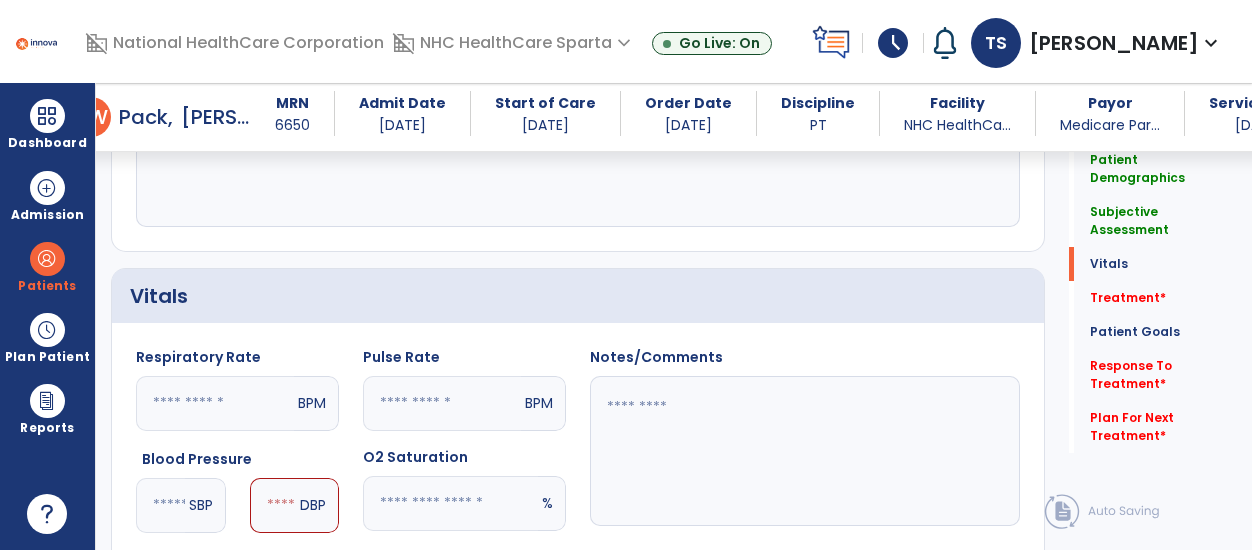 click 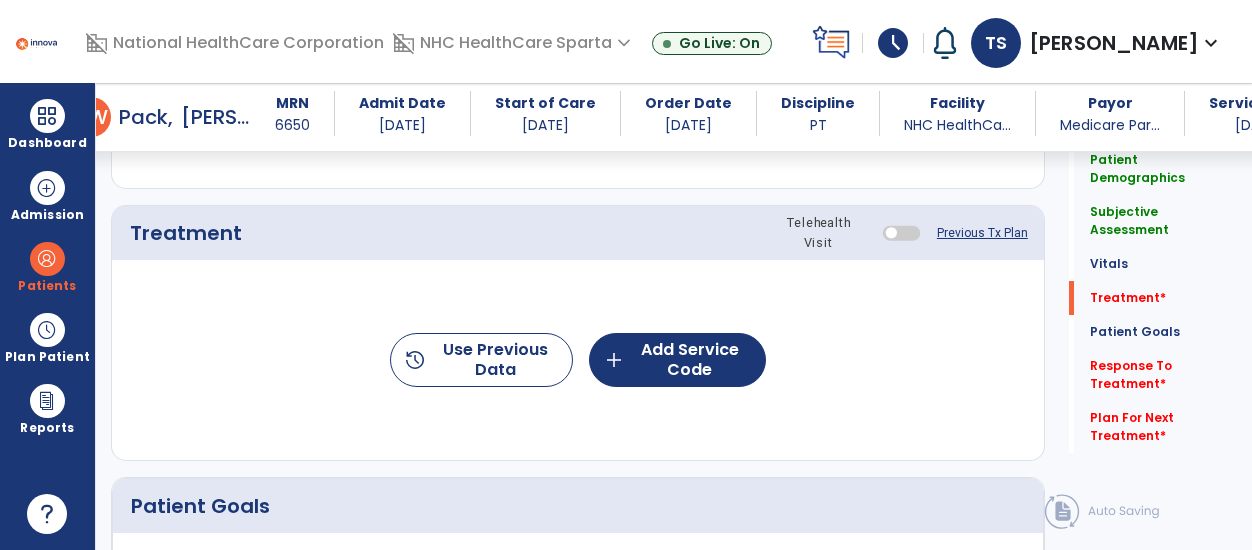 scroll, scrollTop: 1165, scrollLeft: 0, axis: vertical 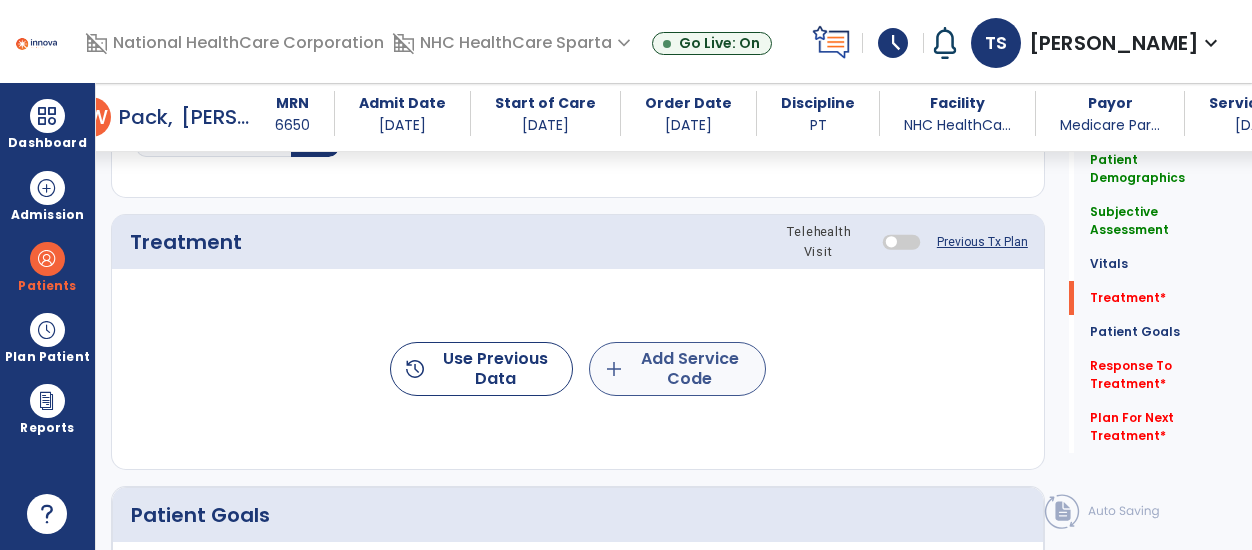 type on "**" 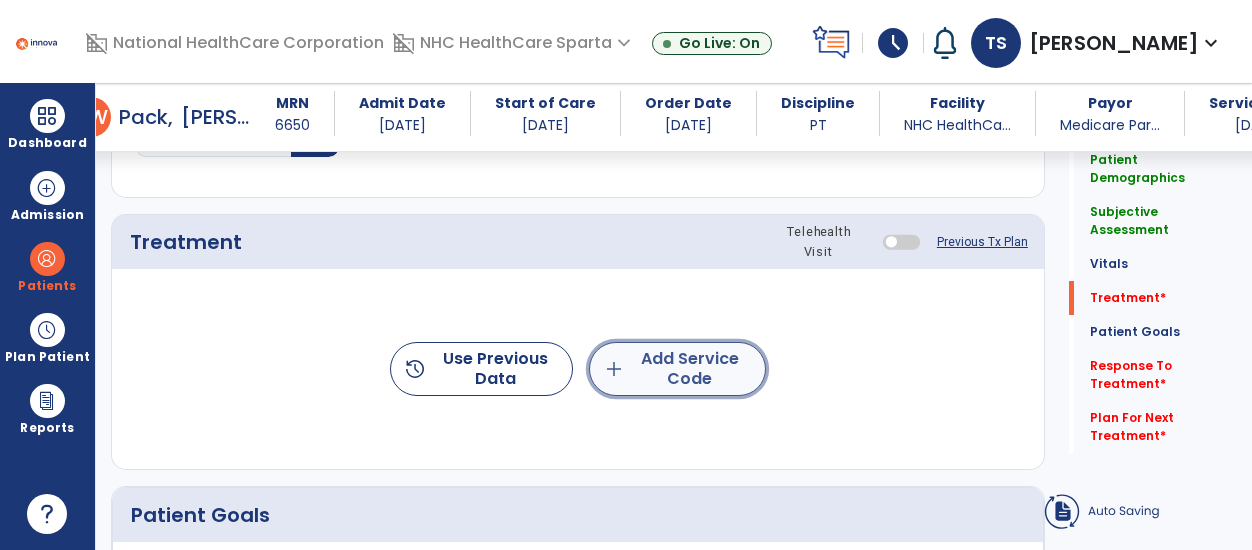 click on "add  Add Service Code" 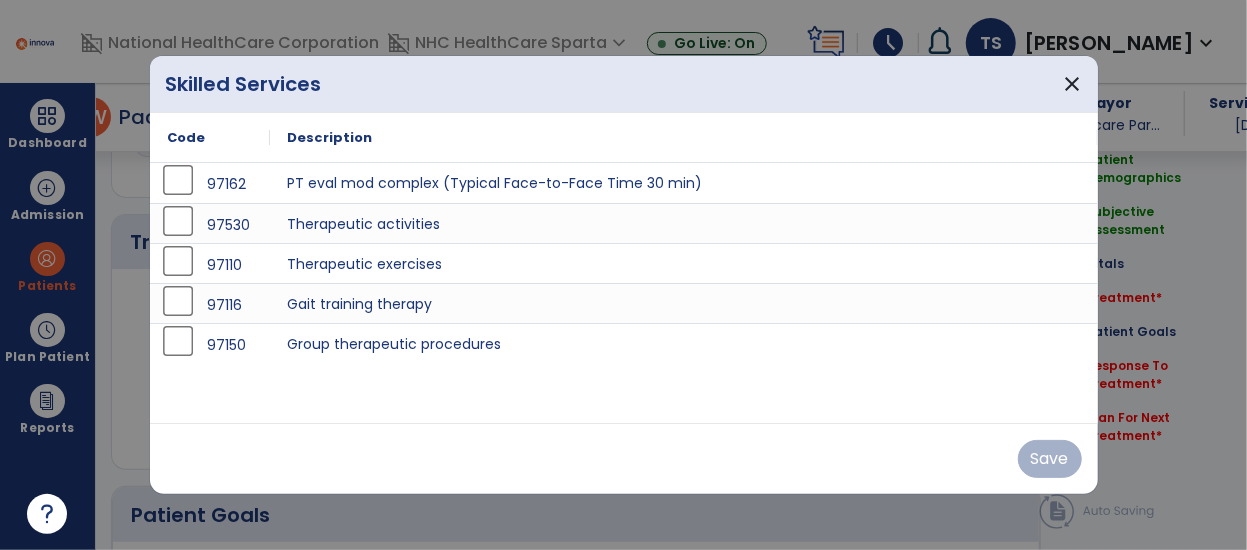 scroll, scrollTop: 1155, scrollLeft: 0, axis: vertical 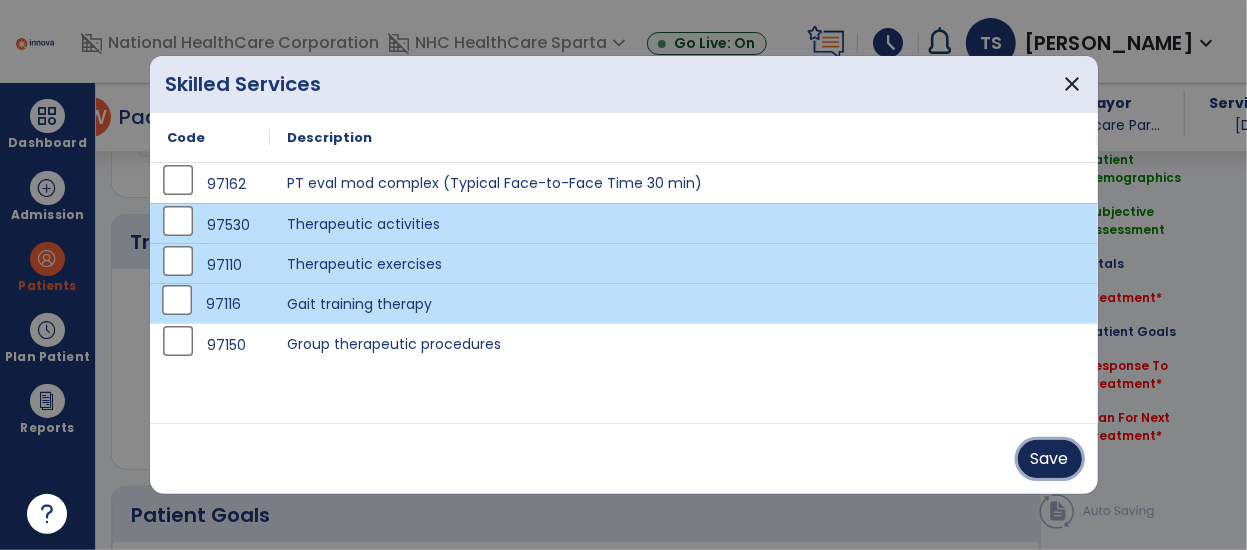 click on "Save" at bounding box center (1050, 459) 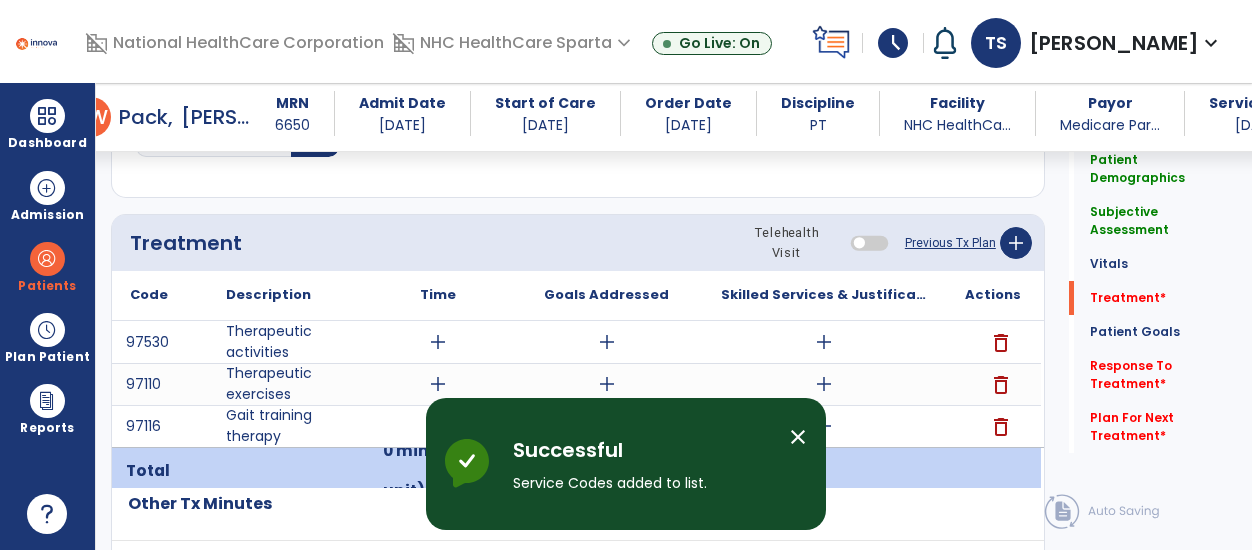 click on "close" at bounding box center (798, 437) 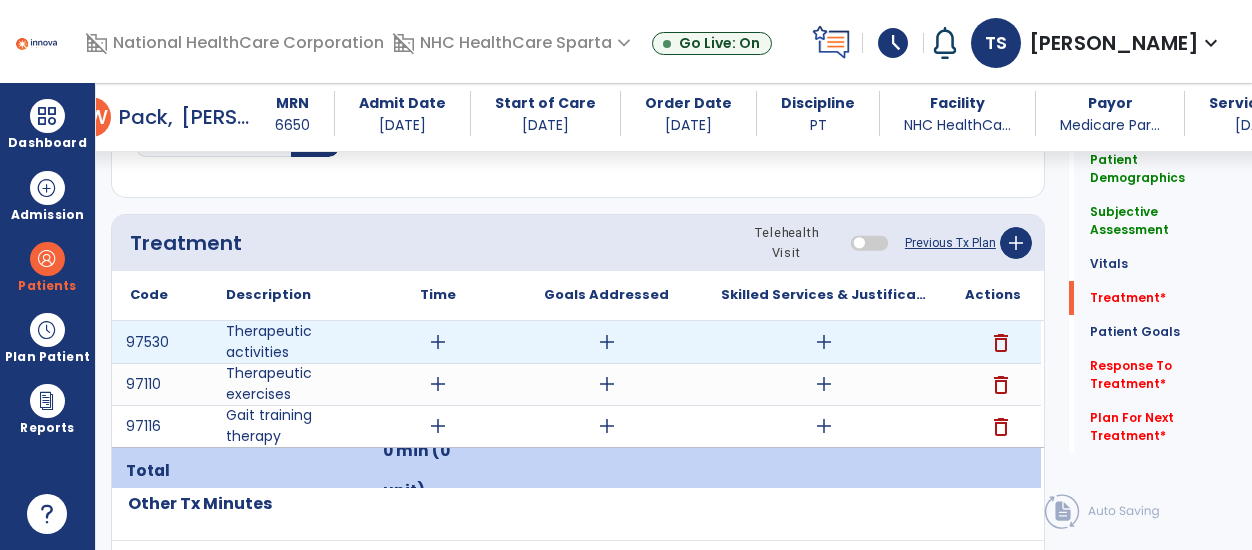 click on "add" at bounding box center [607, 342] 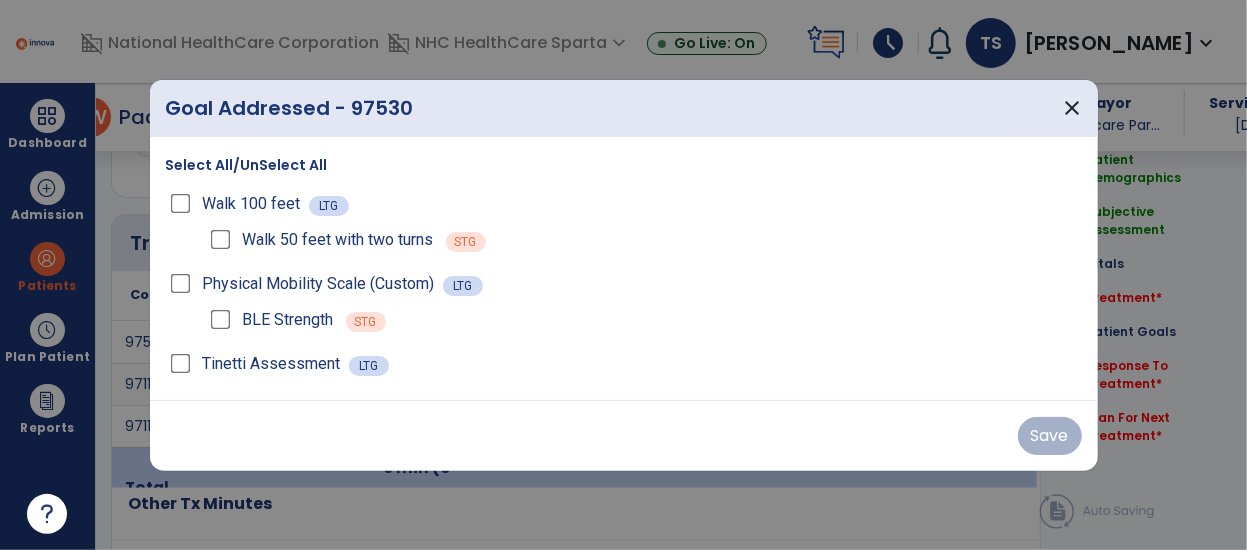 scroll, scrollTop: 1155, scrollLeft: 0, axis: vertical 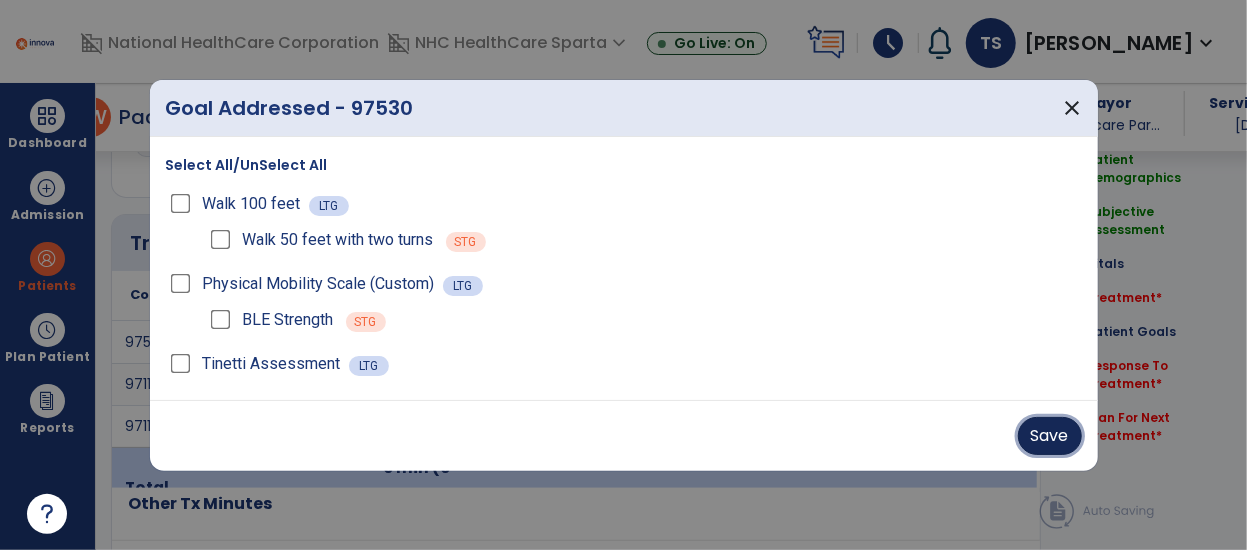 click on "Save" at bounding box center (1050, 436) 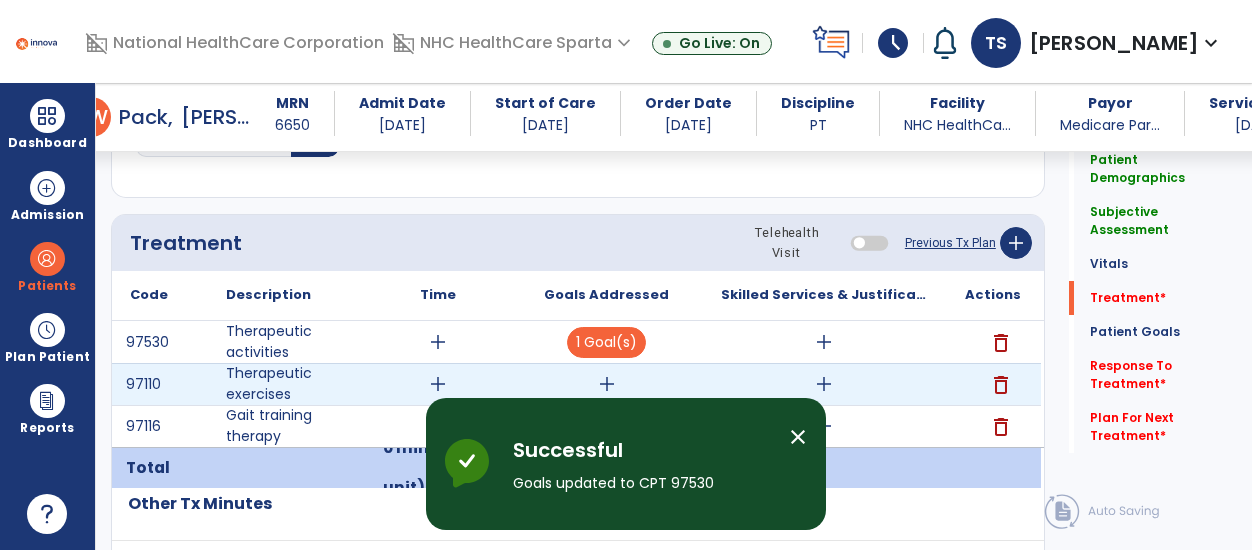 click on "add" at bounding box center [607, 384] 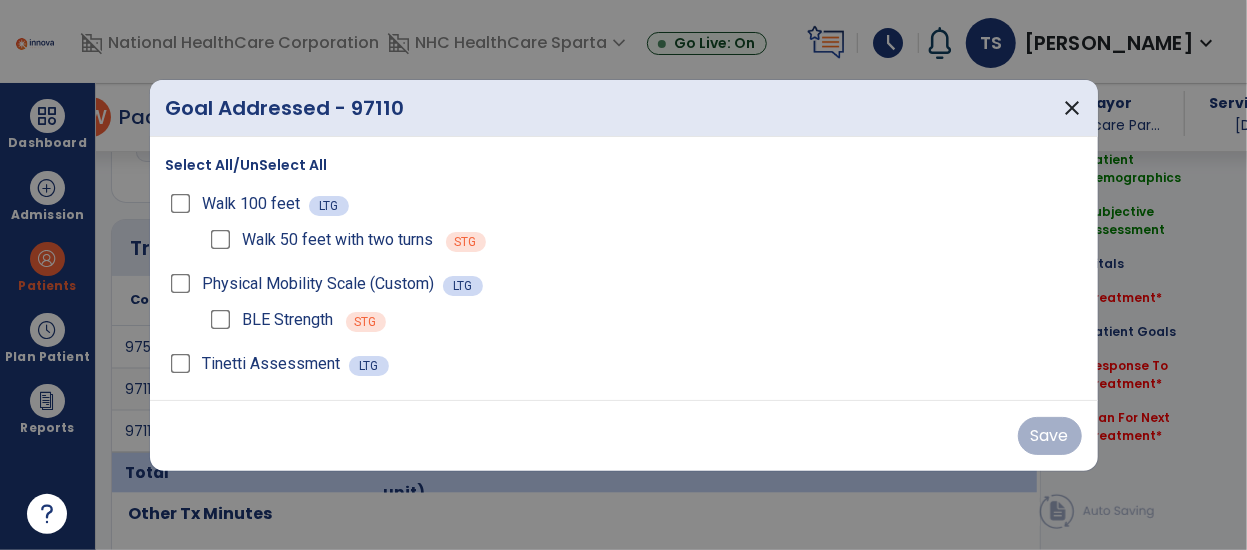 scroll, scrollTop: 1155, scrollLeft: 0, axis: vertical 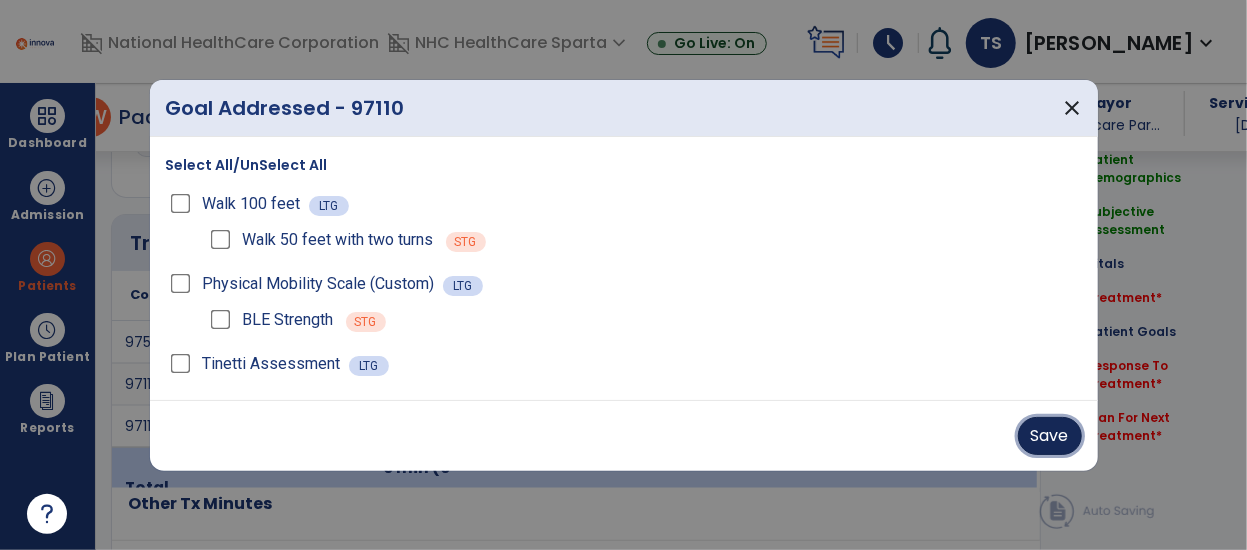 click on "Save" at bounding box center (1050, 436) 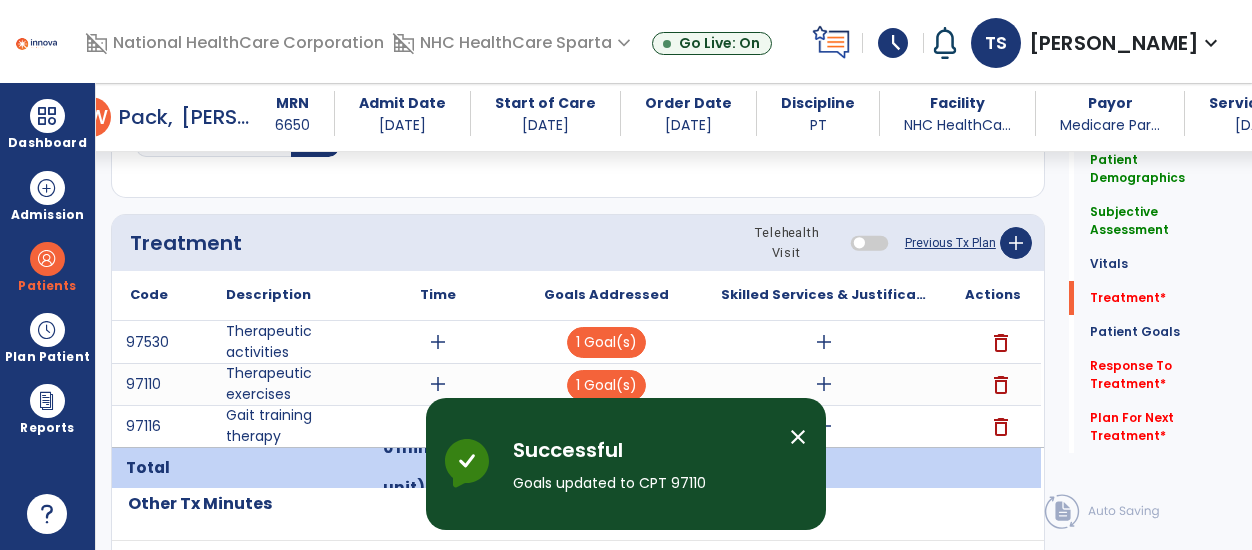 click on "close" at bounding box center (798, 437) 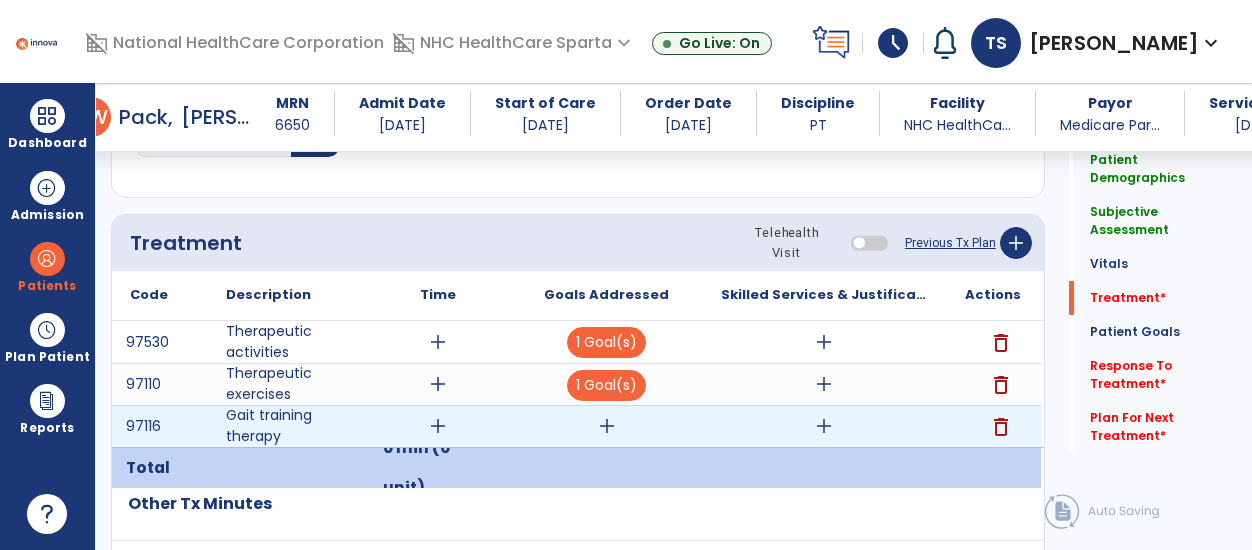 click on "add" at bounding box center (607, 426) 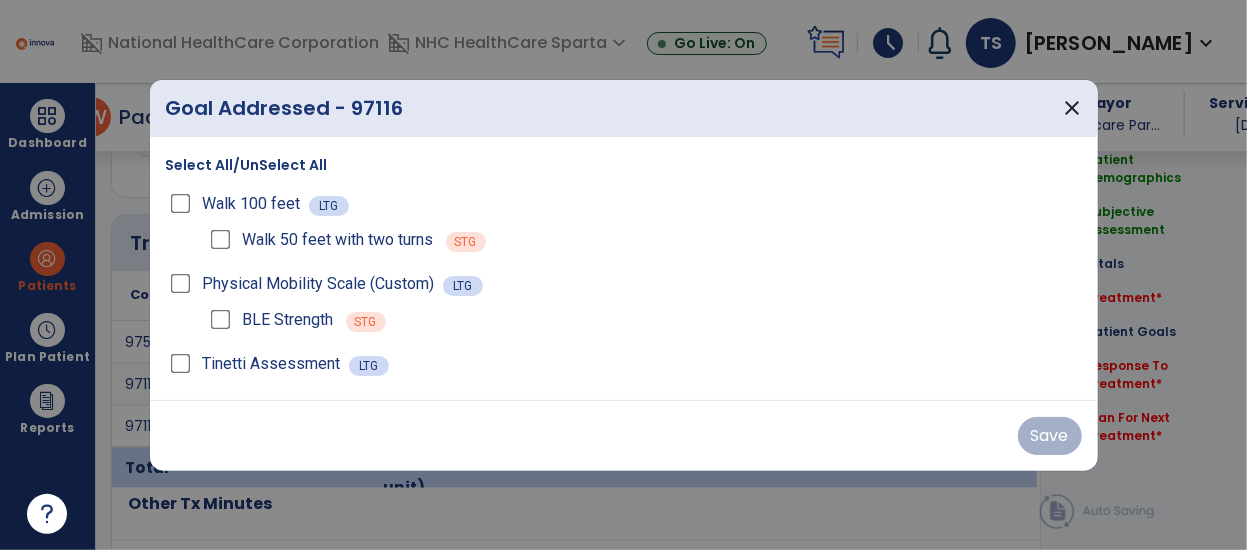 scroll, scrollTop: 1155, scrollLeft: 0, axis: vertical 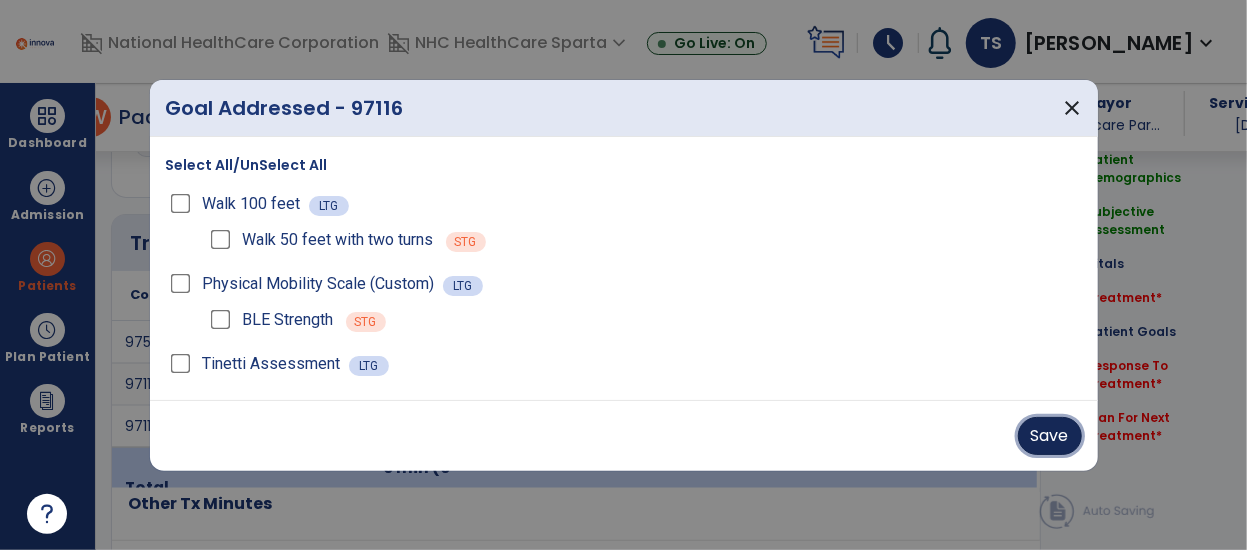 click on "Save" at bounding box center (1050, 436) 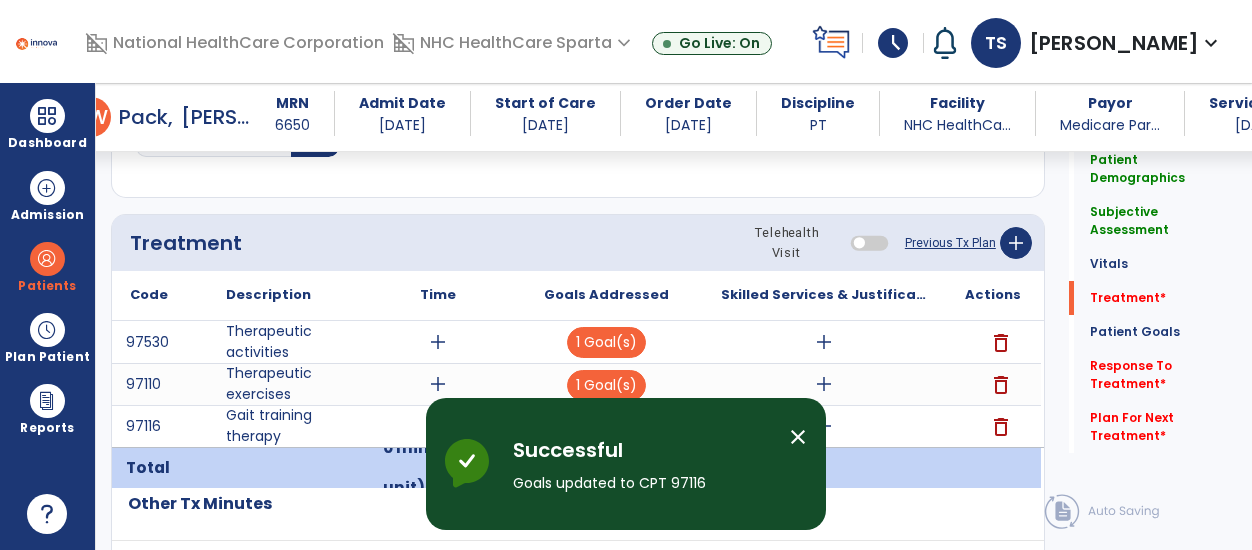 click on "close" at bounding box center (798, 437) 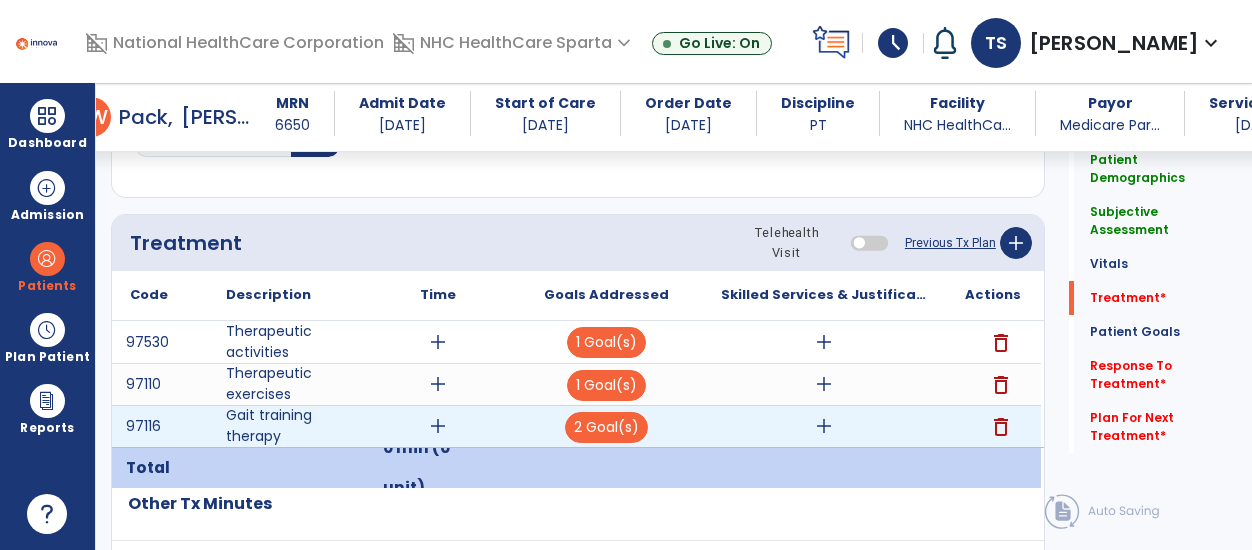 click on "add" at bounding box center (438, 426) 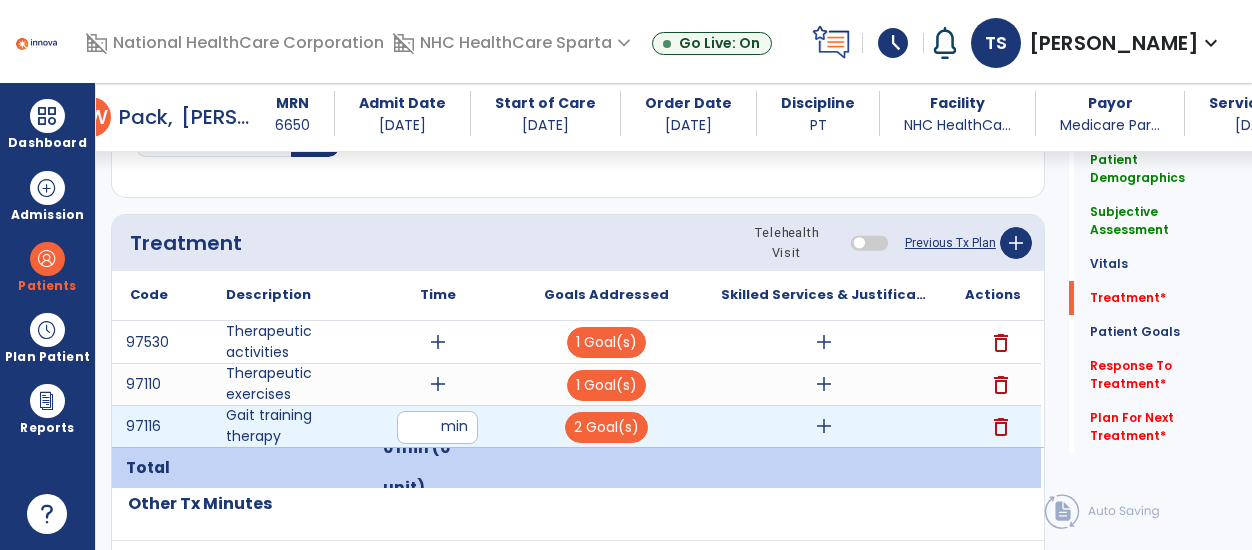 type on "*" 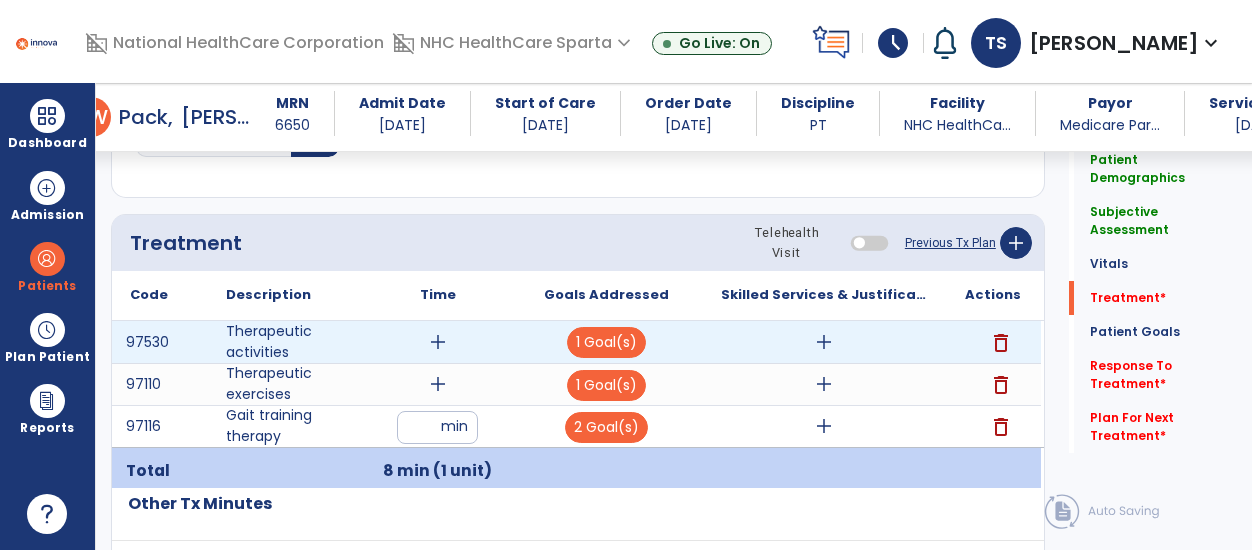 click on "add" at bounding box center [438, 342] 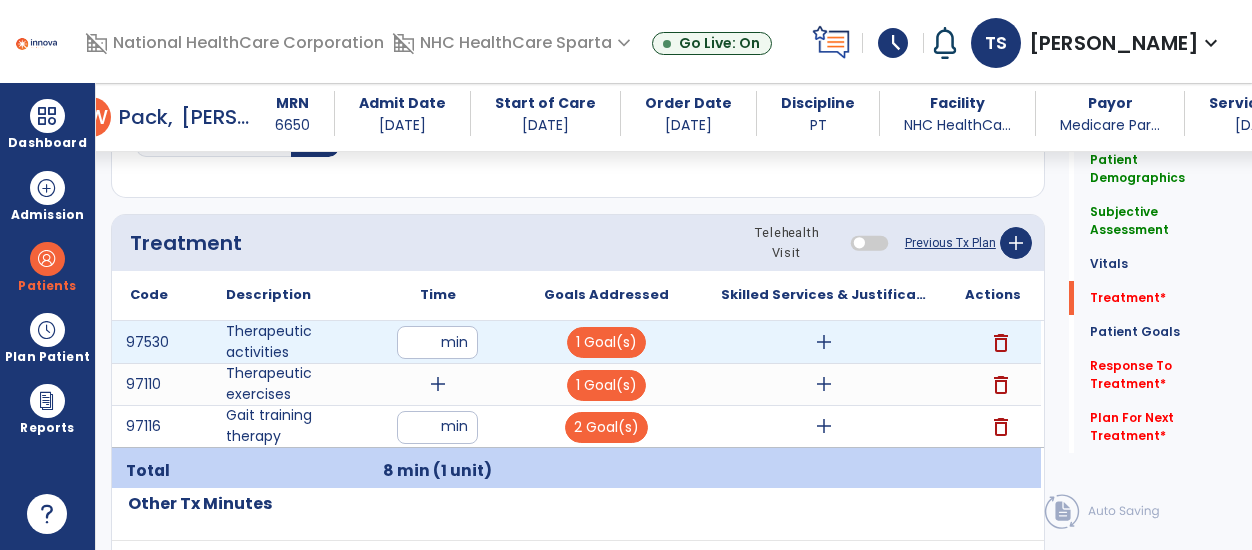 type on "**" 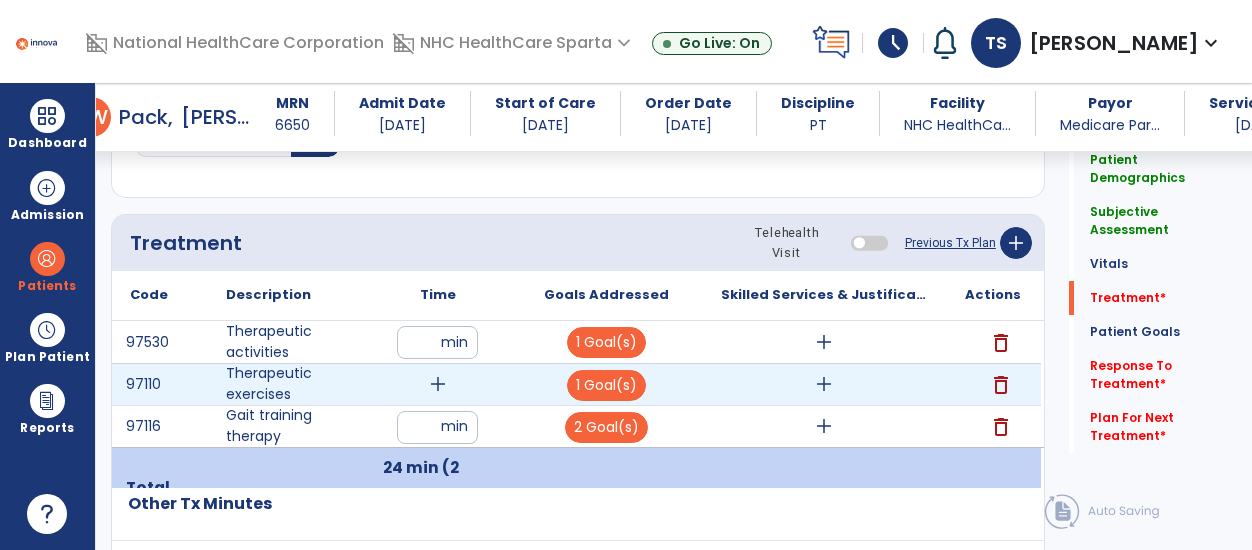 click on "add" at bounding box center [438, 384] 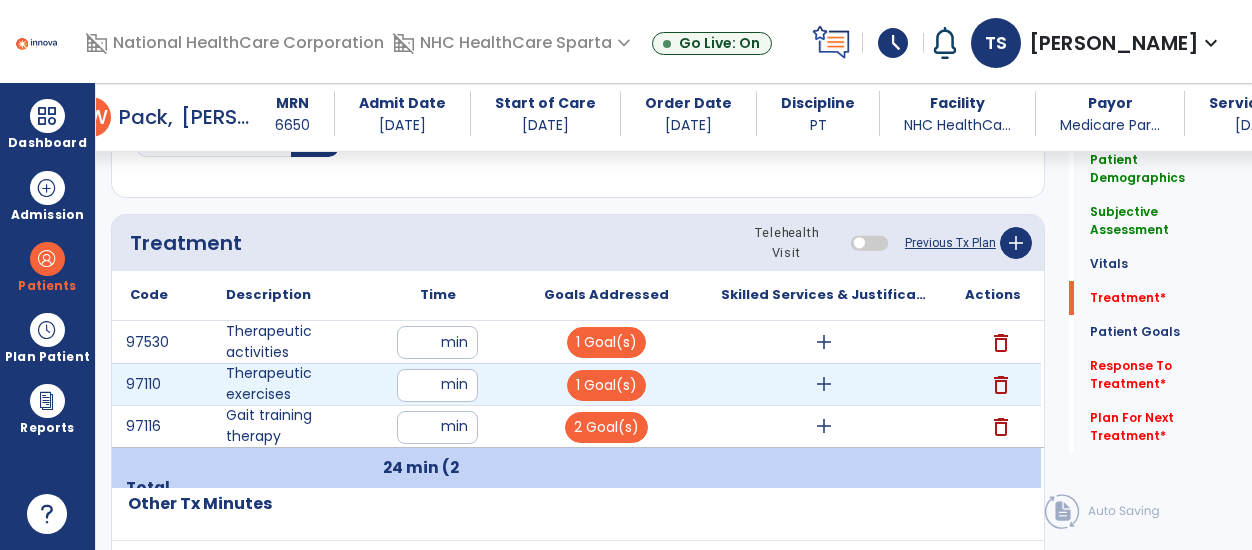 type on "**" 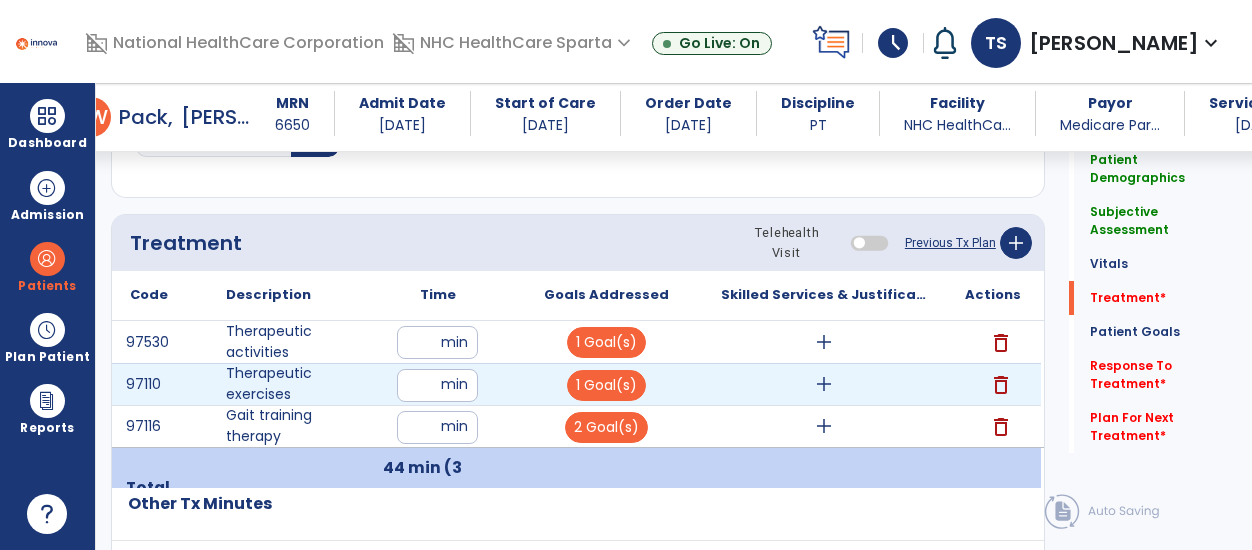 click on "add" at bounding box center (824, 384) 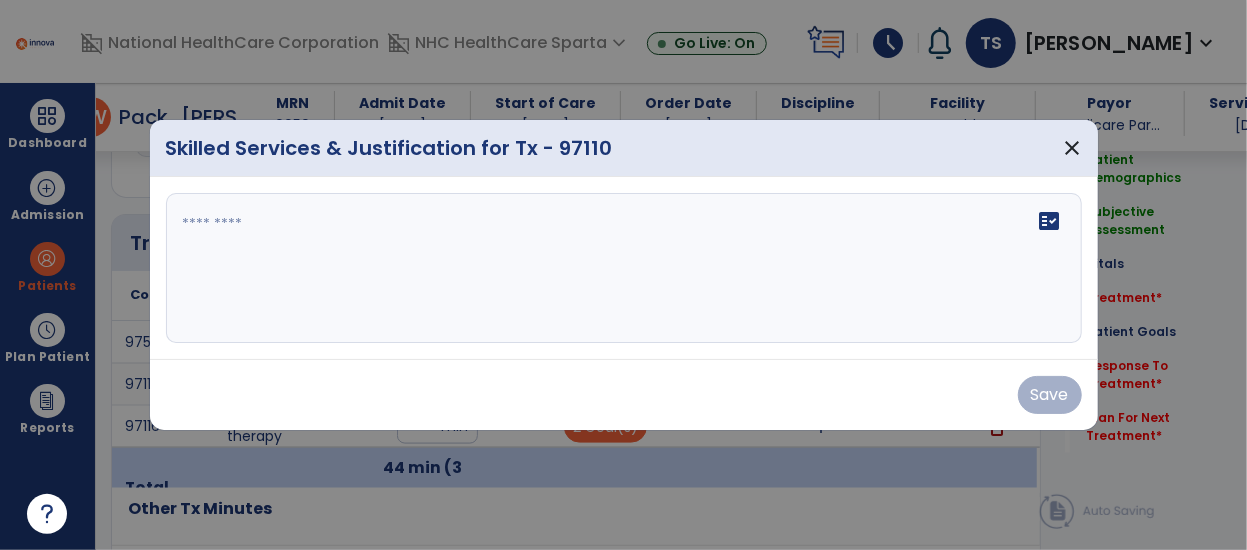 scroll, scrollTop: 1155, scrollLeft: 0, axis: vertical 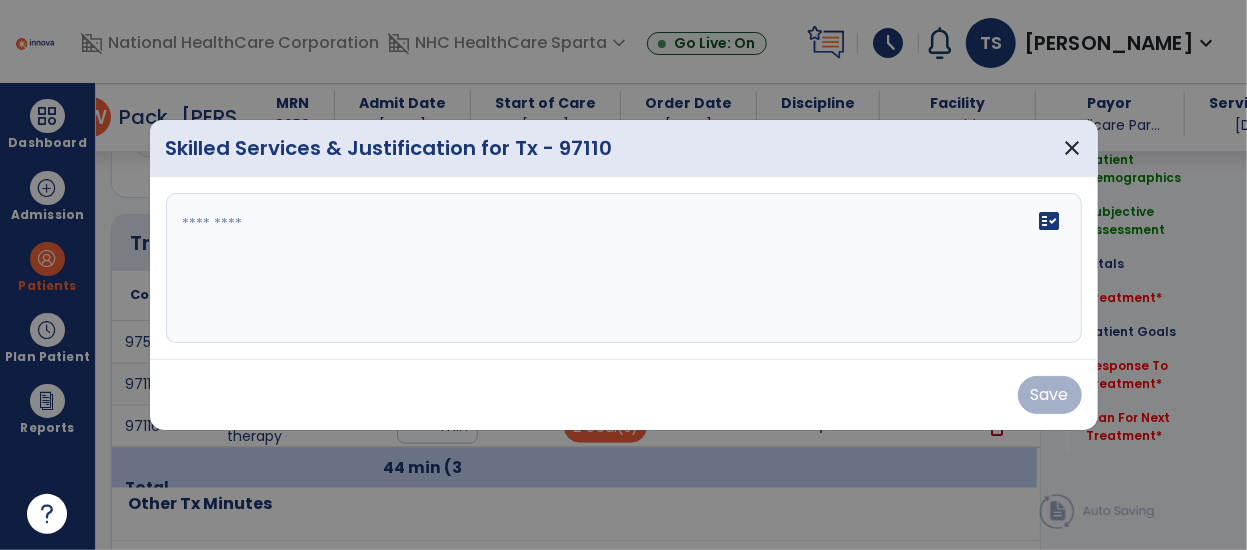 click at bounding box center [624, 268] 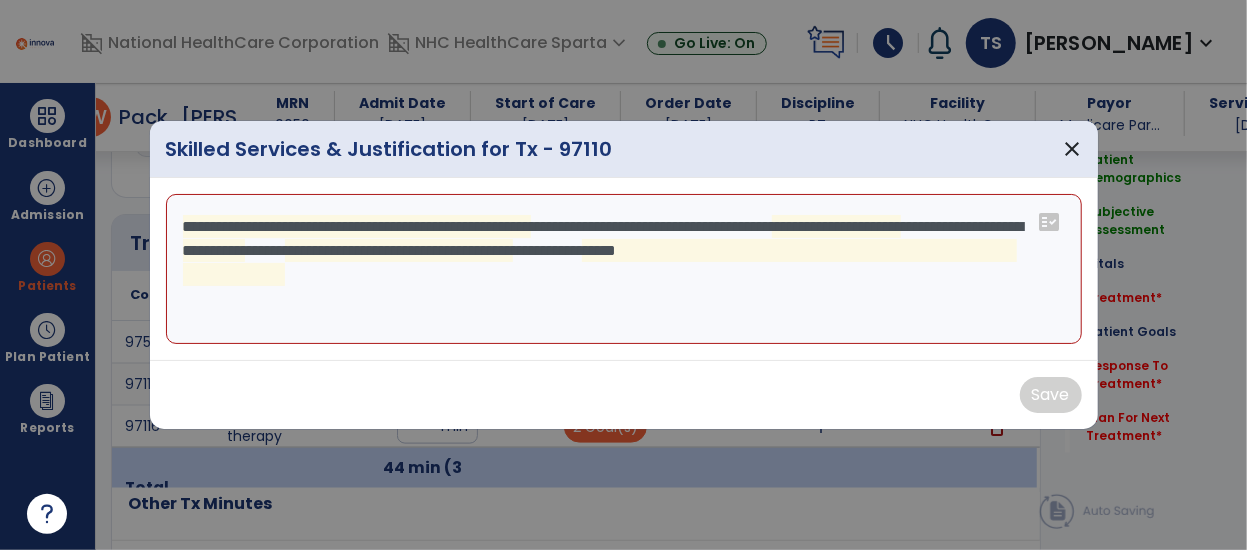 click on "**********" at bounding box center (624, 269) 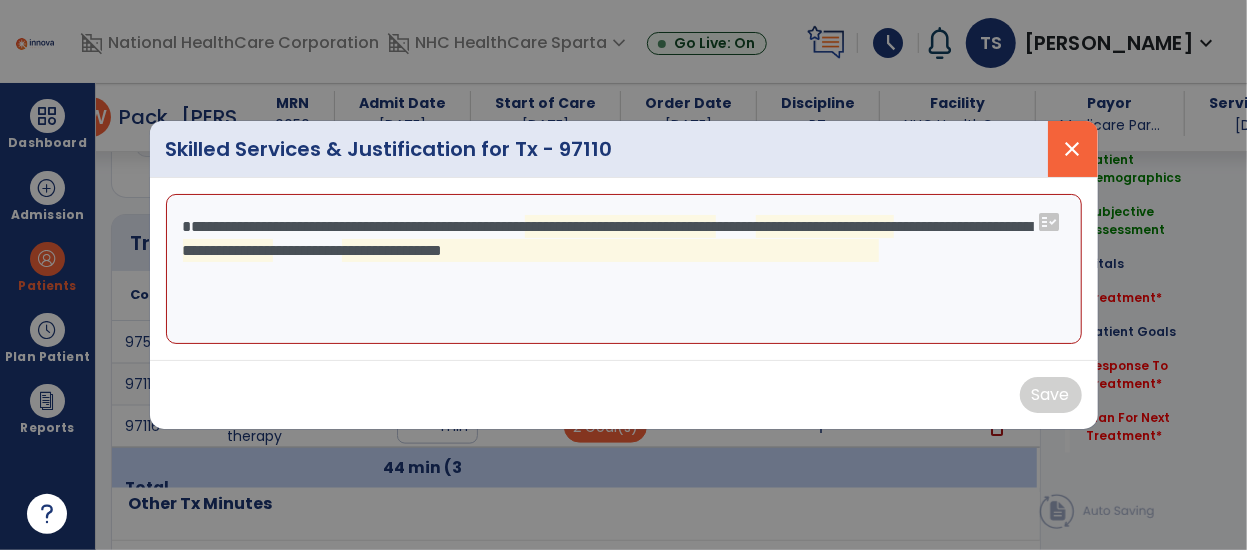 type on "**********" 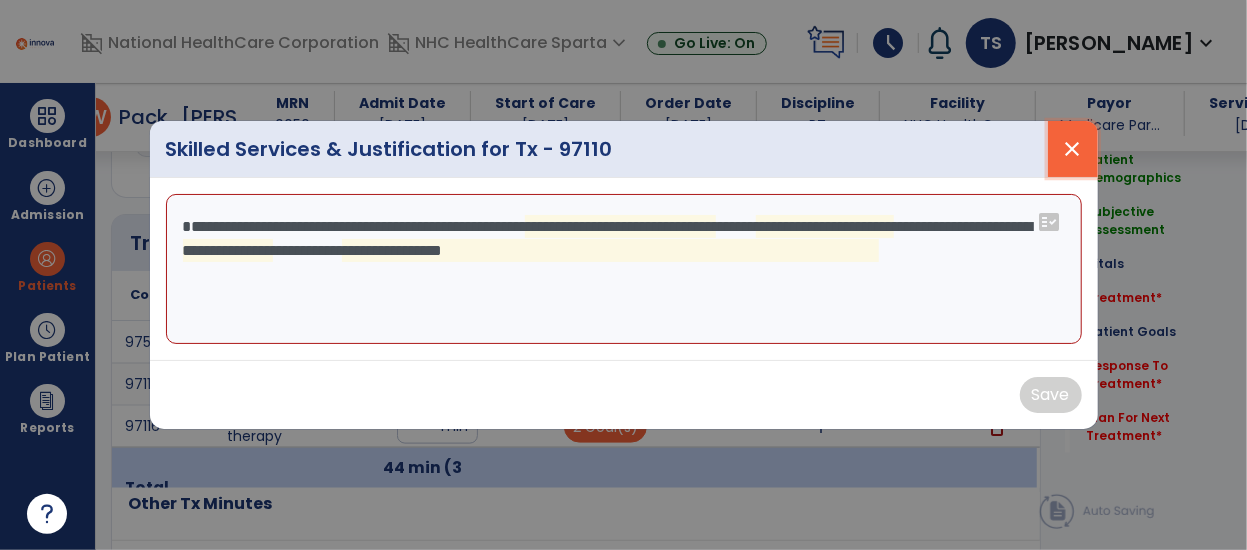 click on "close" at bounding box center [1073, 149] 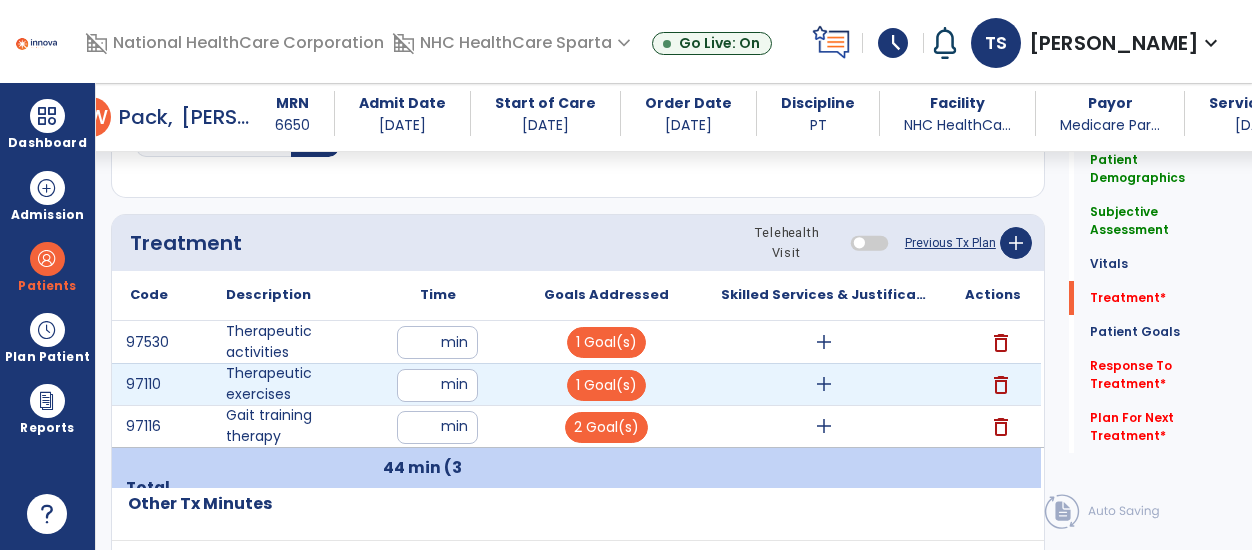 click on "add" at bounding box center (824, 384) 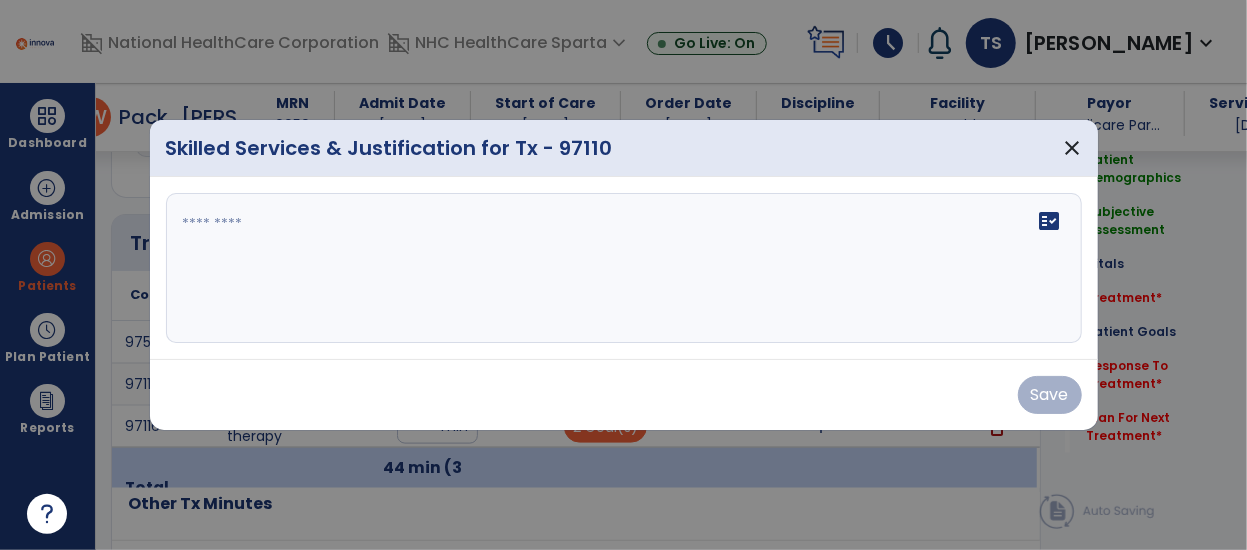 scroll, scrollTop: 1155, scrollLeft: 0, axis: vertical 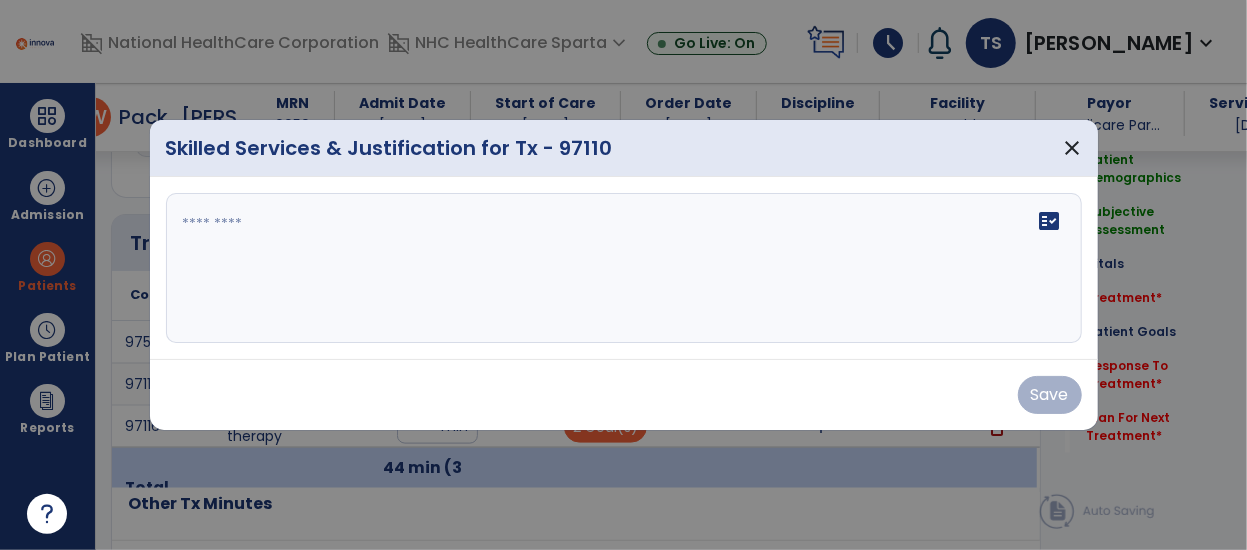 click on "fact_check" at bounding box center (624, 268) 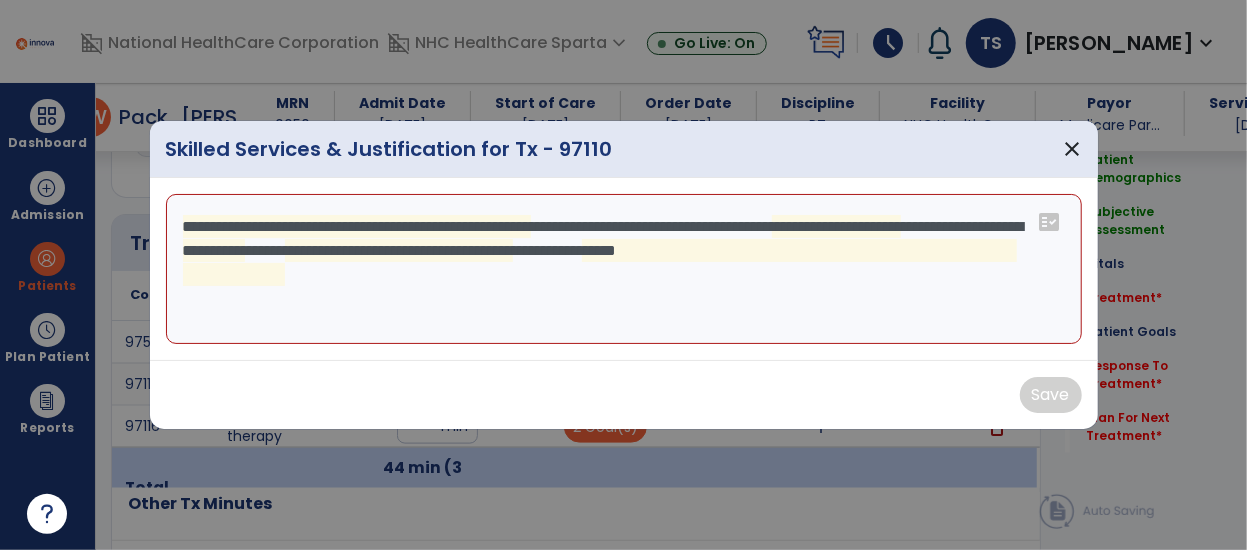 click on "**********" at bounding box center [624, 269] 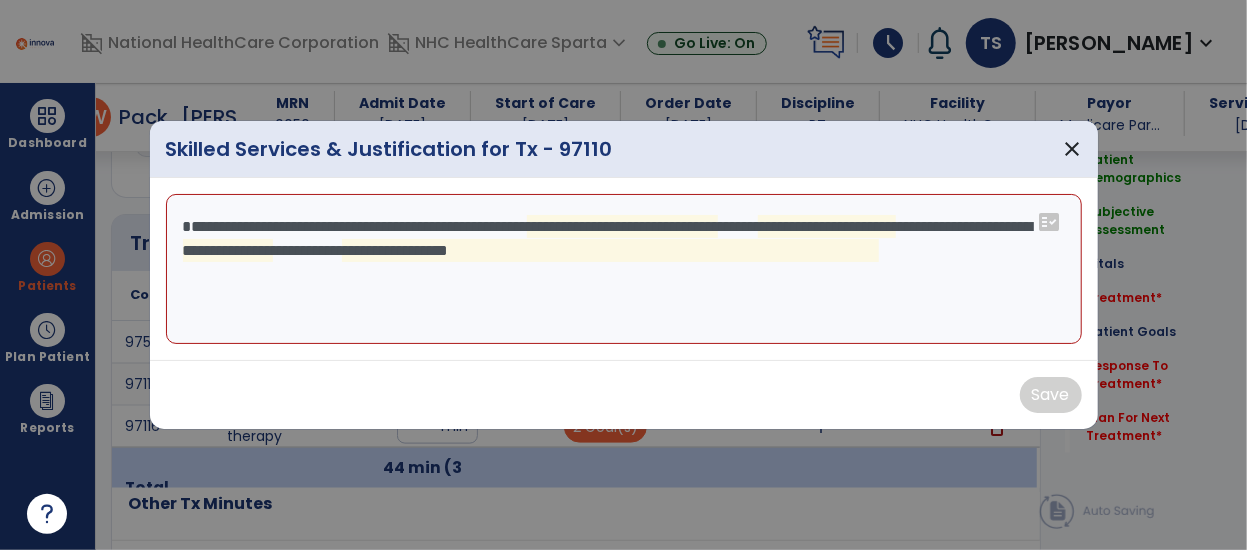 click on "**********" at bounding box center (624, 269) 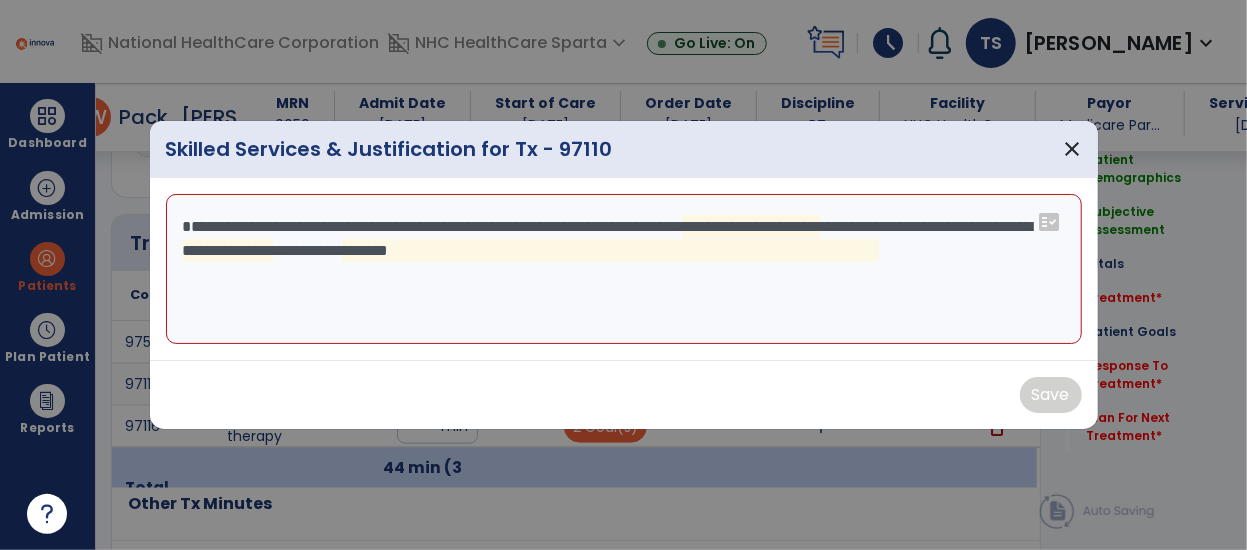 click on "**********" at bounding box center [624, 269] 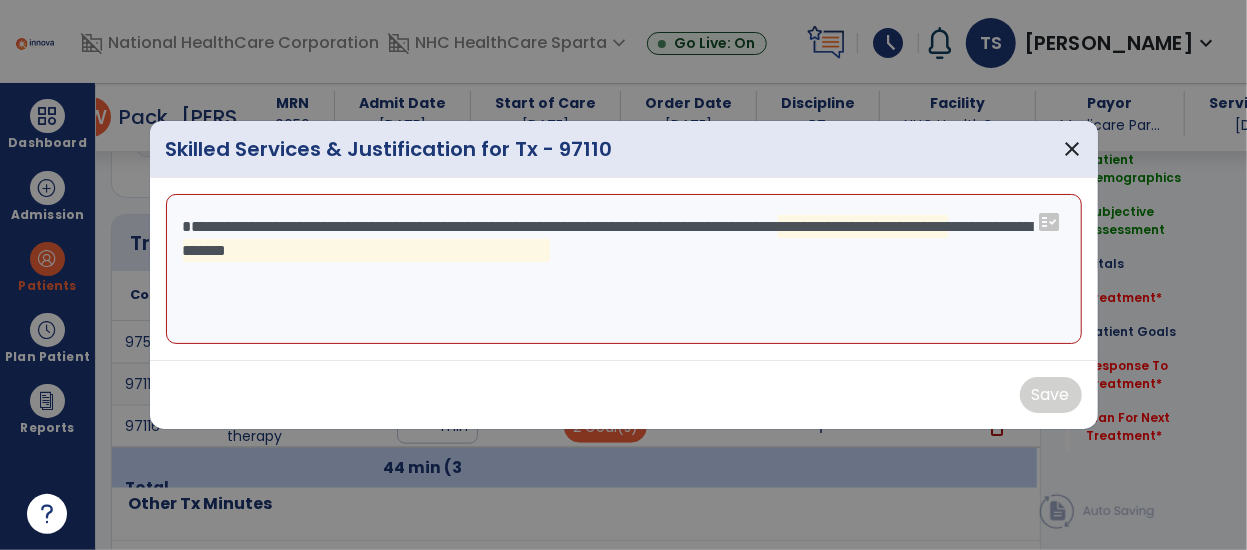 click on "**********" at bounding box center [624, 269] 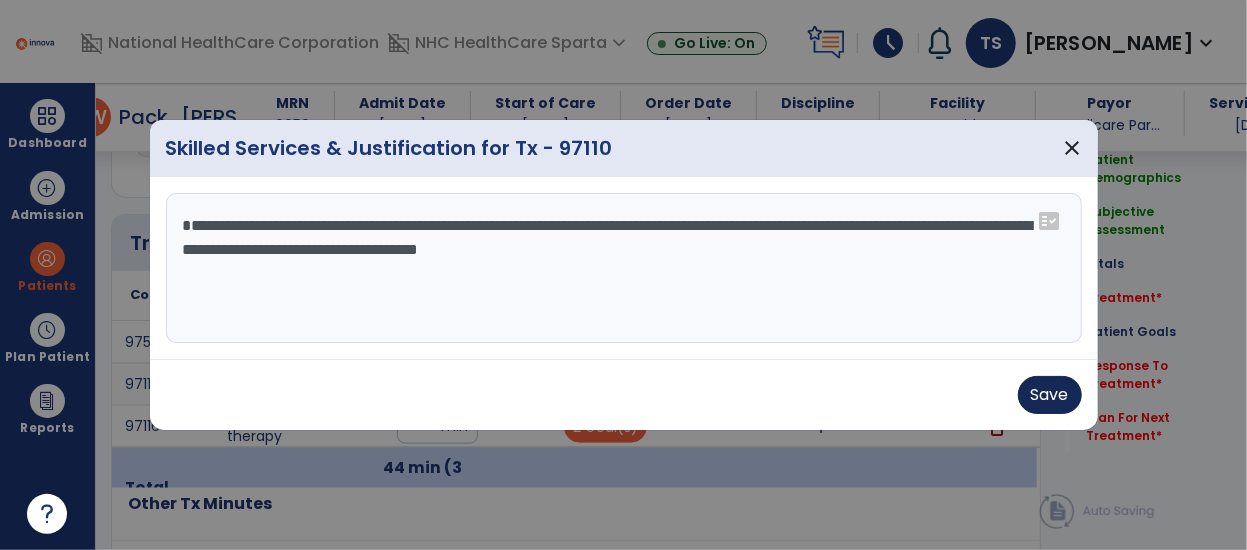 type on "**********" 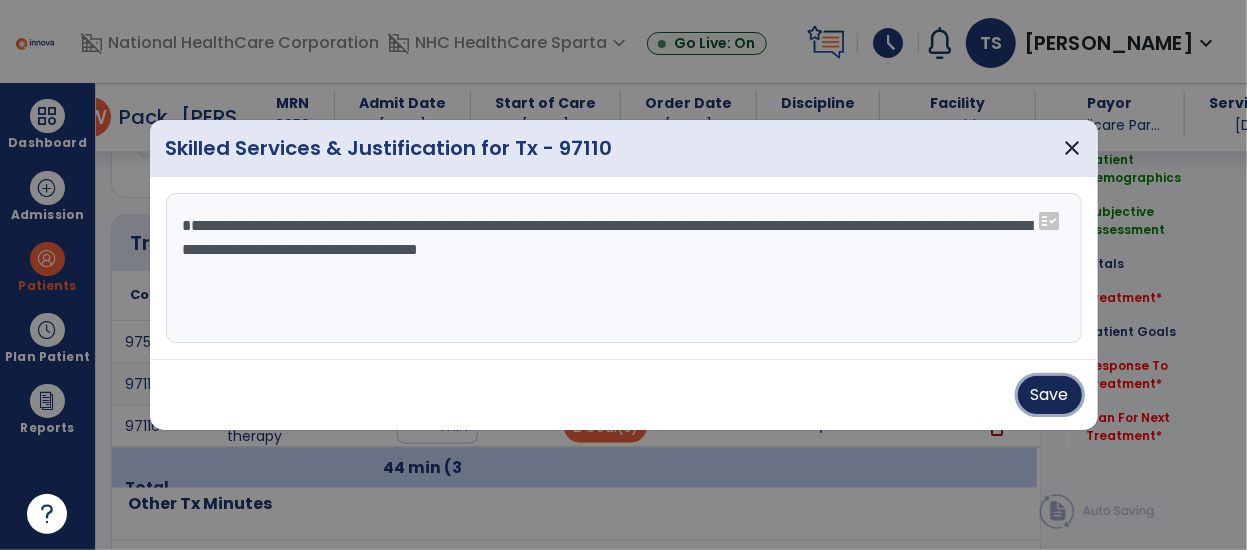 click on "Save" at bounding box center [1050, 395] 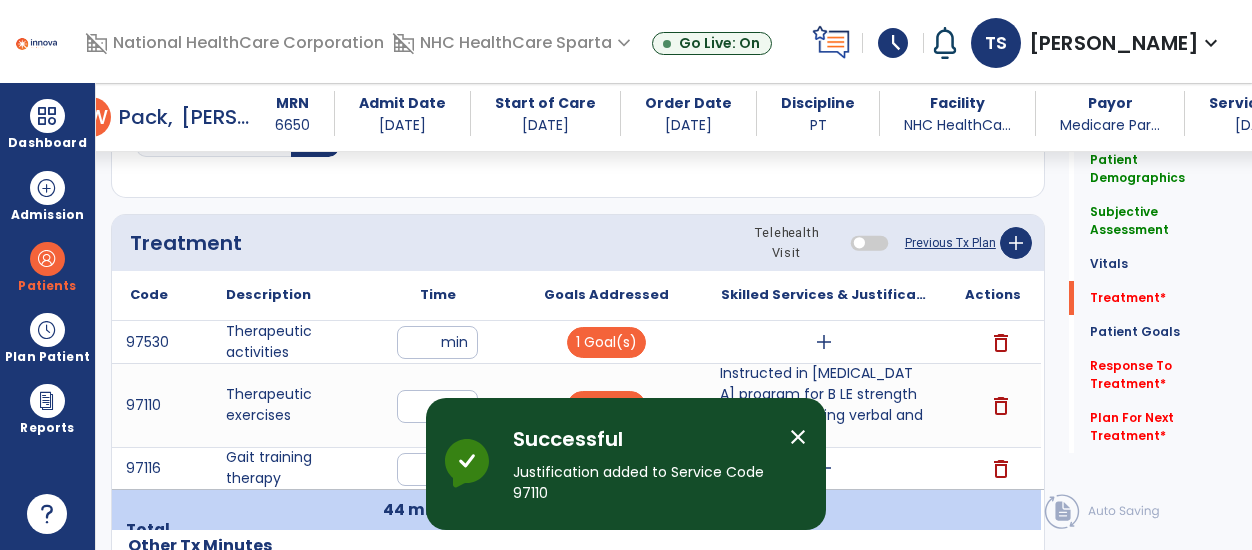 click on "close" at bounding box center (798, 437) 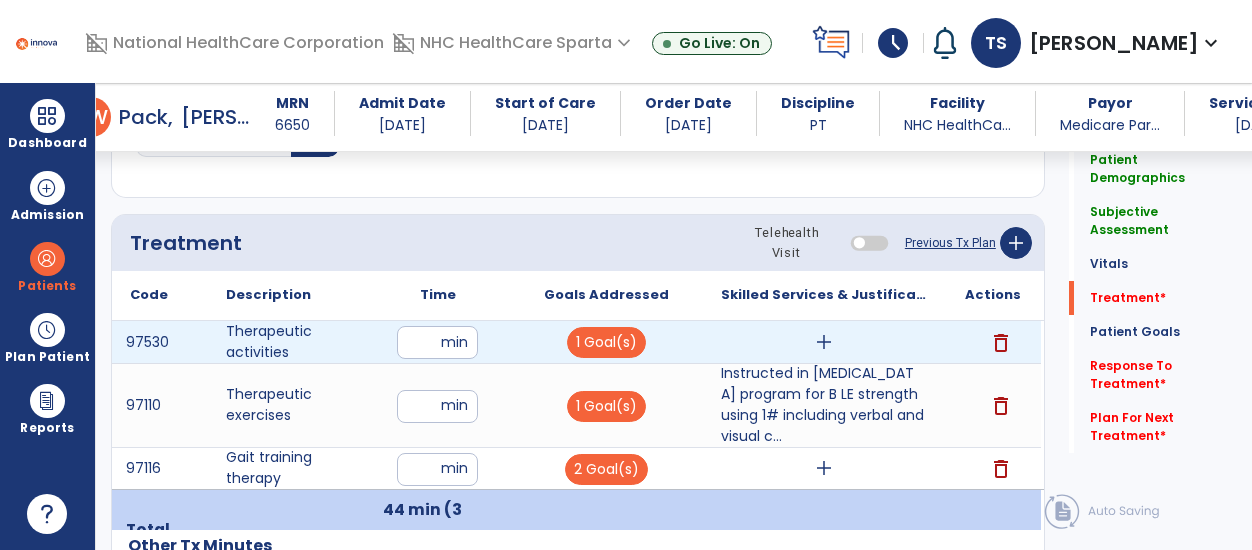 click on "add" at bounding box center [824, 342] 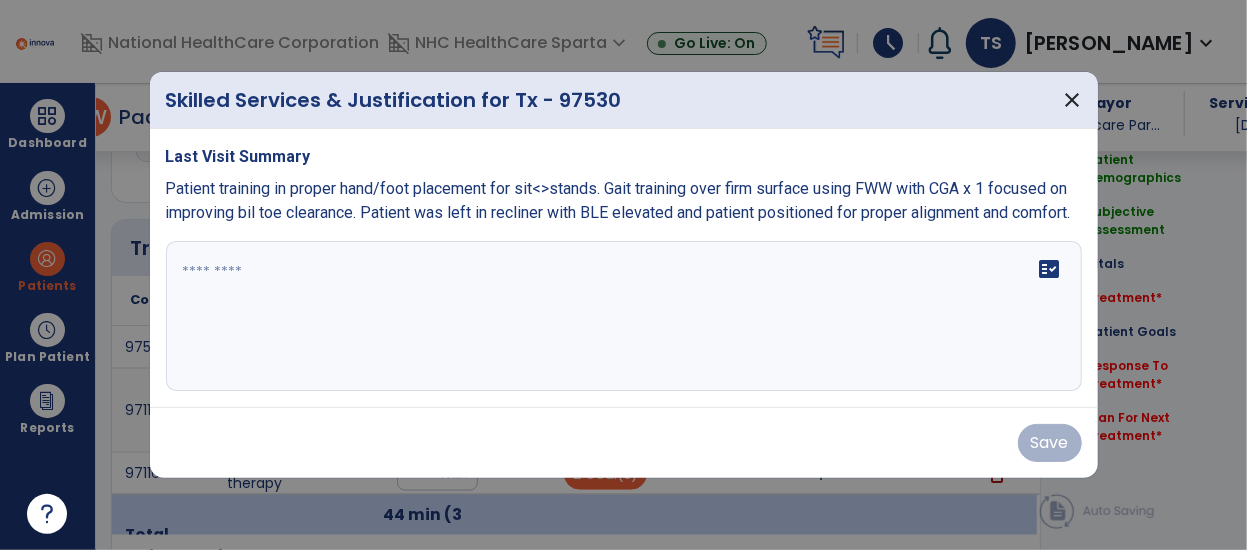 scroll, scrollTop: 1155, scrollLeft: 0, axis: vertical 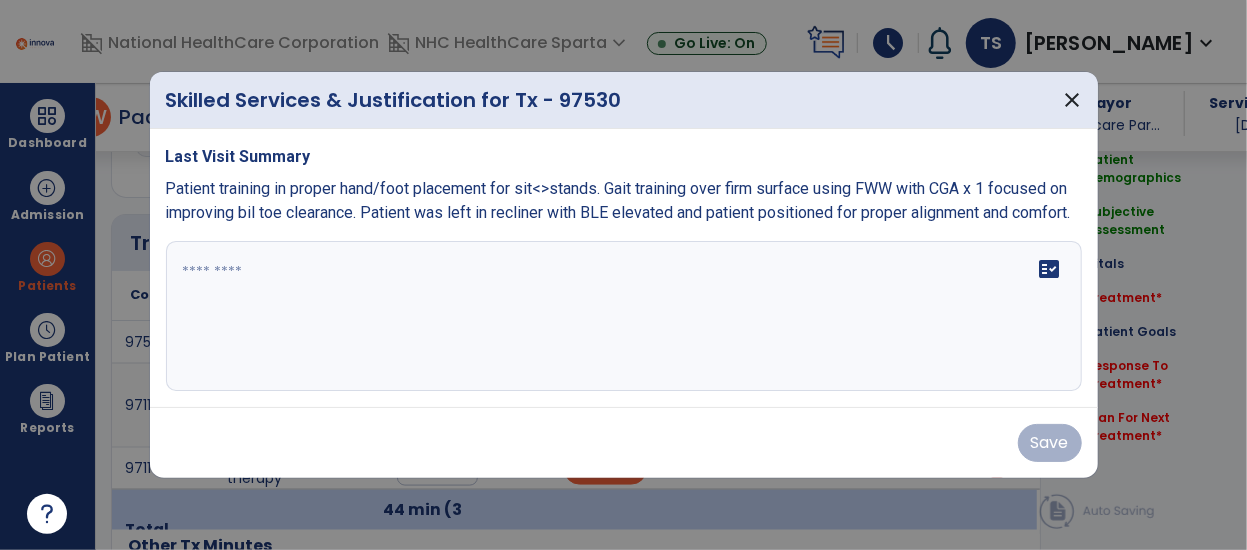 click on "fact_check" at bounding box center (624, 316) 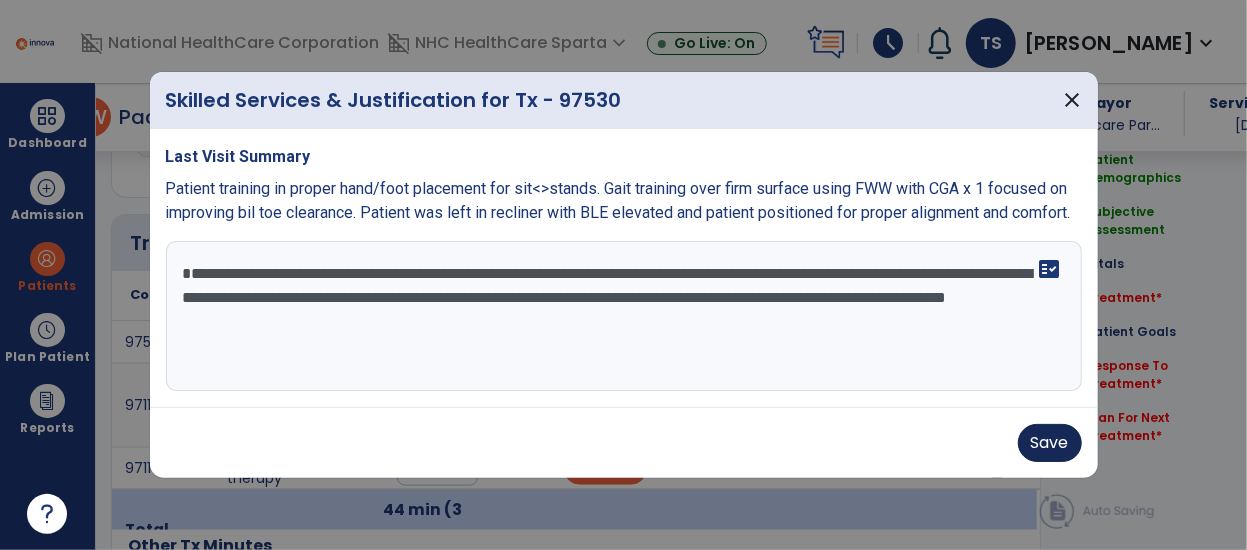 type on "**********" 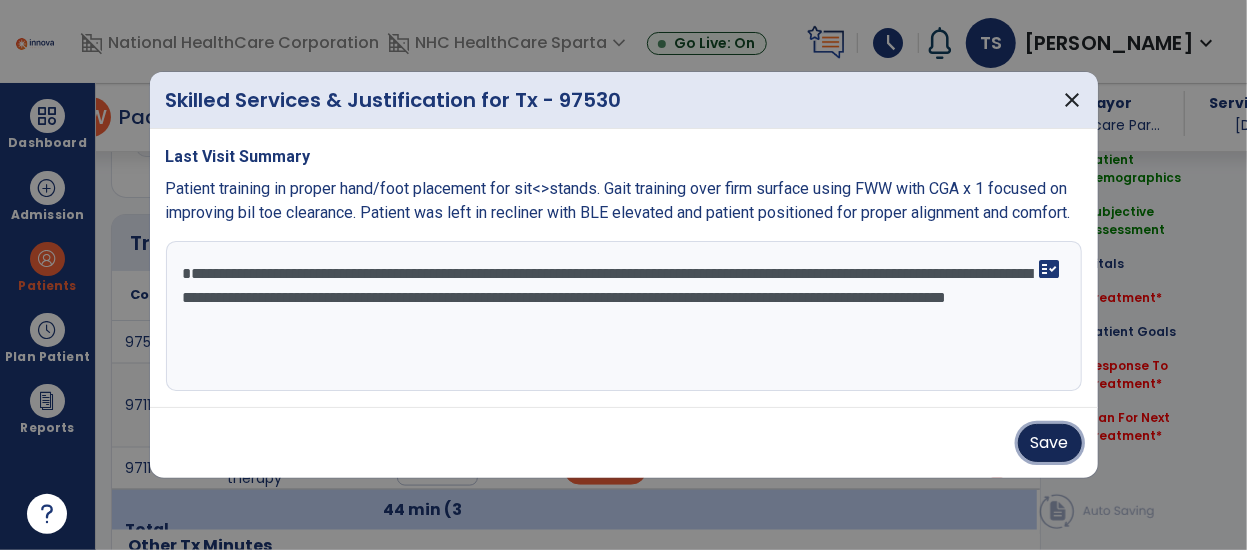 click on "Save" at bounding box center (1050, 443) 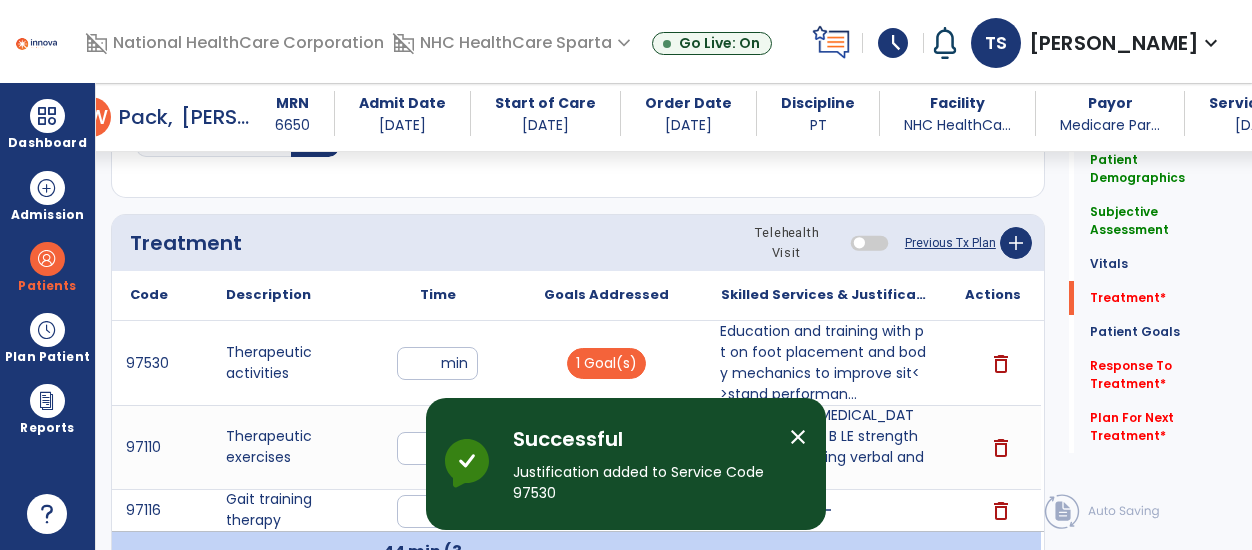 click on "close" at bounding box center (798, 437) 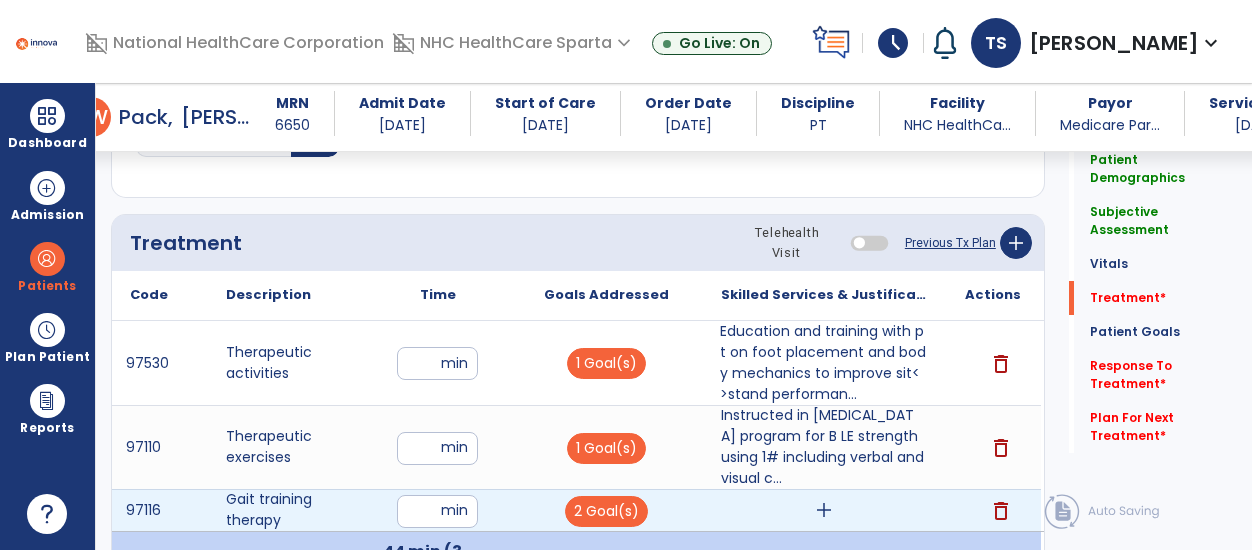 click on "add" at bounding box center [824, 510] 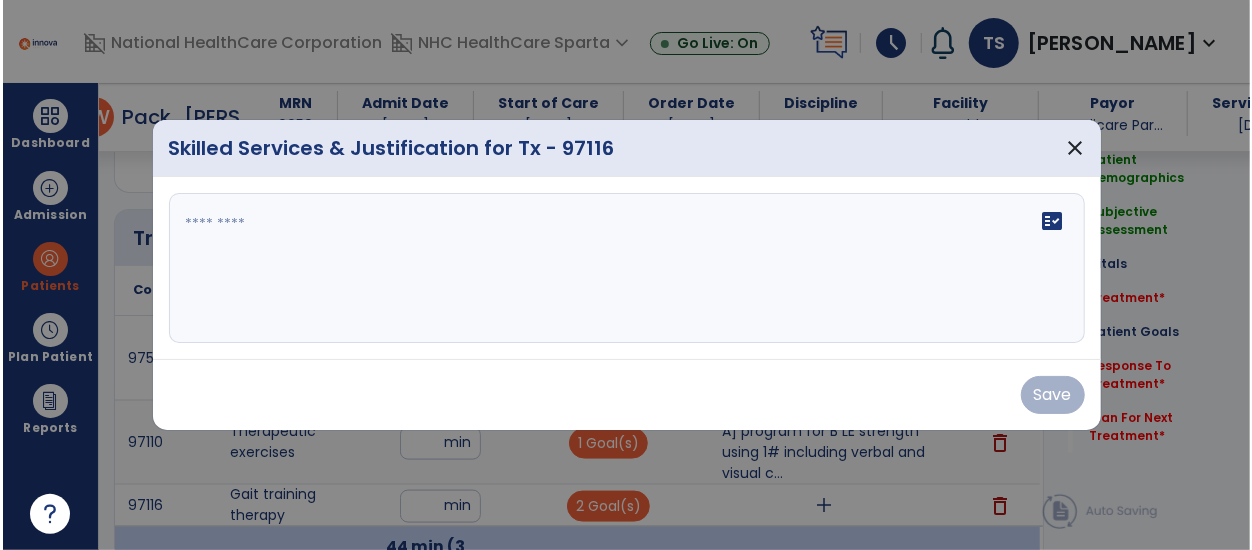 scroll, scrollTop: 1155, scrollLeft: 0, axis: vertical 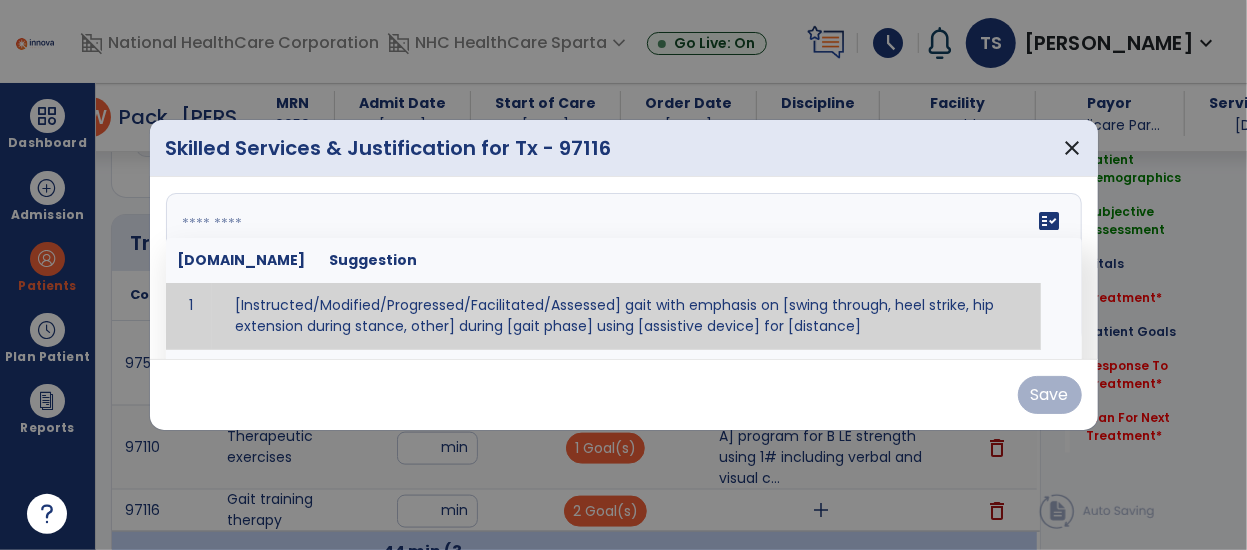 click on "fact_check  Sr.No Suggestion 1 [Instructed/Modified/Progressed/Facilitated/Assessed] gait with emphasis on [swing through, heel strike, hip extension during stance, other] during [gait phase] using [assistive device] for [distance] 2 [Instructed/Modified/Progressed/Facilitated/Assessed] use of [assistive device] and [NWB, PWB, step-to gait pattern, step through gait pattern] 3 [Instructed/Modified/Progressed/Facilitated/Assessed] patient's ability to [ascend/descend # of steps, perform directional changes, walk on even/uneven surfaces, pick-up objects off floor, velocity changes, other] using [assistive device]. 4 [Instructed/Modified/Progressed/Facilitated/Assessed] pre-gait activities including [identify exercise] in order to prepare for gait training. 5" at bounding box center [624, 268] 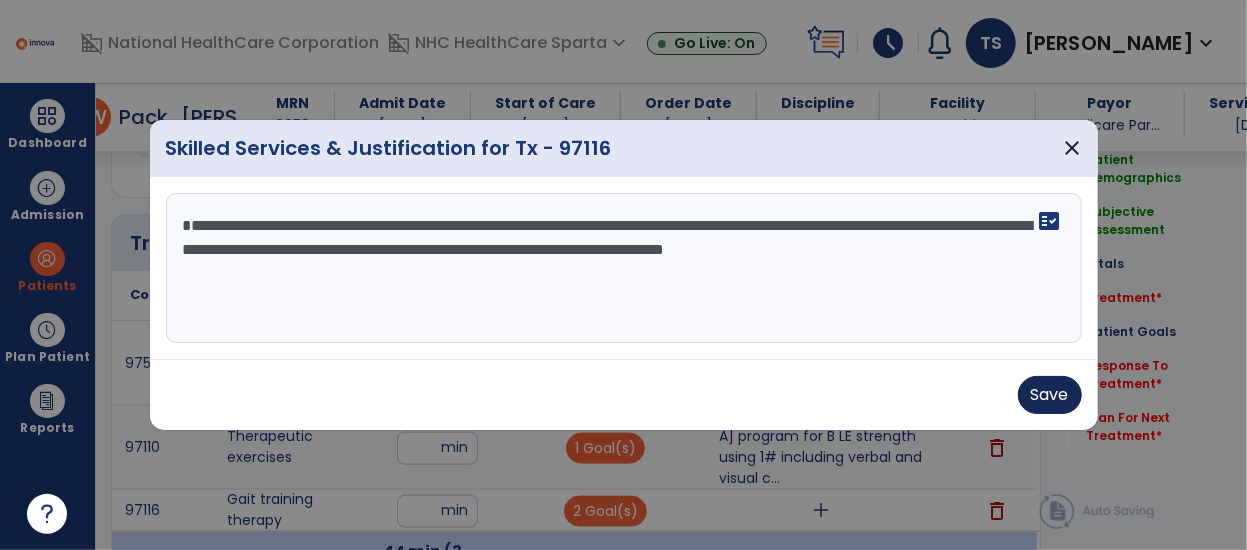 type on "**********" 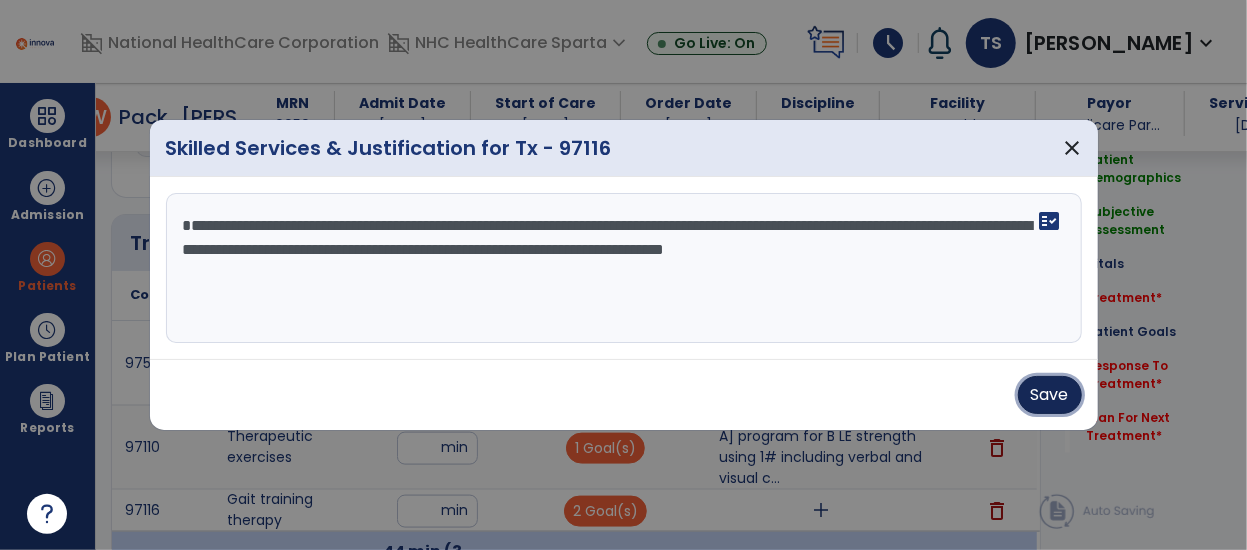 click on "Save" at bounding box center [1050, 395] 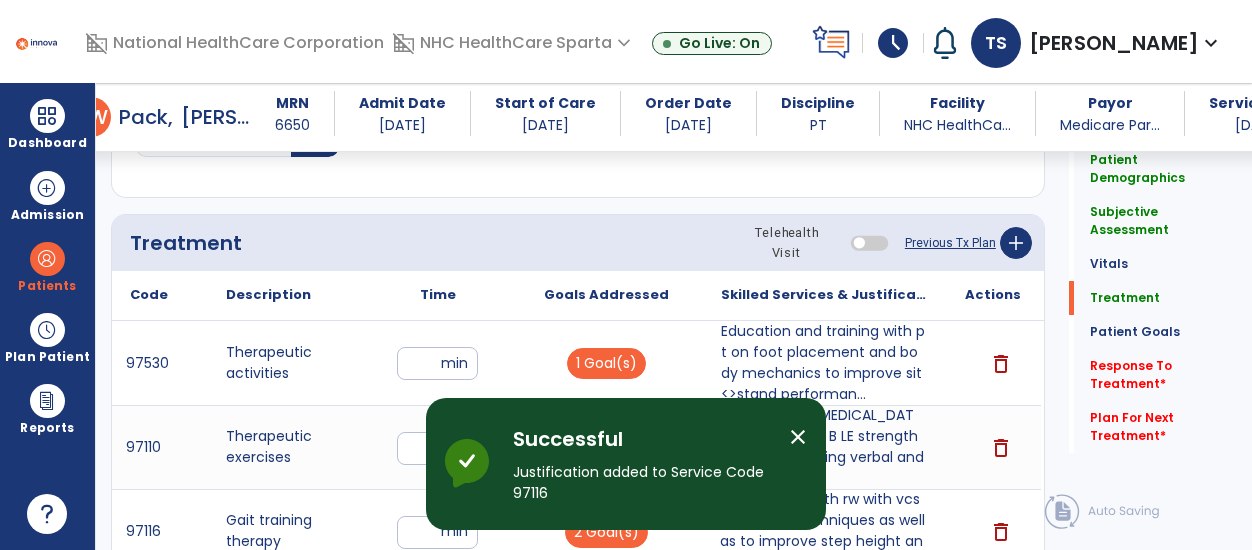 click on "close" at bounding box center [798, 437] 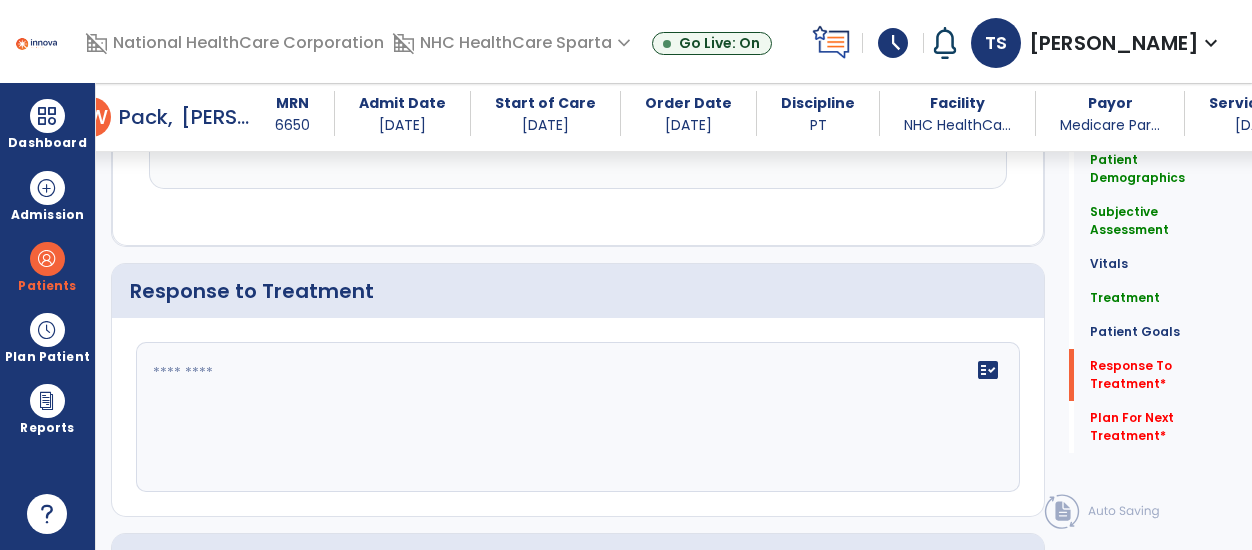 scroll, scrollTop: 2656, scrollLeft: 0, axis: vertical 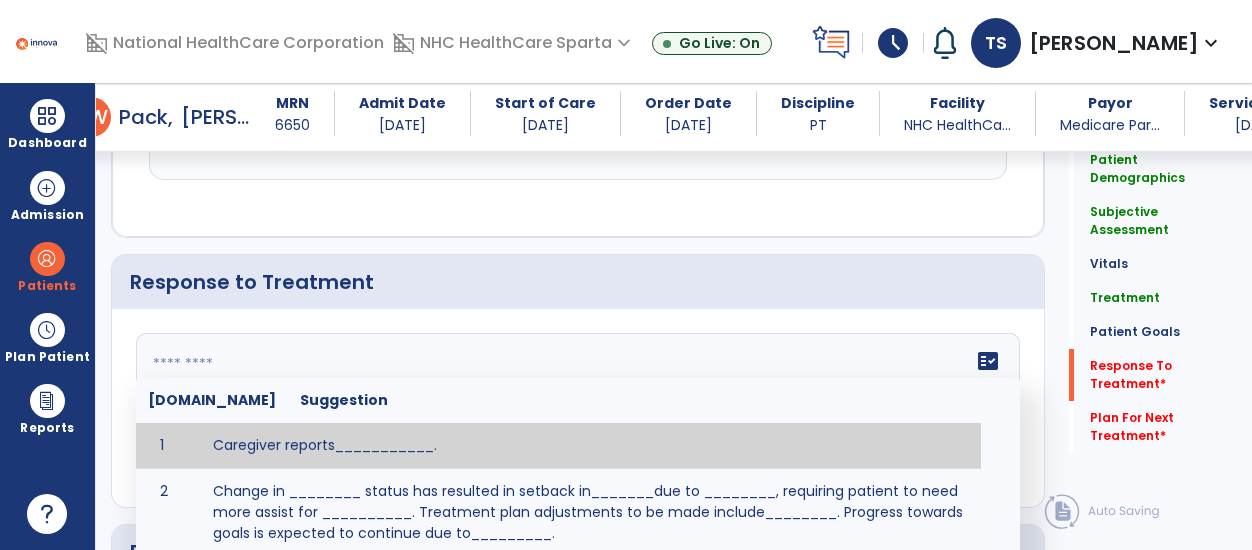 click on "fact_check  Sr.No Suggestion 1 Caregiver reports___________. 2 Change in ________ status has resulted in setback in_______due to ________, requiring patient to need more assist for __________.   Treatment plan adjustments to be made include________.  Progress towards goals is expected to continue due to_________. 3 Decreased pain in __________ to [LEVEL] in response to [MODALITY/TREATMENT] allows for improvement in _________. 4 Functional gains in _______ have impacted the patient's ability to perform_________ with a reduction in assist levels to_________. 5 Functional progress this week has been significant due to__________. 6 Gains in ________ have improved the patient's ability to perform ______with decreased levels of assist to___________. 7 Improvement in ________allows patient to tolerate higher levels of challenges in_________. 8 Pain in [AREA] has decreased to [LEVEL] in response to [TREATMENT/MODALITY], allowing fore ease in completing__________. 9 10 11 12 13 14 15 16 17 18 19 20 21" 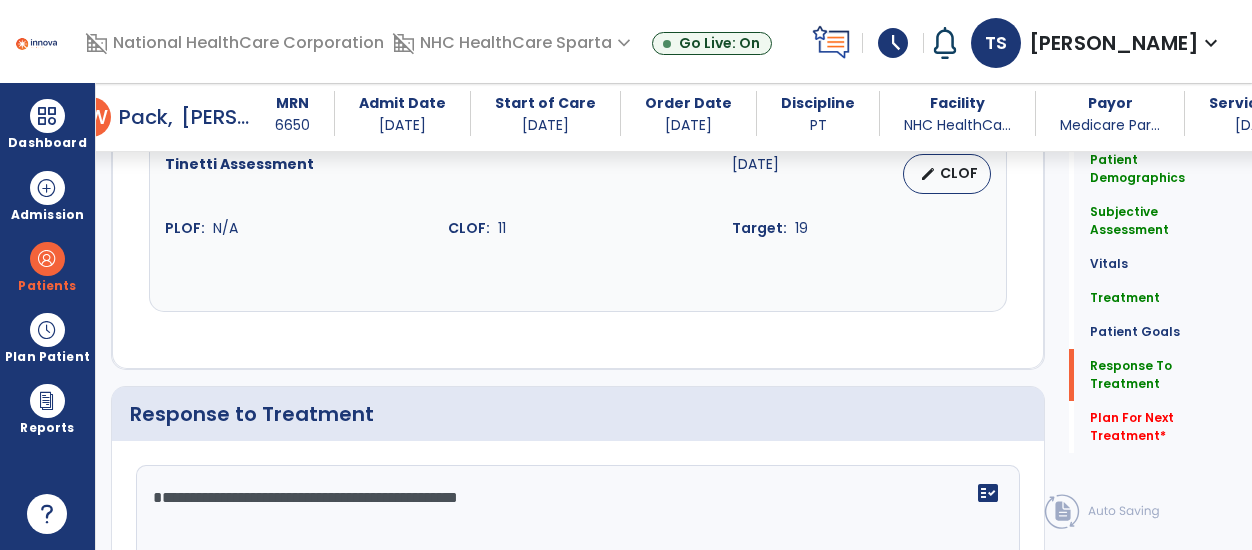 scroll, scrollTop: 2656, scrollLeft: 0, axis: vertical 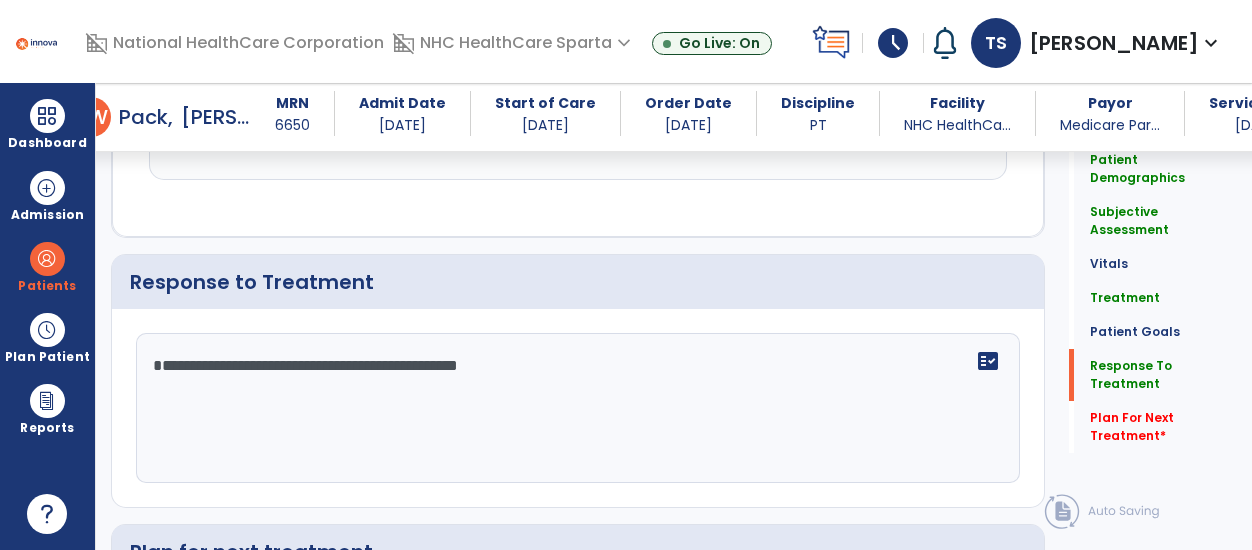 click on "**********" 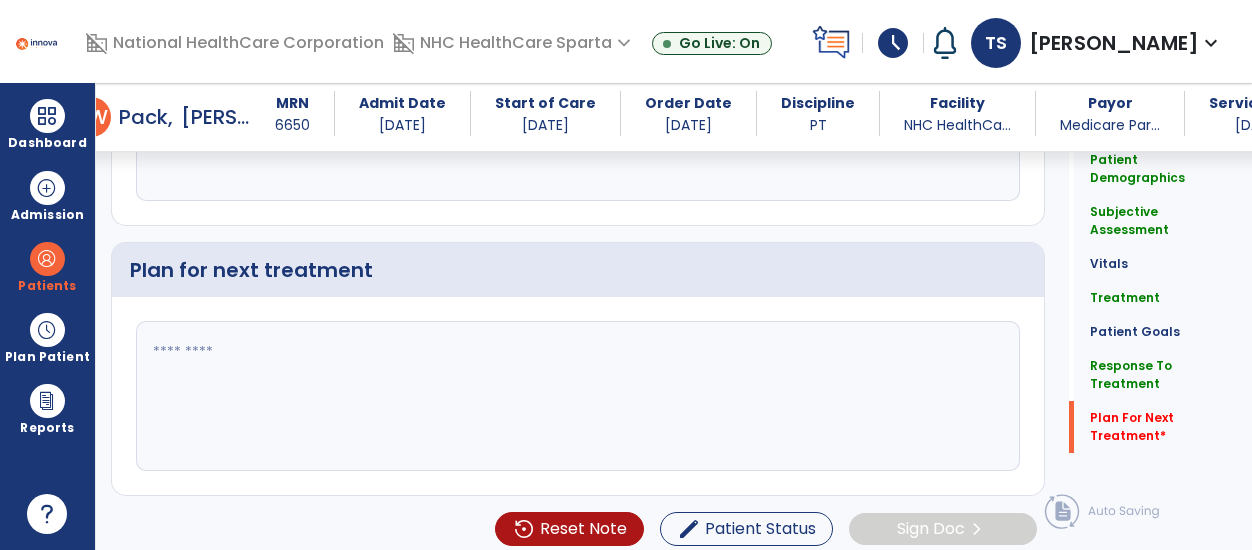 type on "**********" 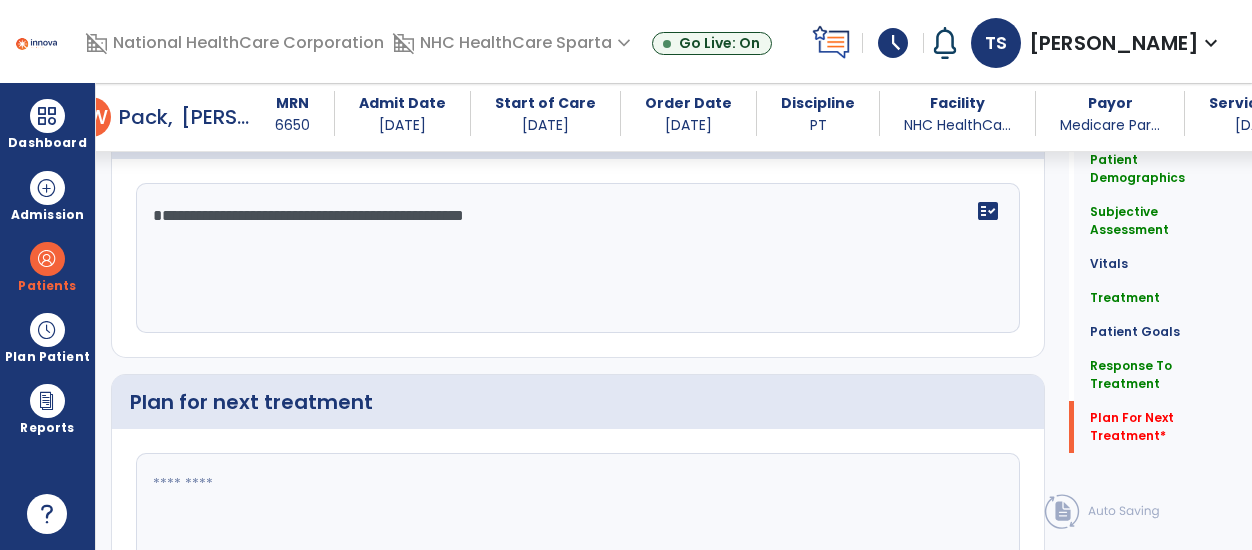 click 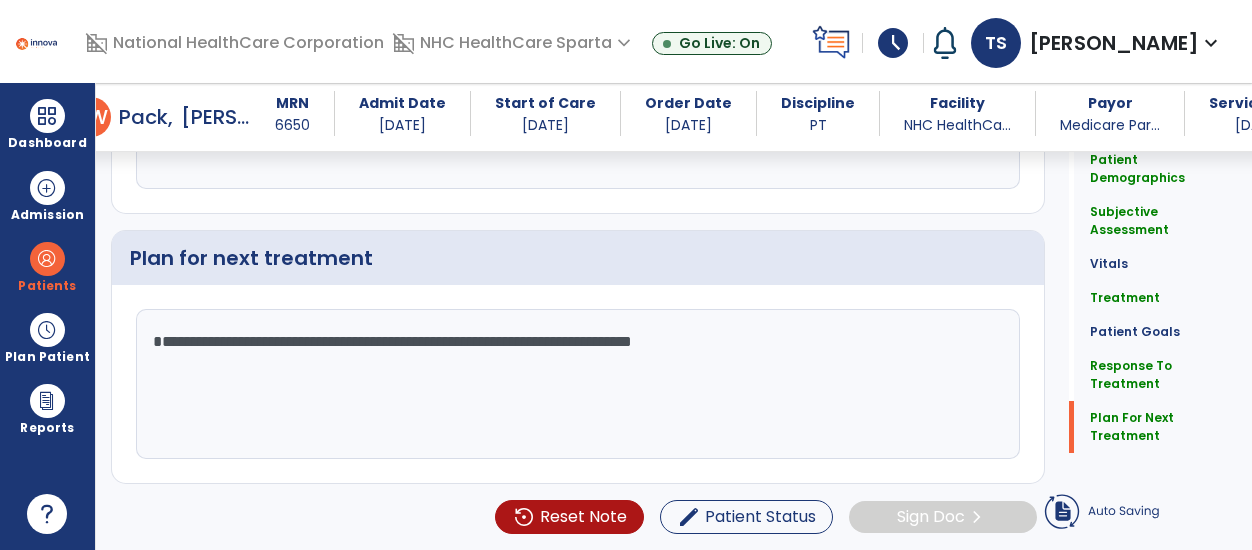 type on "**********" 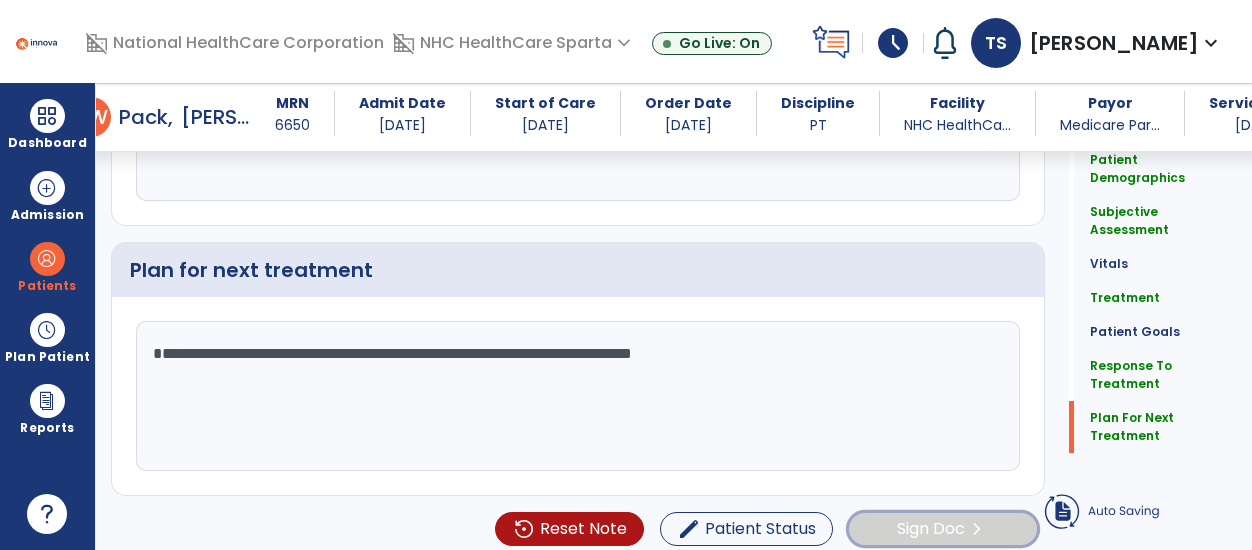 click on "Sign Doc" 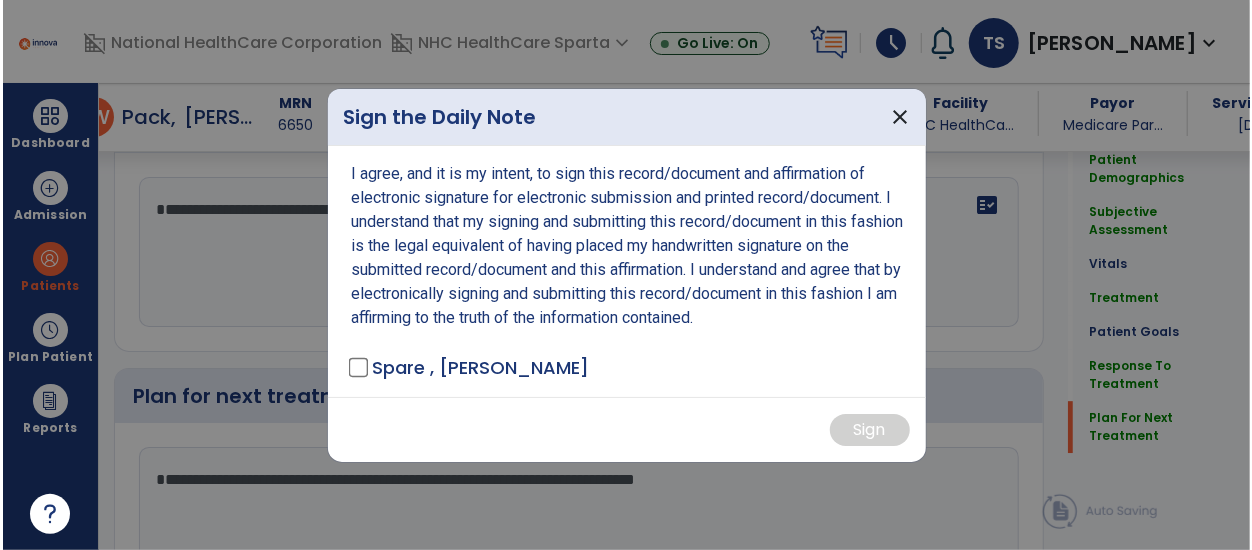 scroll, scrollTop: 2938, scrollLeft: 0, axis: vertical 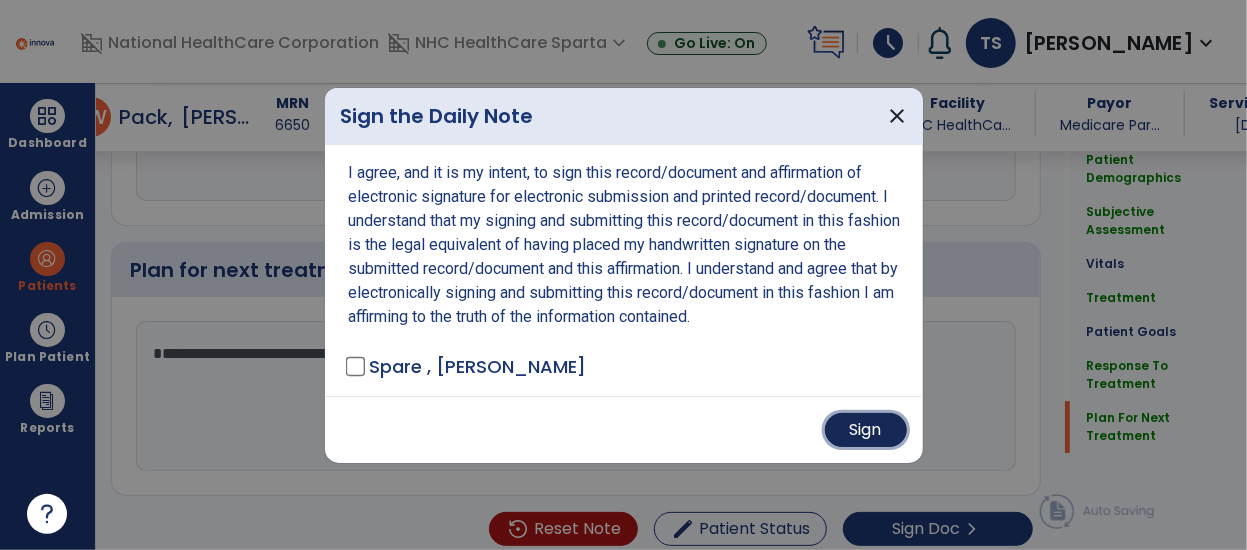 click on "Sign" at bounding box center [866, 430] 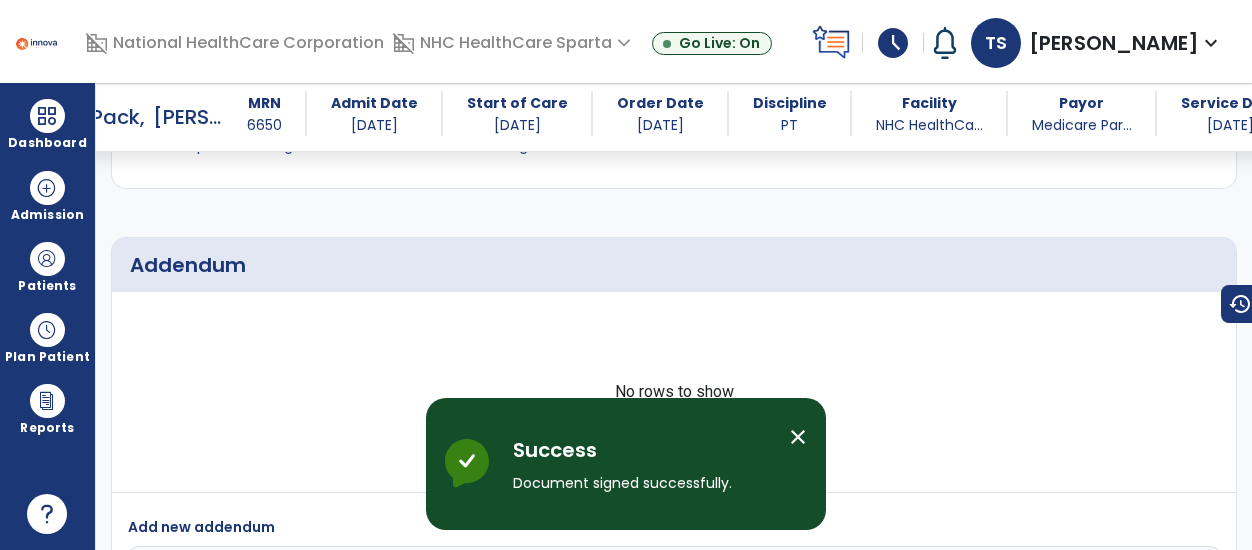 scroll, scrollTop: 4708, scrollLeft: 0, axis: vertical 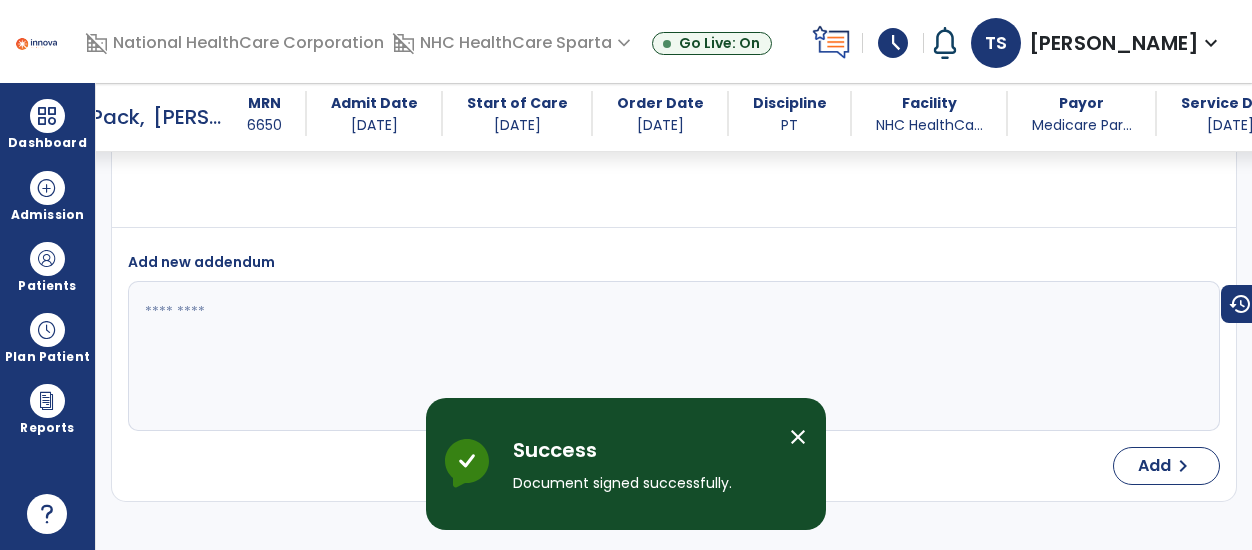 click on "close" at bounding box center [798, 437] 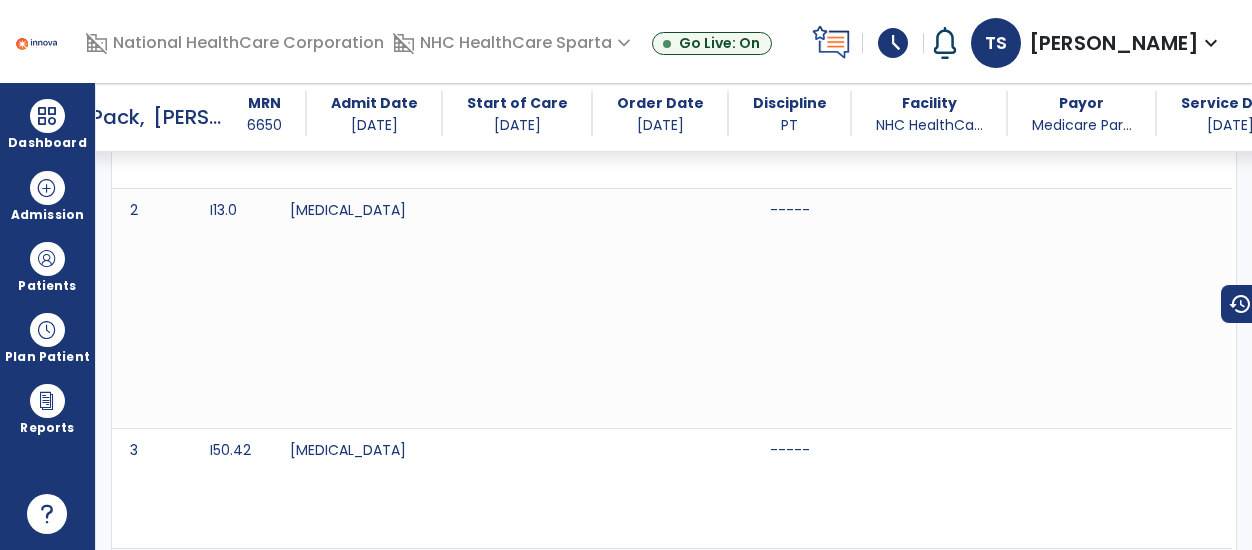 scroll, scrollTop: 0, scrollLeft: 0, axis: both 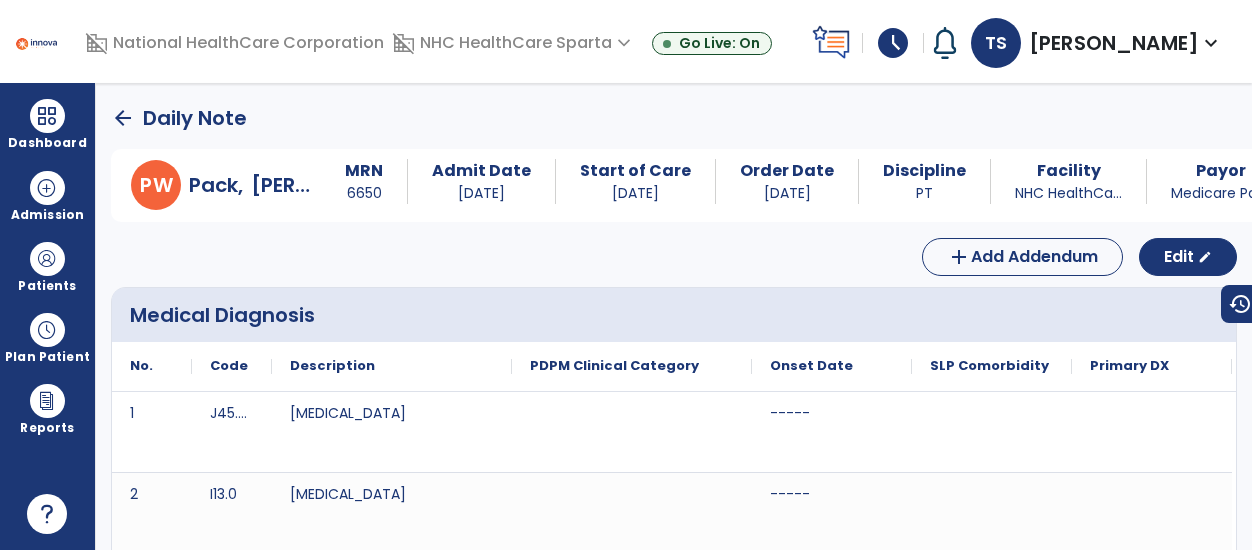 click on "arrow_back" 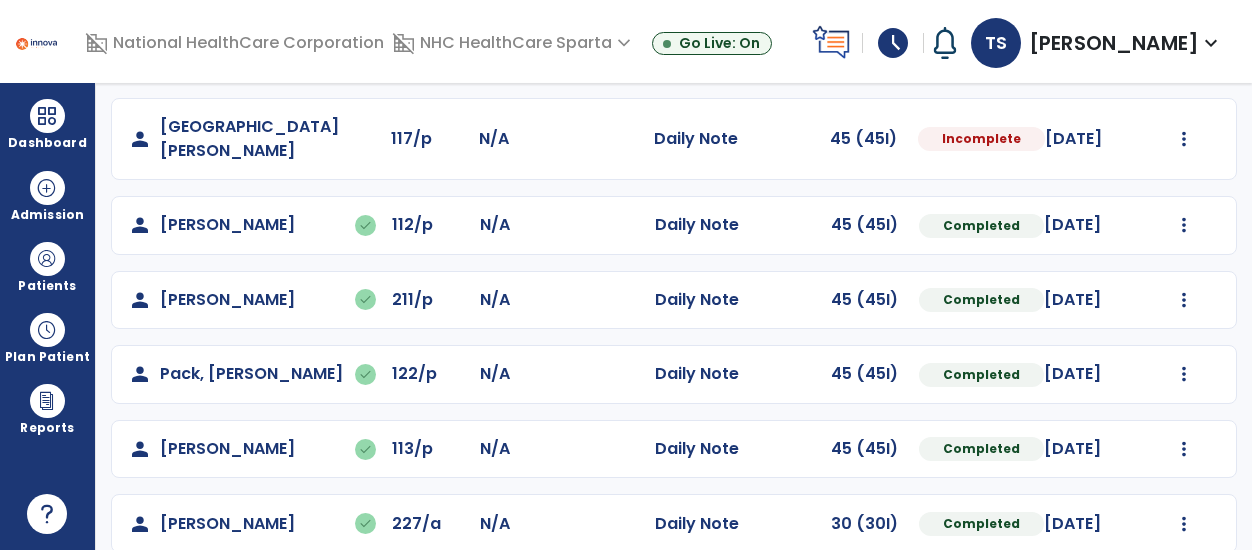 scroll, scrollTop: 482, scrollLeft: 0, axis: vertical 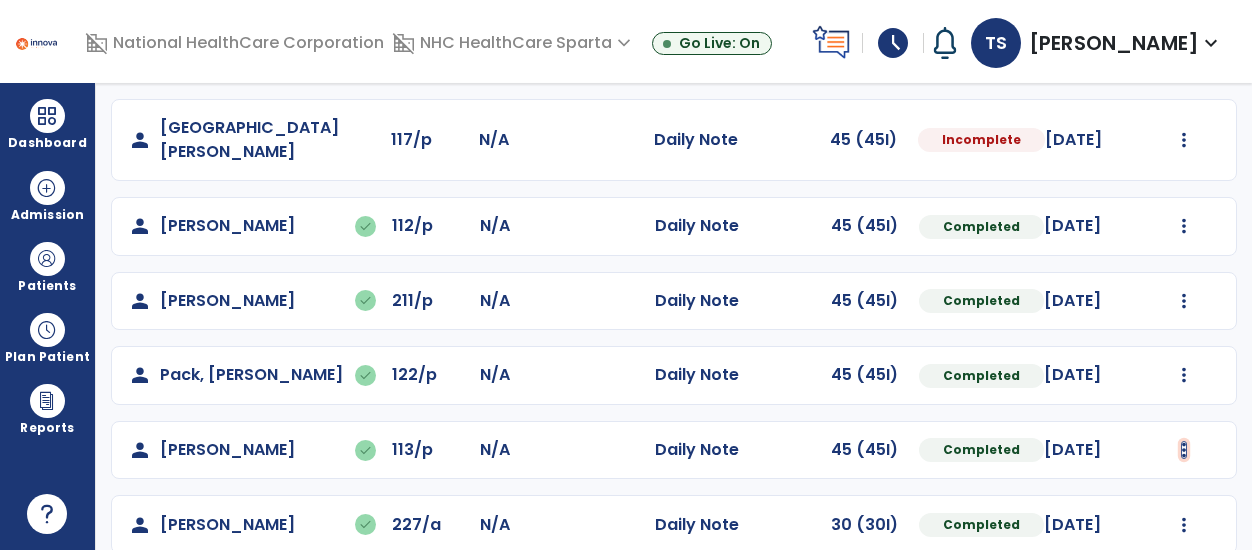 click at bounding box center (1184, -170) 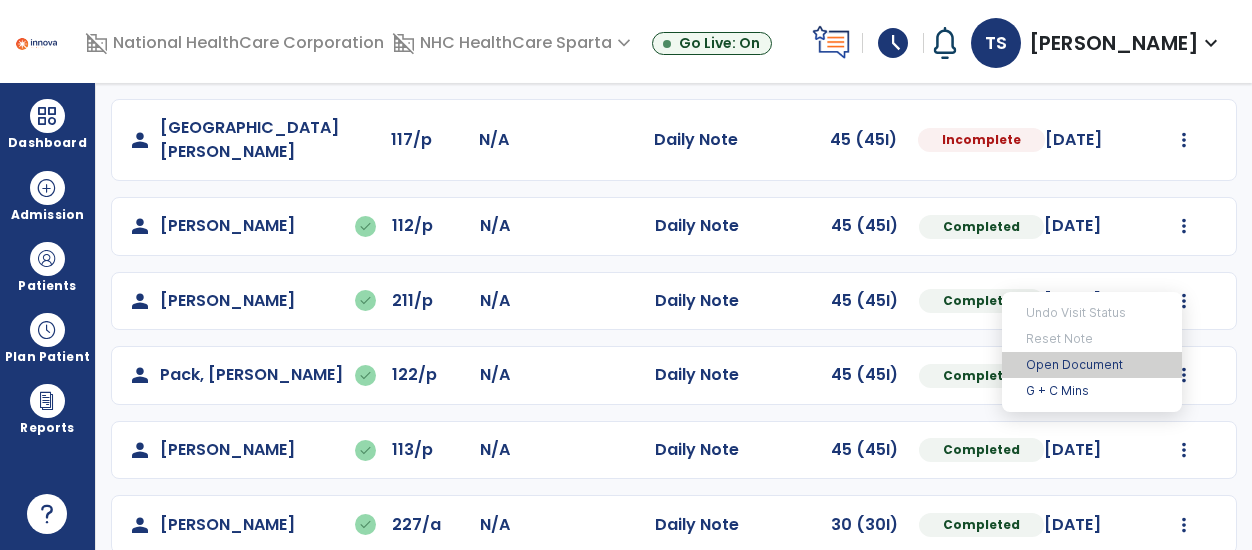 click on "Open Document" at bounding box center [1092, 365] 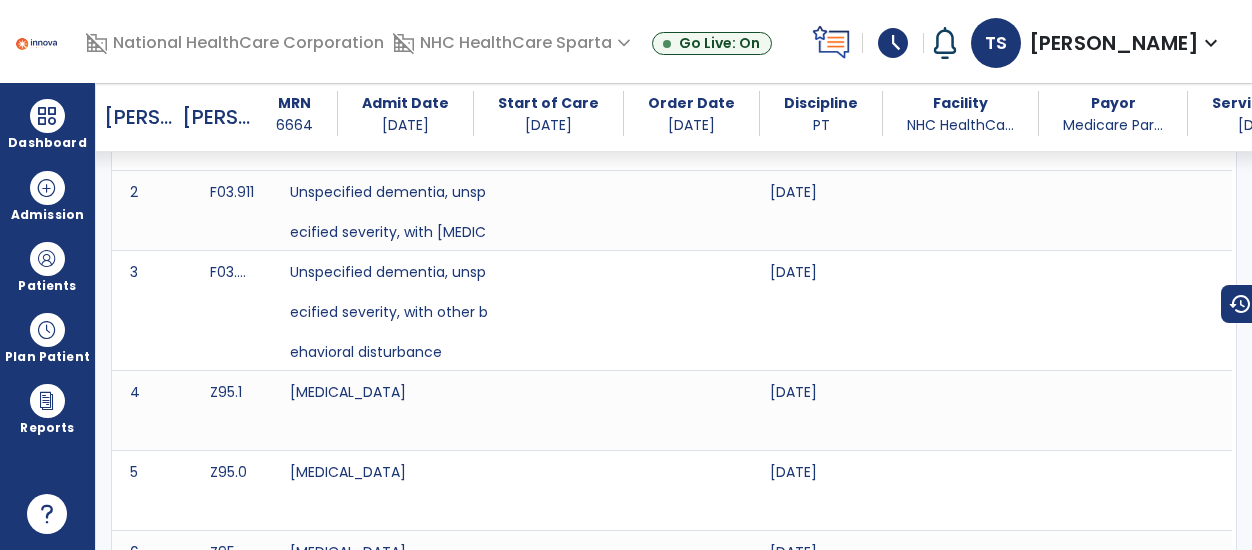 scroll, scrollTop: 0, scrollLeft: 0, axis: both 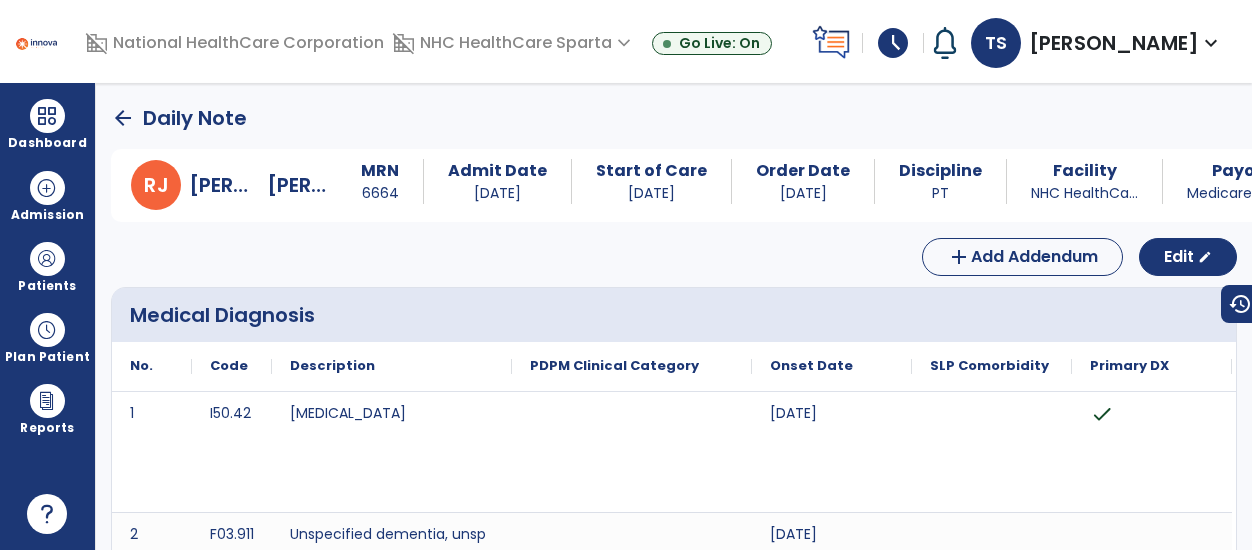click on "arrow_back" 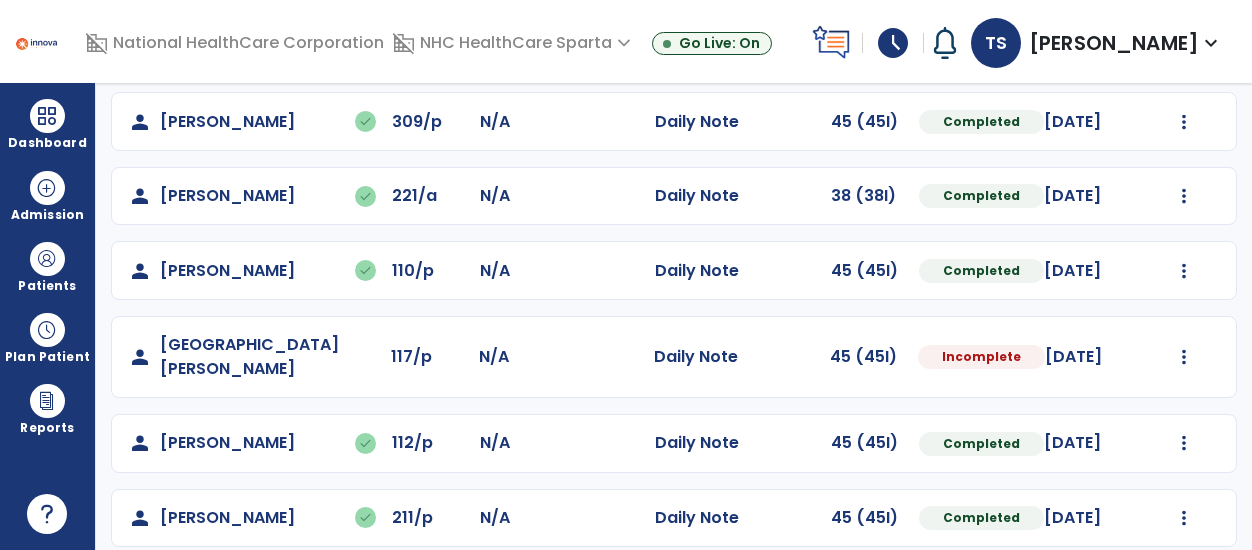 scroll, scrollTop: 266, scrollLeft: 0, axis: vertical 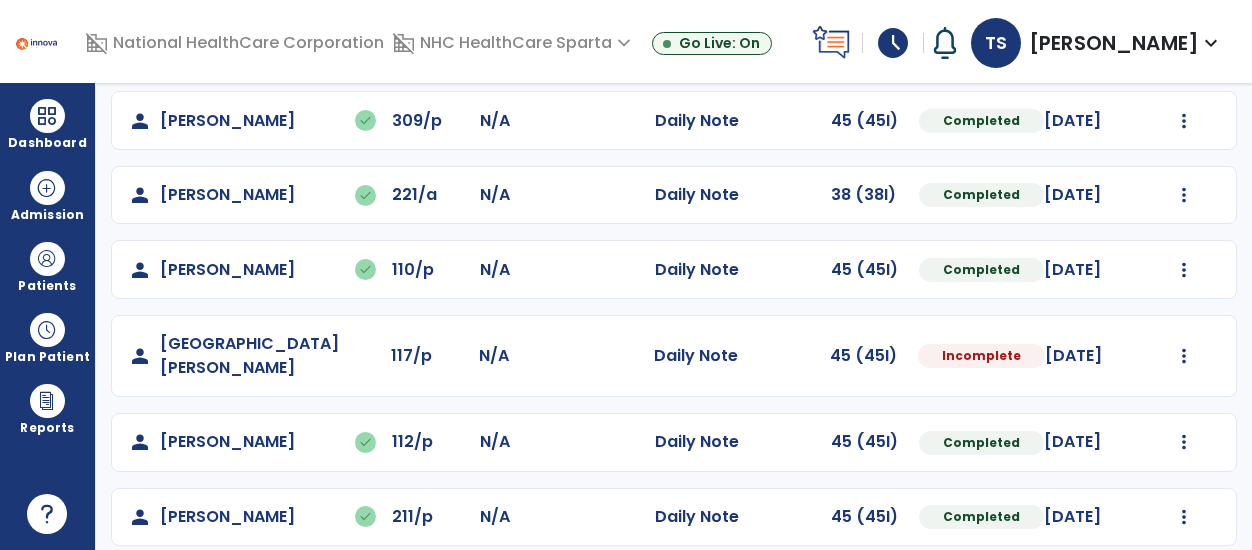 click on "Mark Visit As Complete   Reset Note   Open Document   G + C Mins" 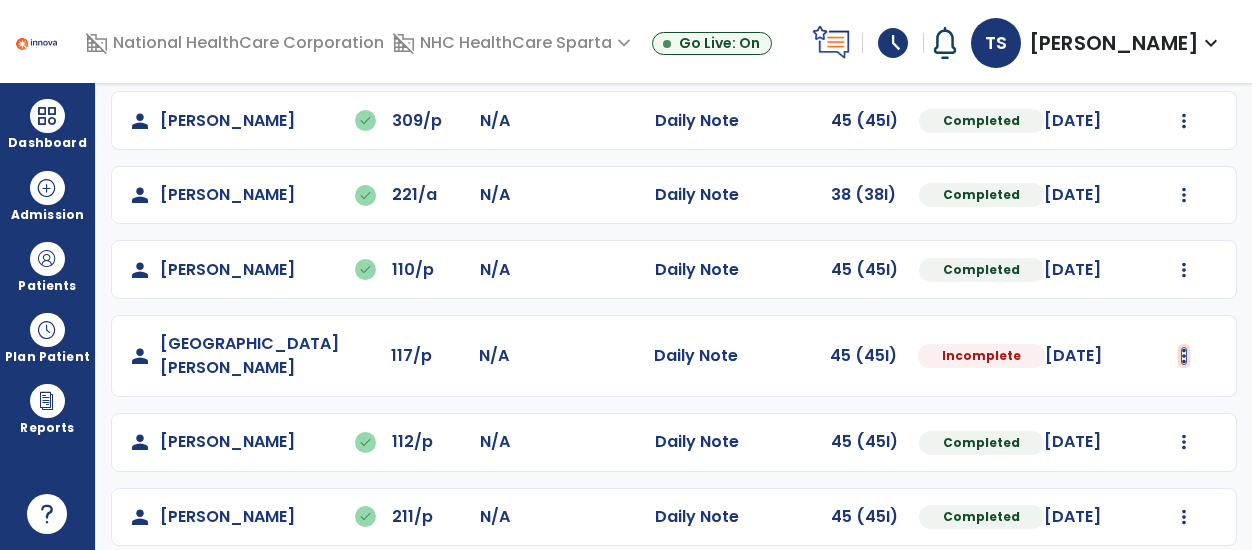 click at bounding box center [1184, 46] 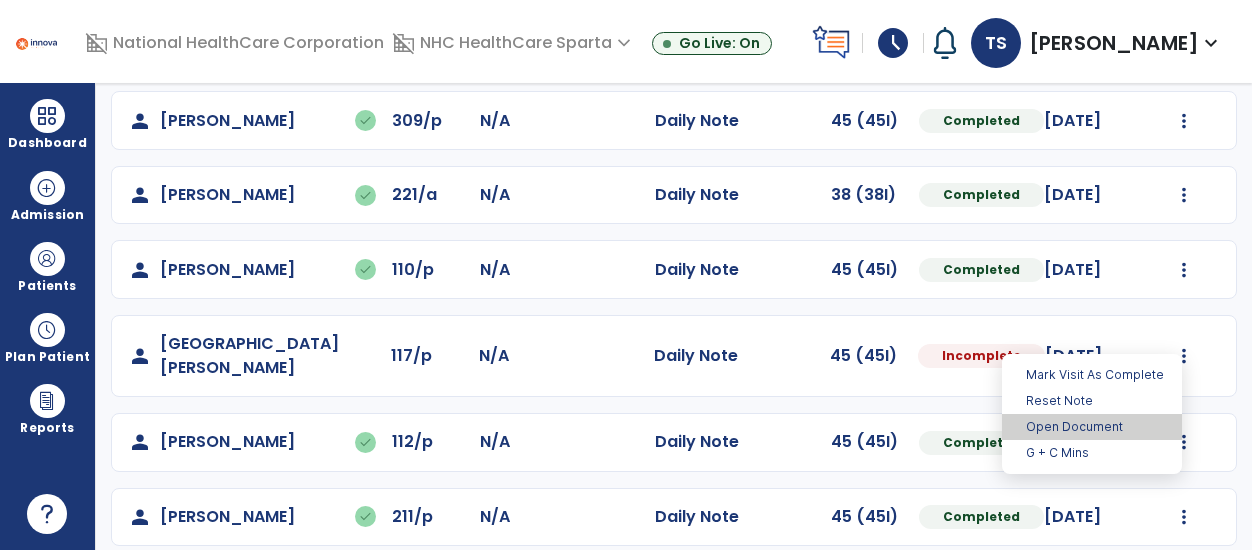 click on "Open Document" at bounding box center [1092, 427] 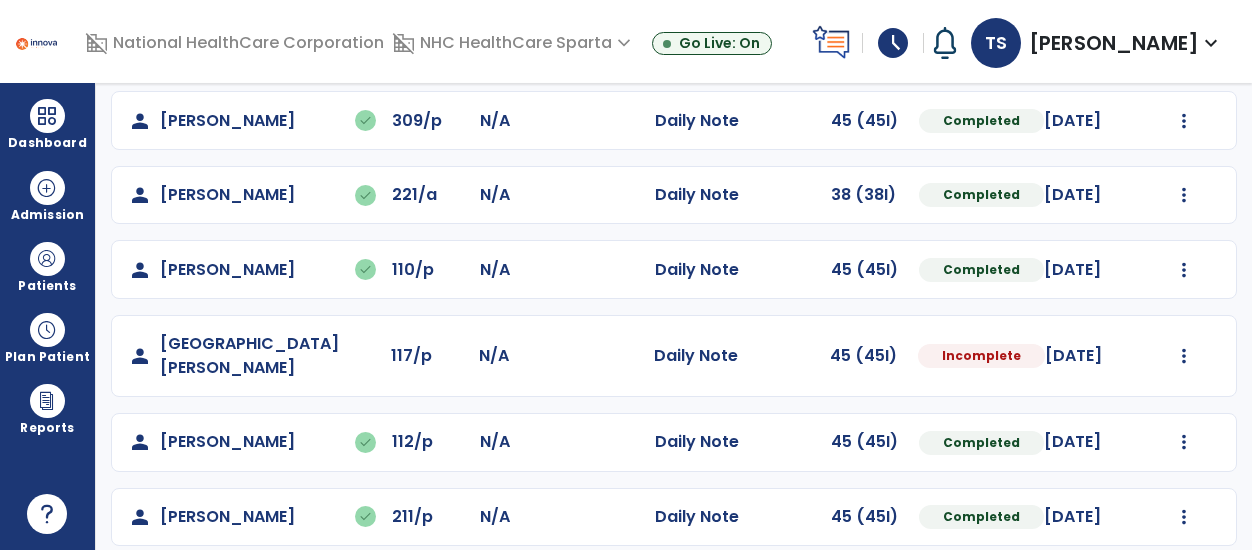 select on "*" 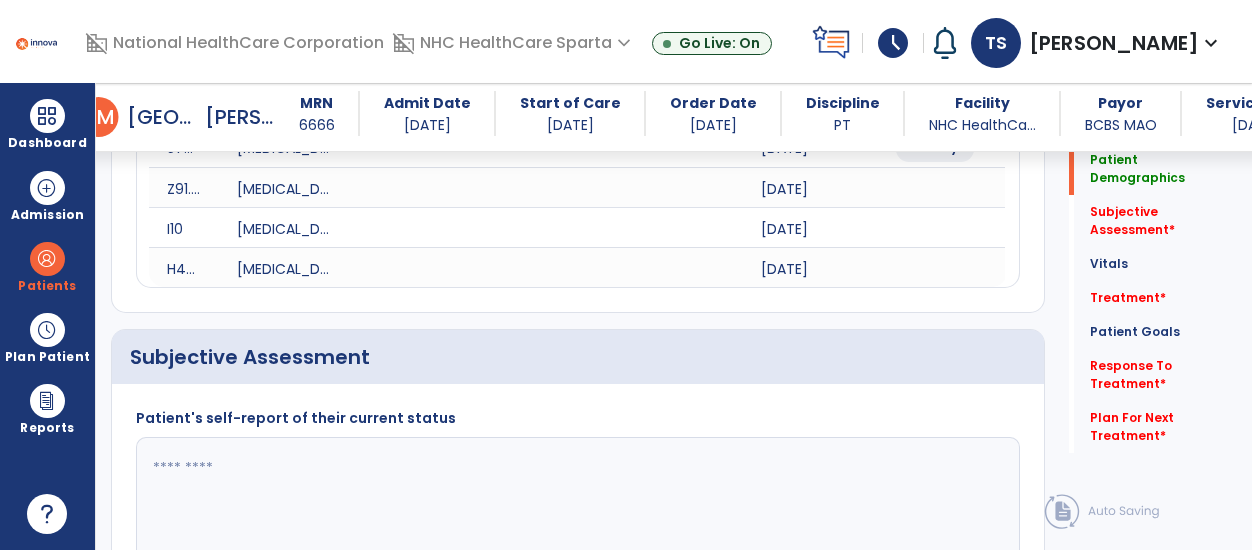 scroll, scrollTop: 378, scrollLeft: 0, axis: vertical 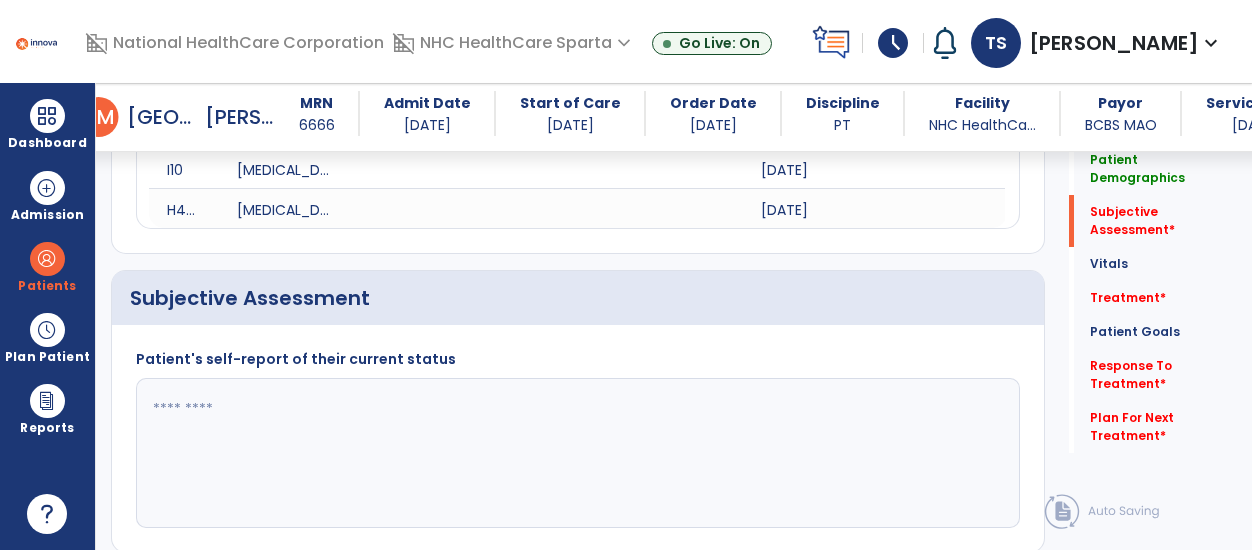 click 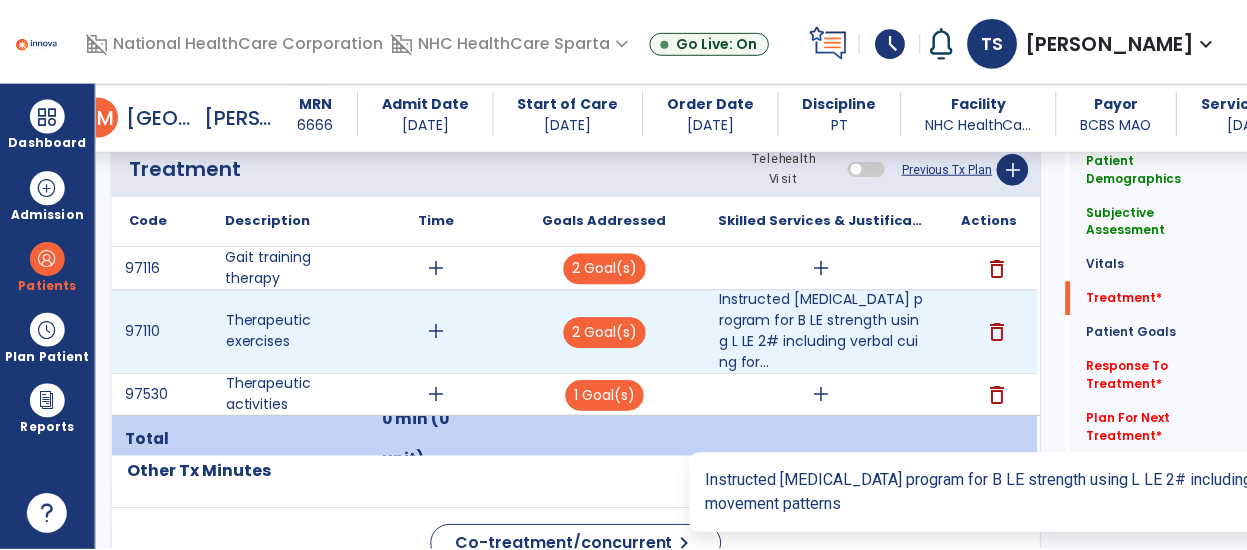 scroll, scrollTop: 1229, scrollLeft: 0, axis: vertical 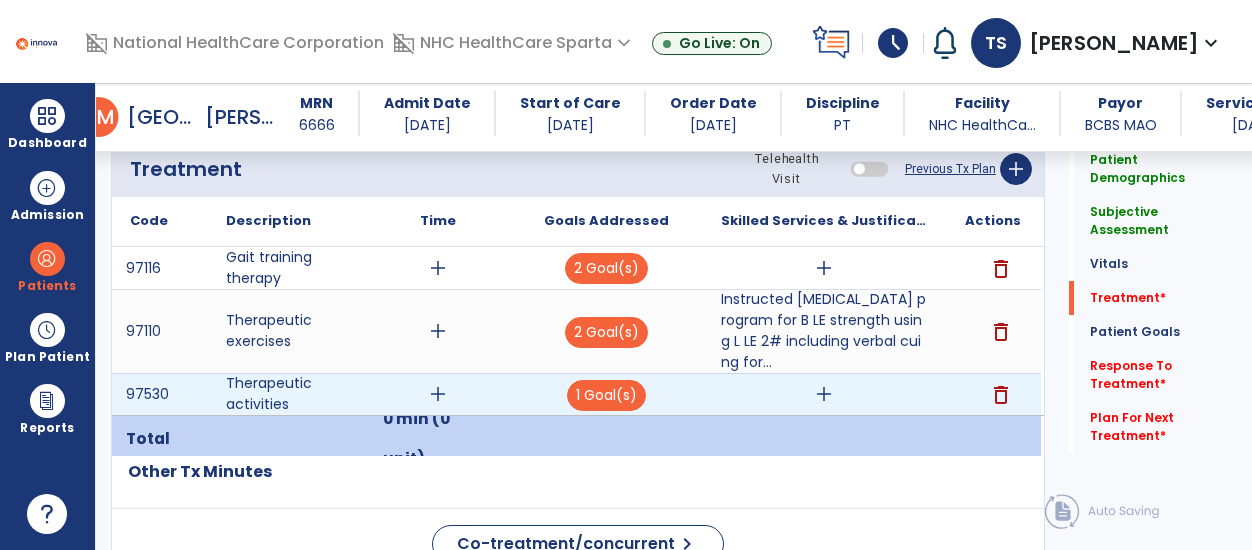 type on "**********" 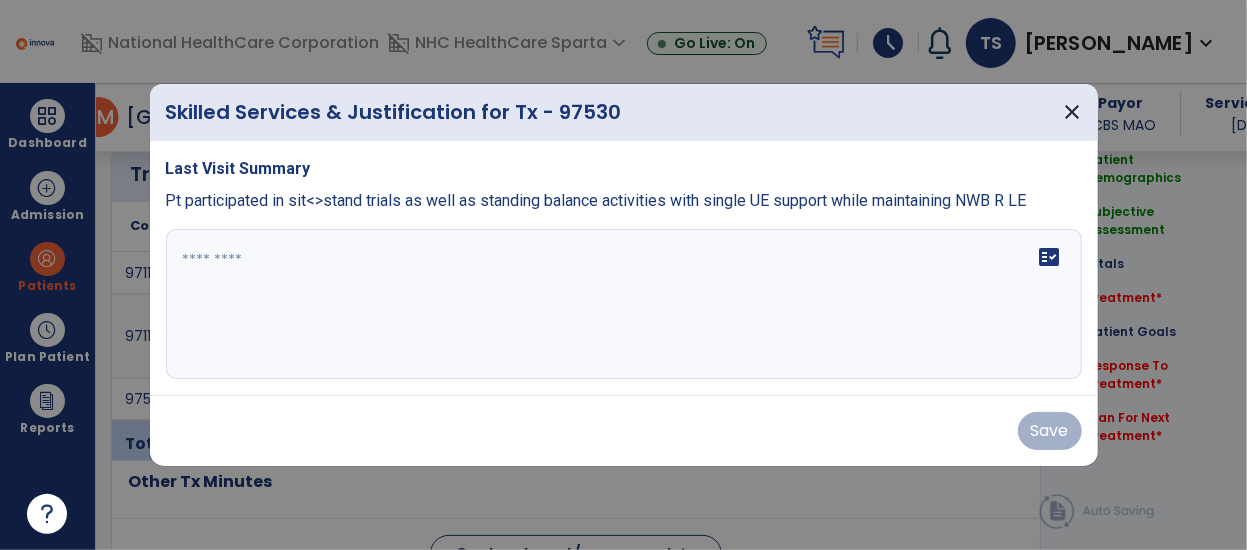 scroll, scrollTop: 1229, scrollLeft: 0, axis: vertical 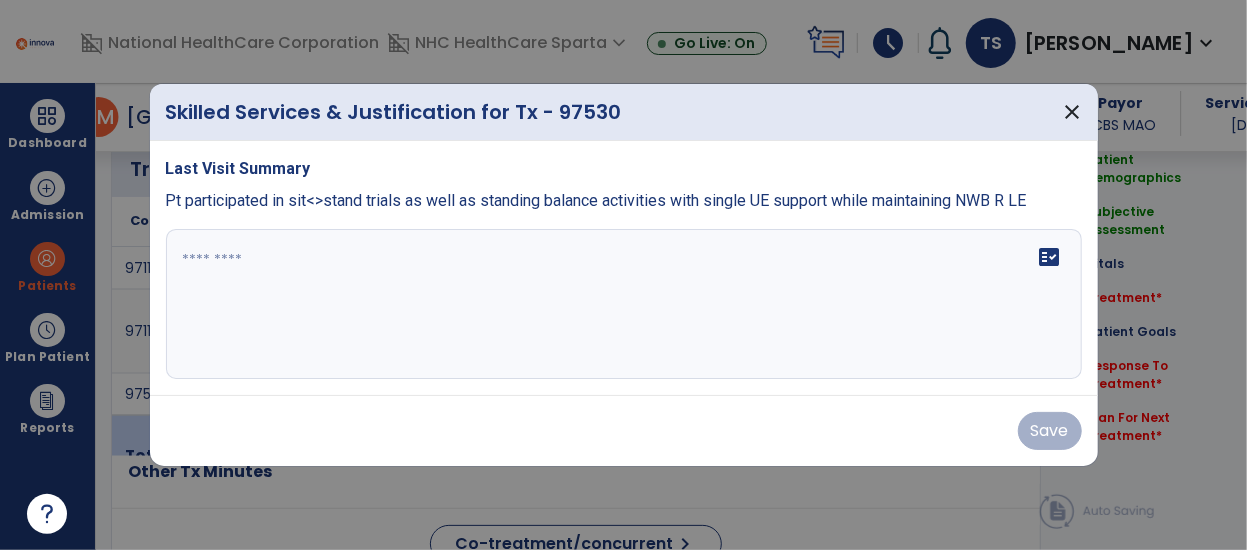 click on "fact_check" at bounding box center (624, 304) 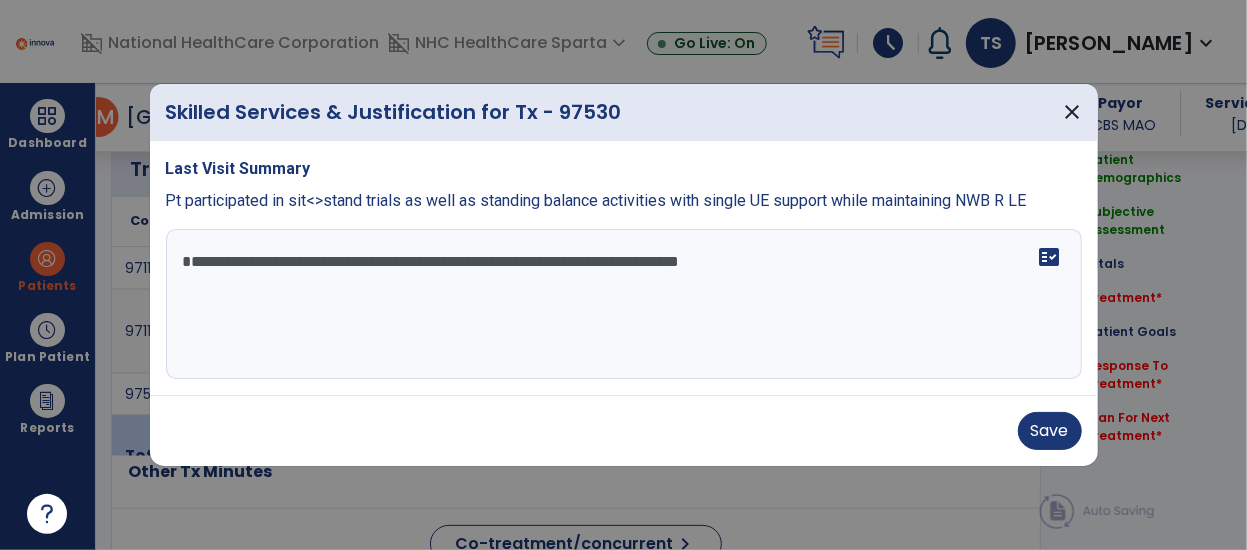 click on "**********" at bounding box center (624, 304) 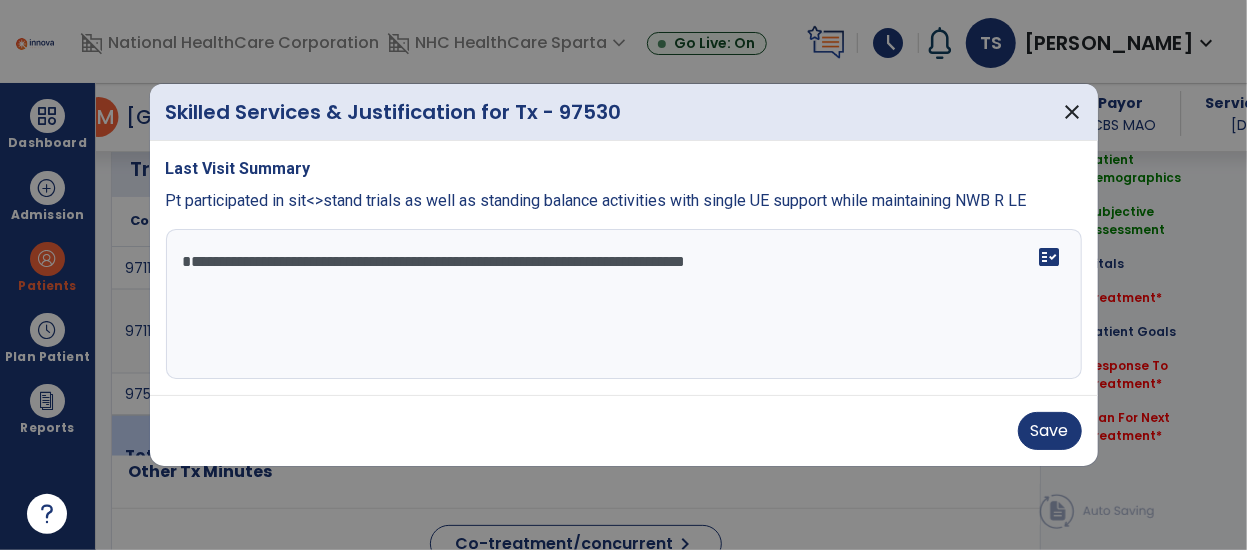 click on "**********" at bounding box center [624, 304] 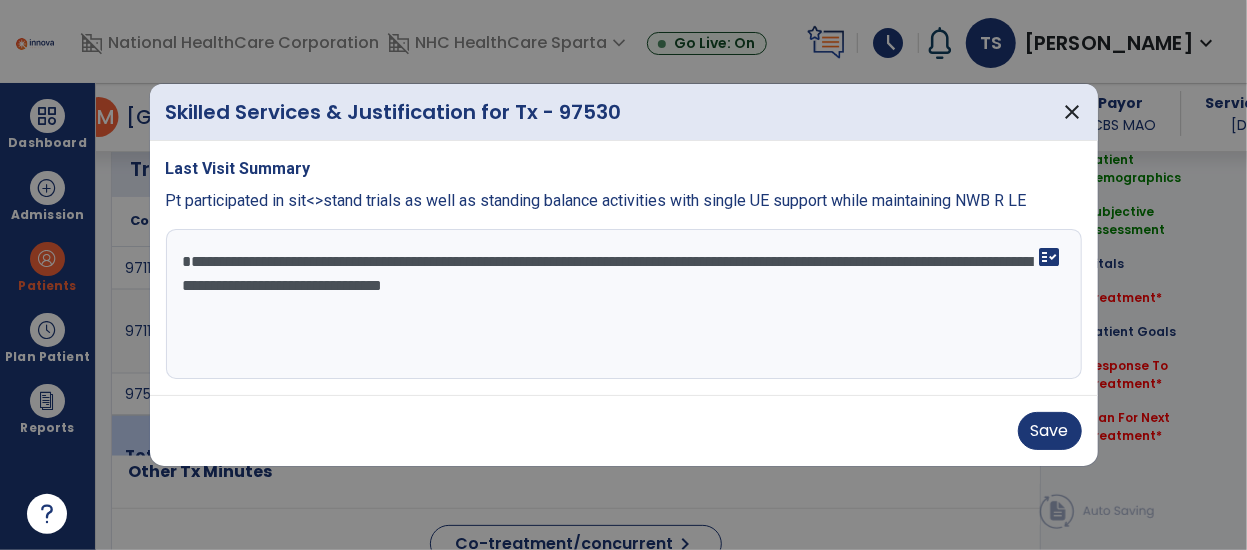 click on "**********" at bounding box center (624, 304) 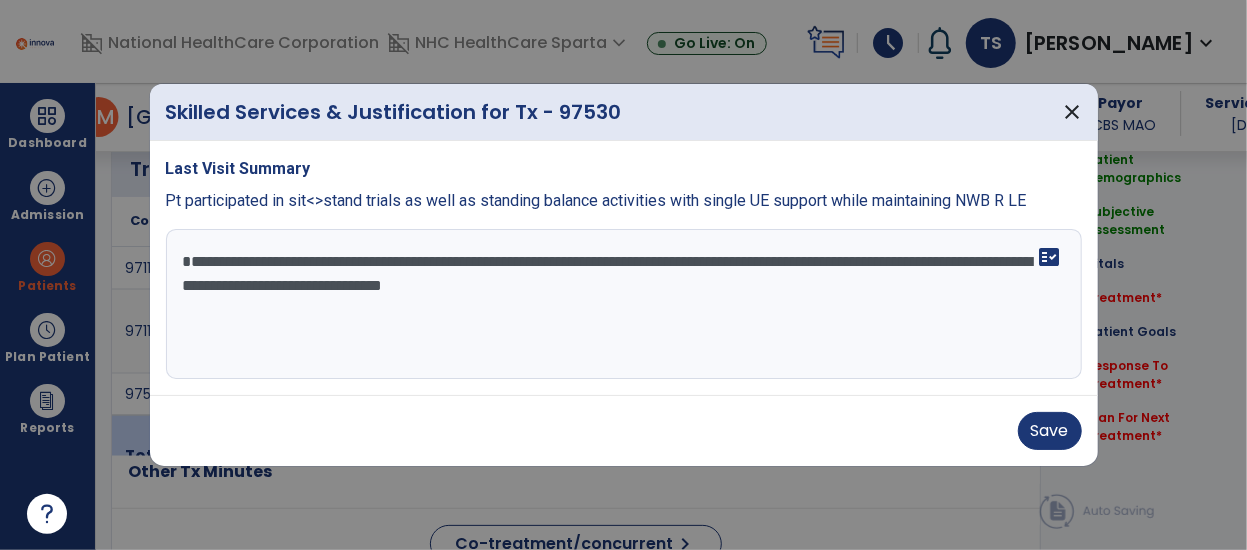 click on "**********" at bounding box center (624, 304) 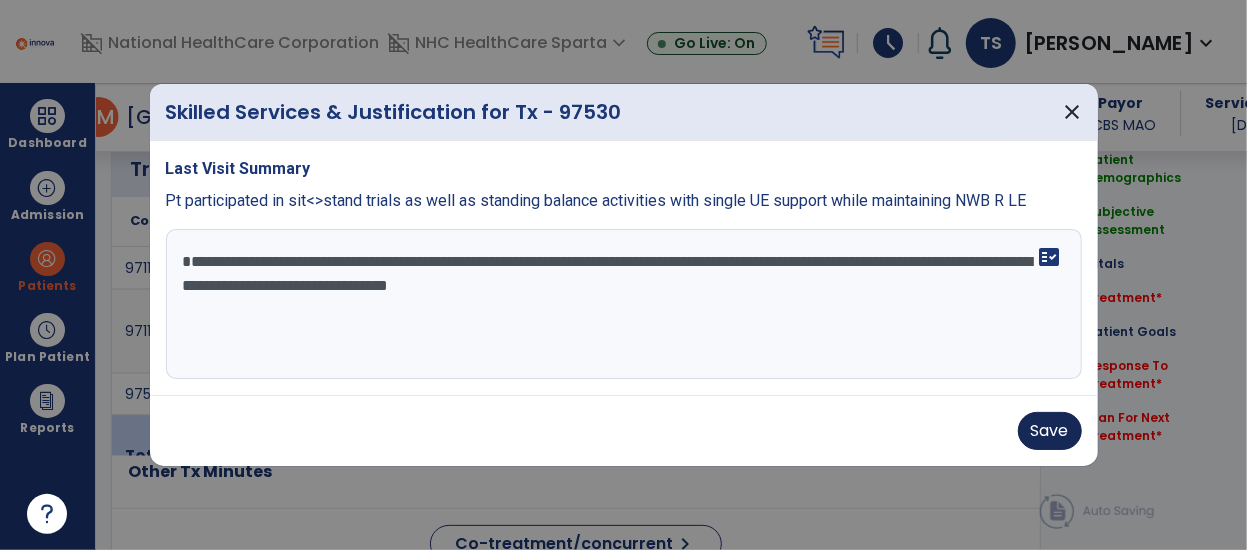 type on "**********" 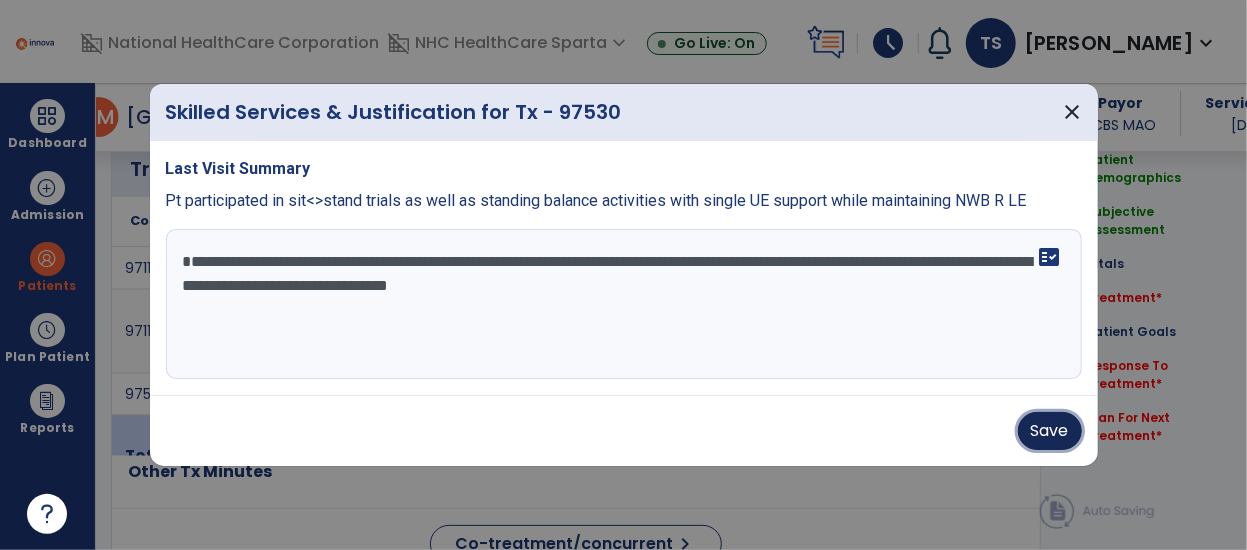 click on "Save" at bounding box center [1050, 431] 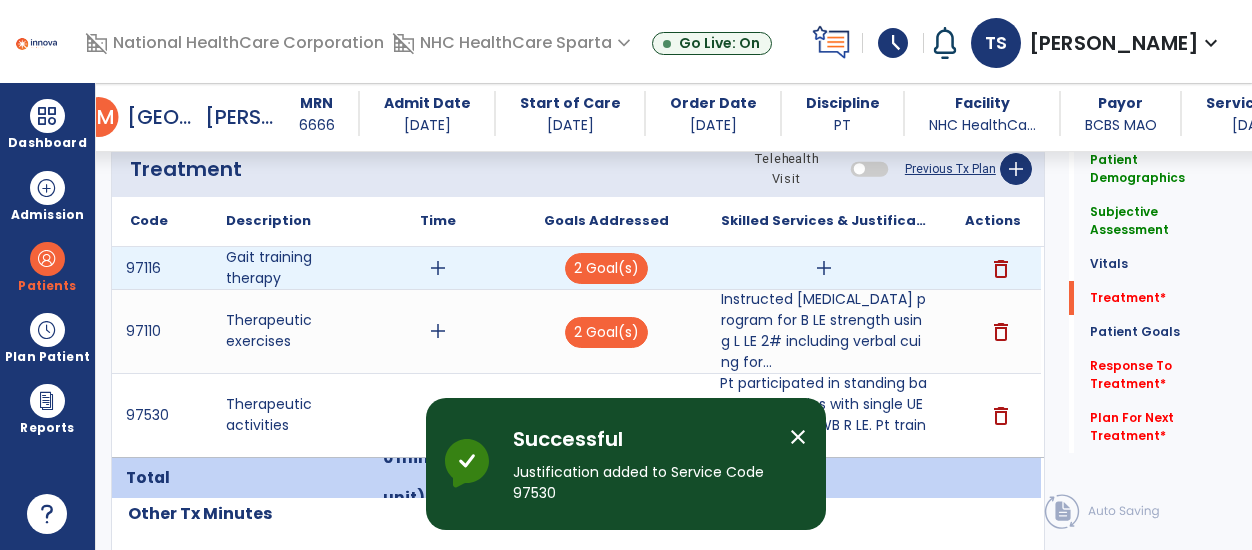 click on "add" at bounding box center [824, 268] 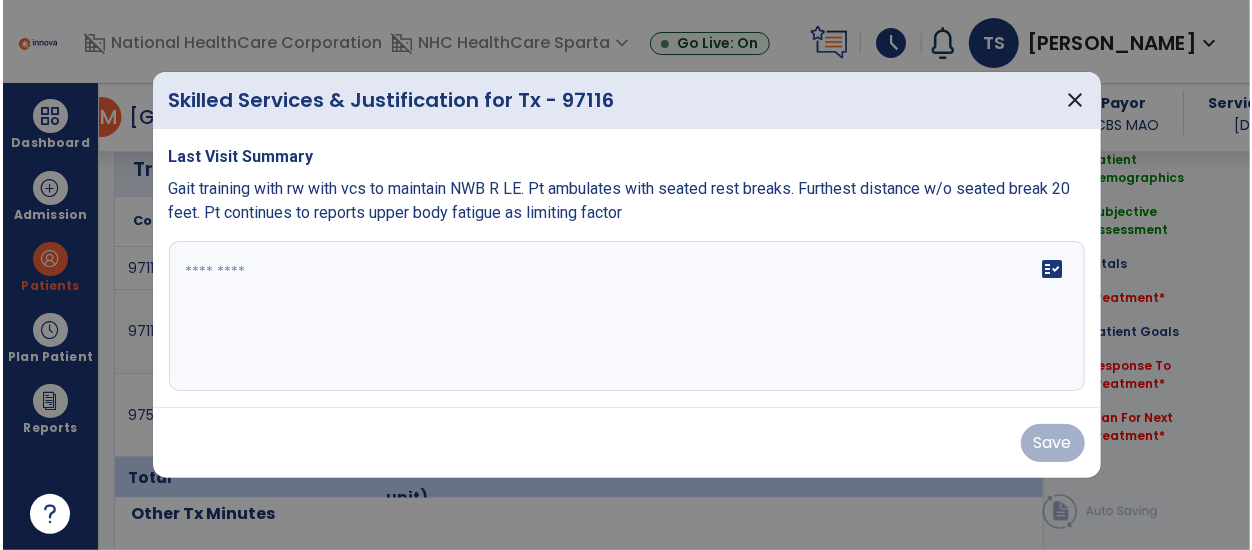 scroll, scrollTop: 1229, scrollLeft: 0, axis: vertical 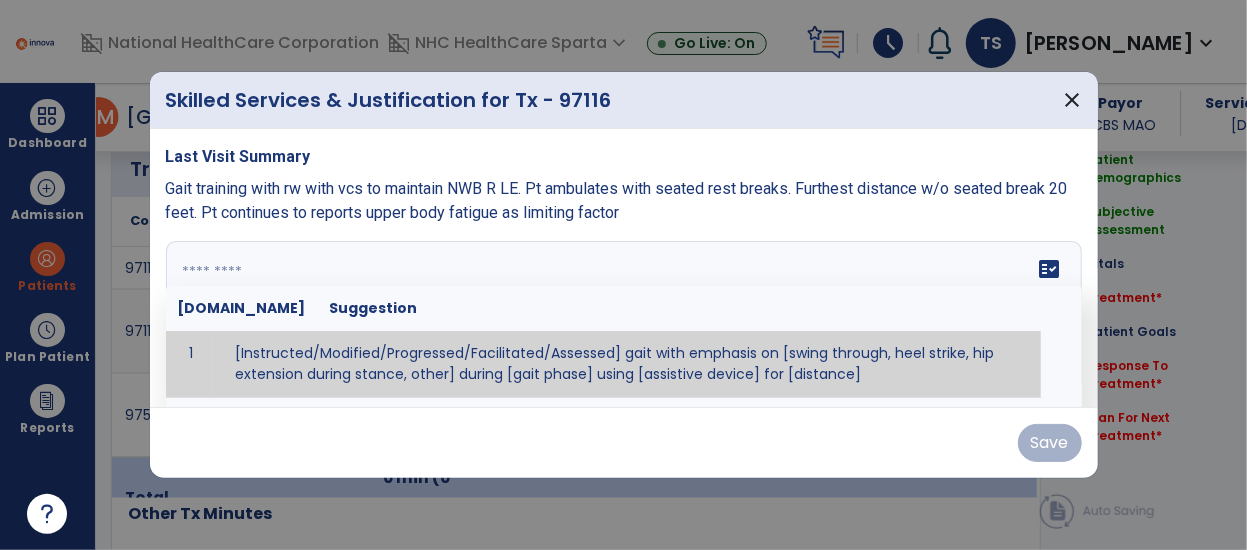 click on "fact_check  Sr.No Suggestion 1 [Instructed/Modified/Progressed/Facilitated/Assessed] gait with emphasis on [swing through, heel strike, hip extension during stance, other] during [gait phase] using [assistive device] for [distance] 2 [Instructed/Modified/Progressed/Facilitated/Assessed] use of [assistive device] and [NWB, PWB, step-to gait pattern, step through gait pattern] 3 [Instructed/Modified/Progressed/Facilitated/Assessed] patient's ability to [ascend/descend # of steps, perform directional changes, walk on even/uneven surfaces, pick-up objects off floor, velocity changes, other] using [assistive device]. 4 [Instructed/Modified/Progressed/Facilitated/Assessed] pre-gait activities including [identify exercise] in order to prepare for gait training. 5" at bounding box center (624, 316) 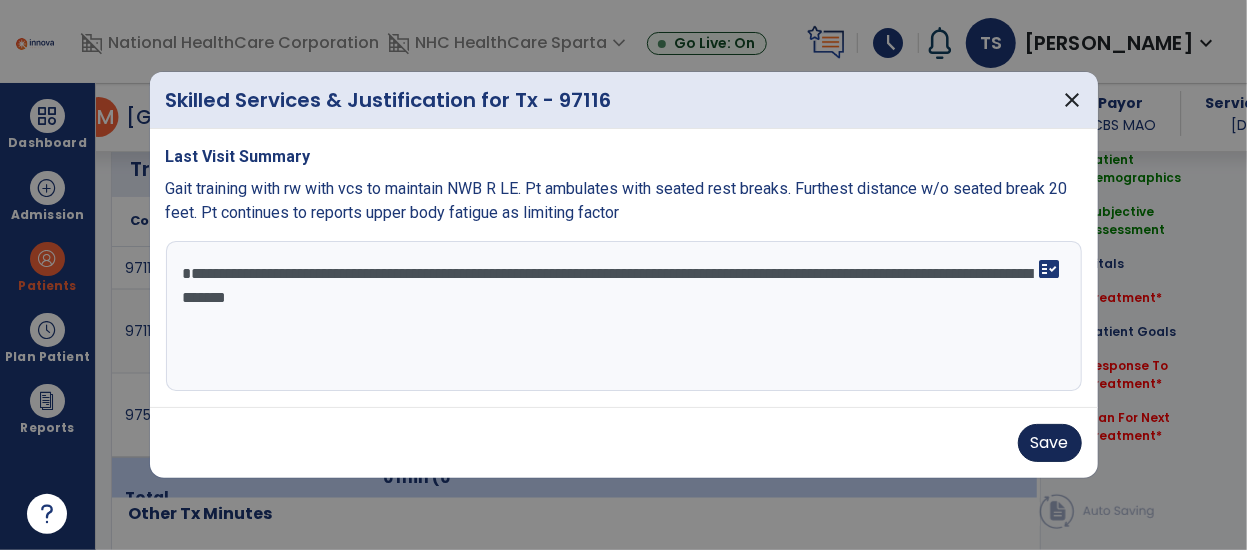 type on "**********" 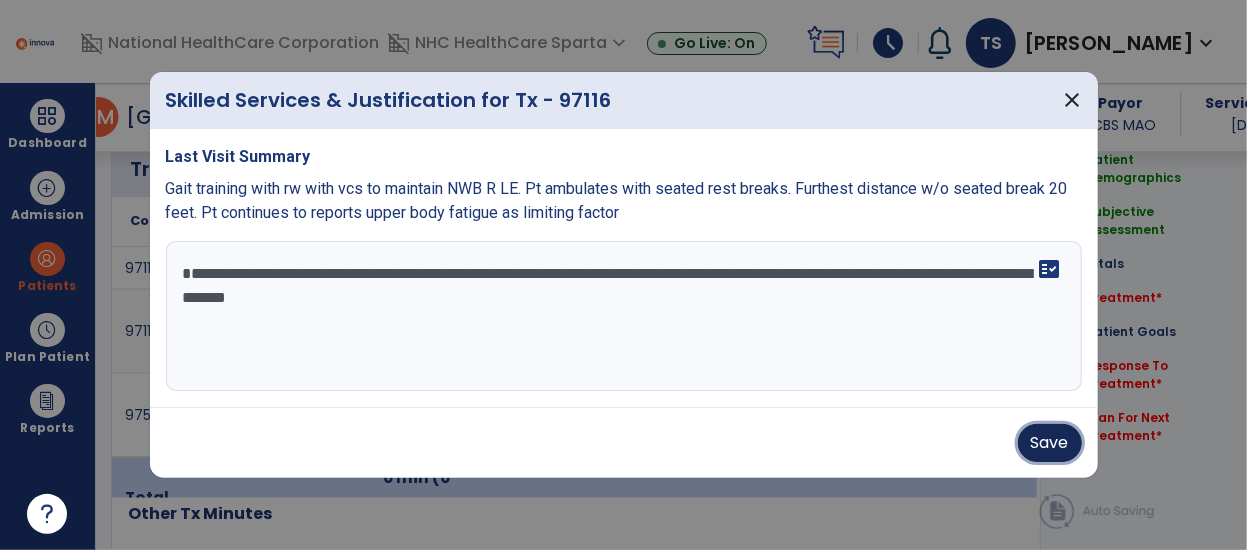 click on "Save" at bounding box center (1050, 443) 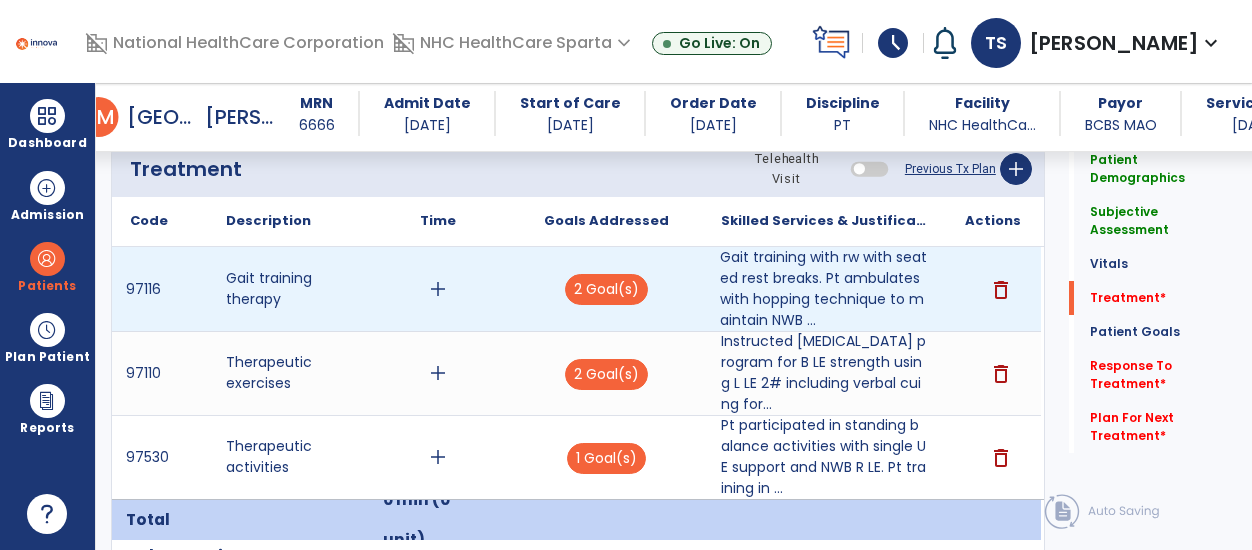 click on "add" at bounding box center (438, 289) 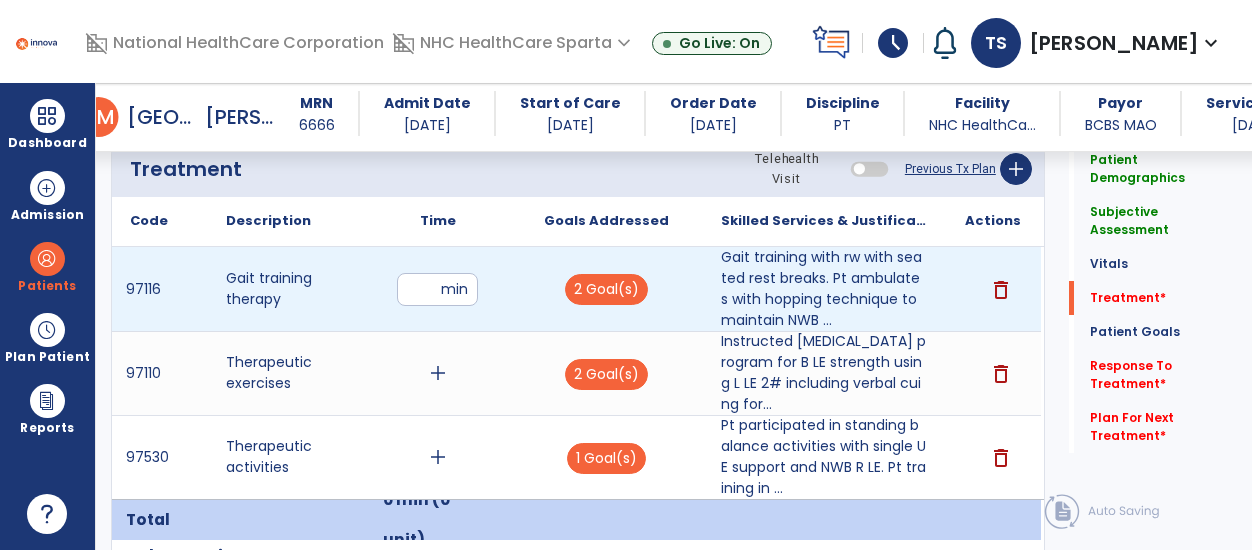 type on "**" 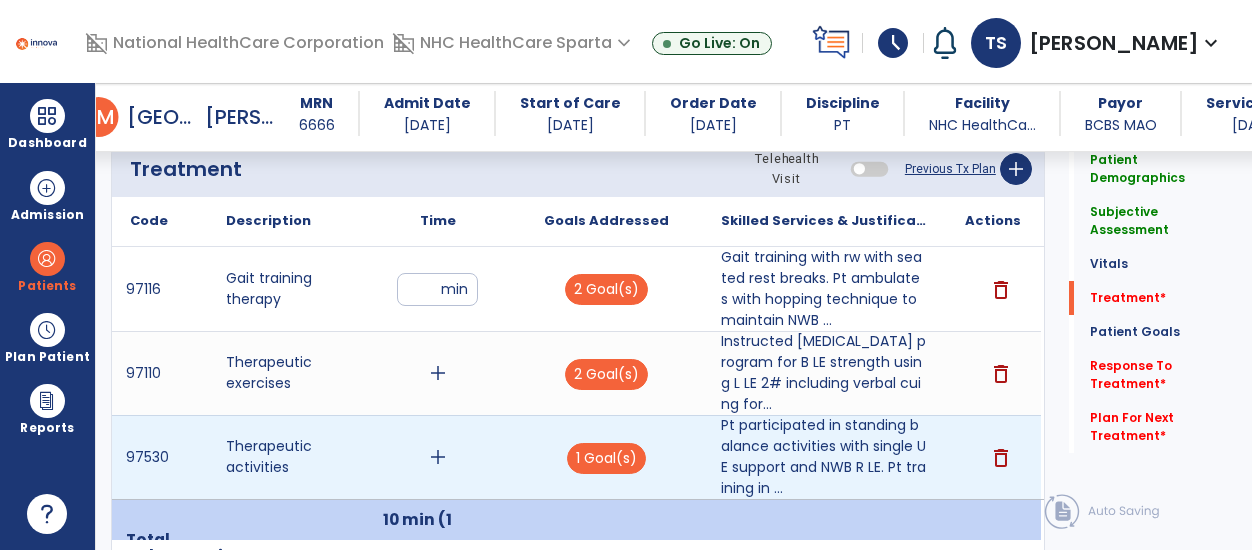 click on "add" at bounding box center [438, 457] 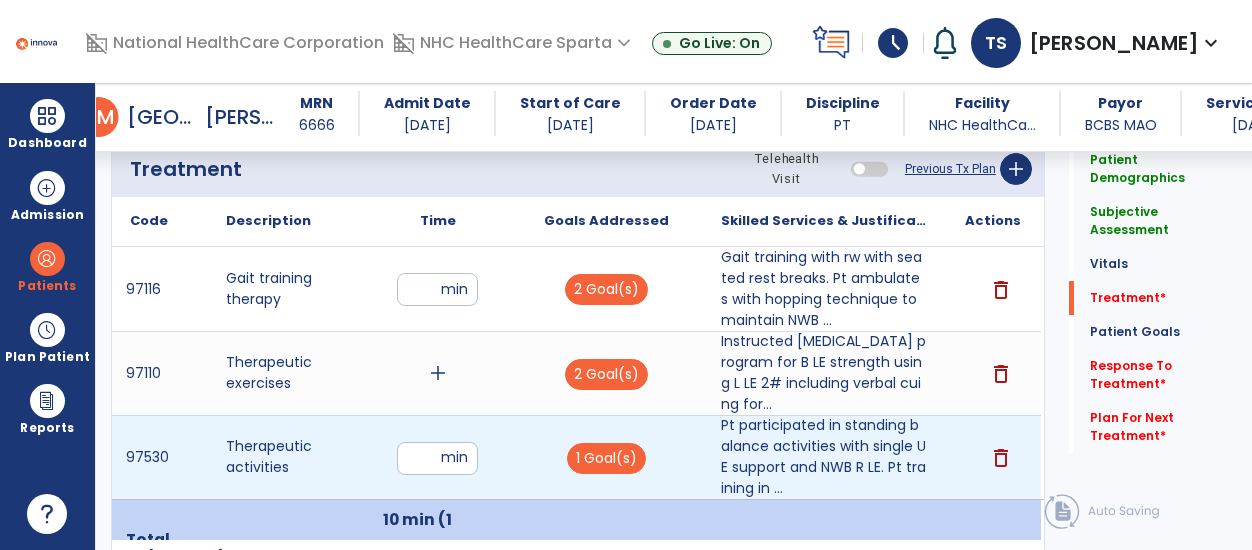 type on "**" 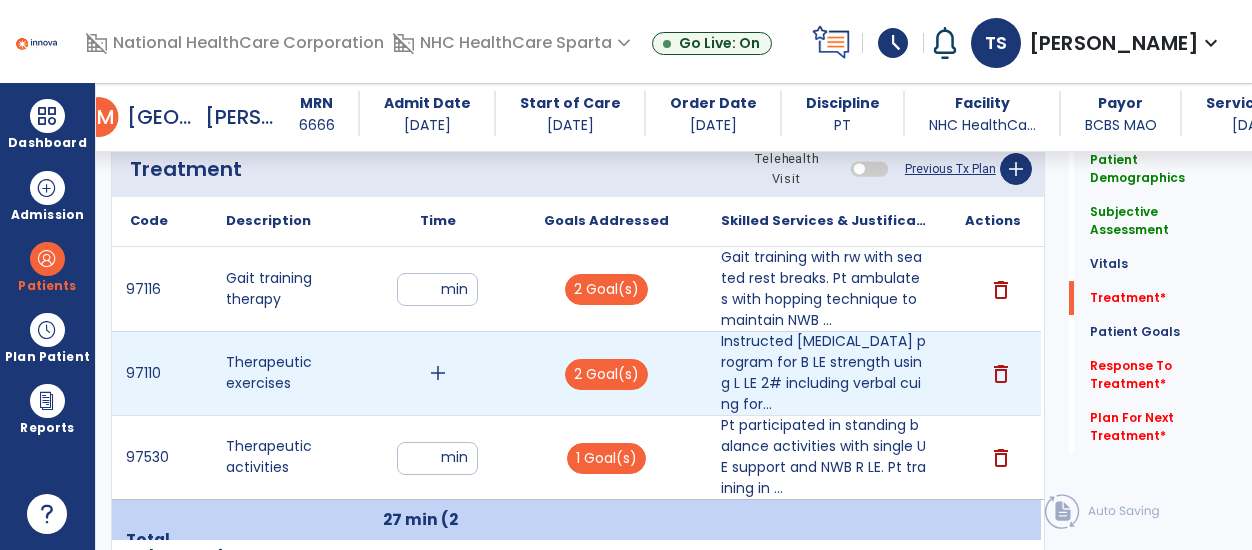 click on "add" at bounding box center (438, 373) 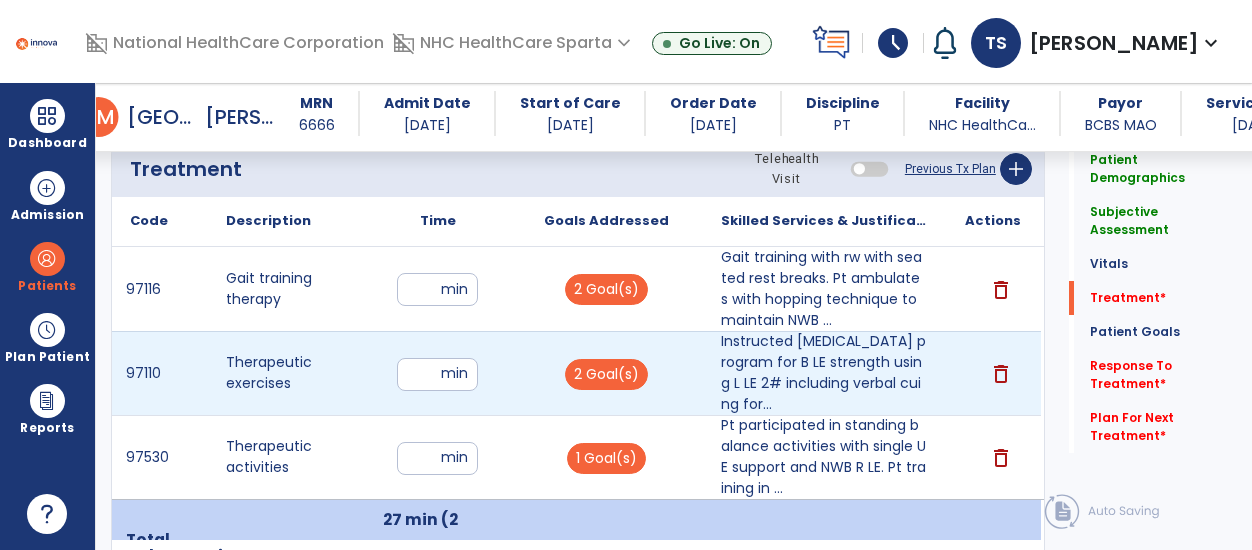type on "**" 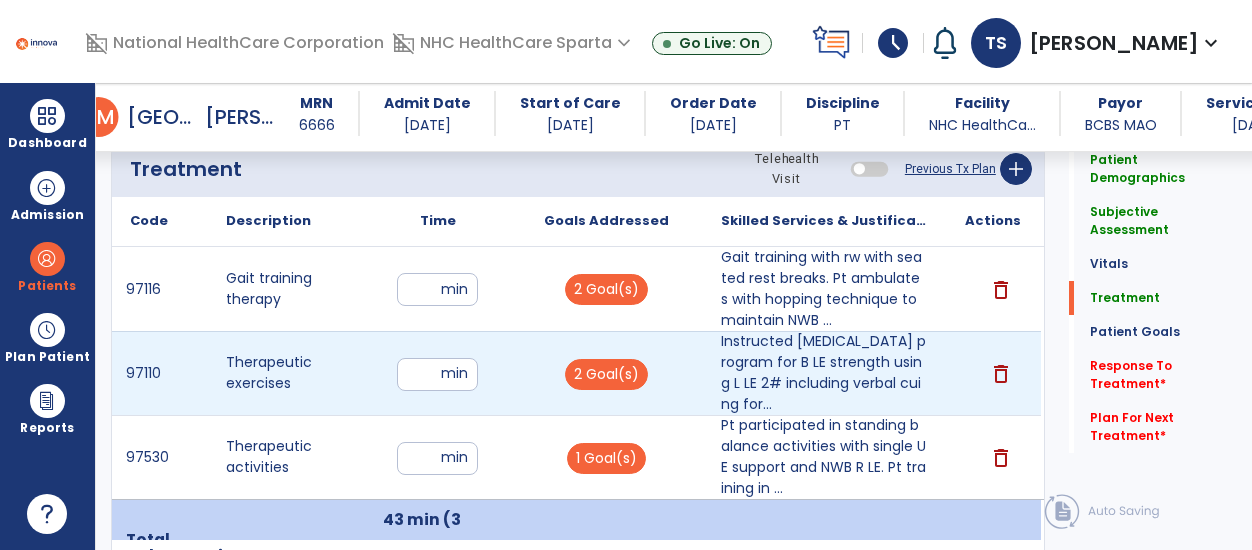 click on "**" at bounding box center [437, 374] 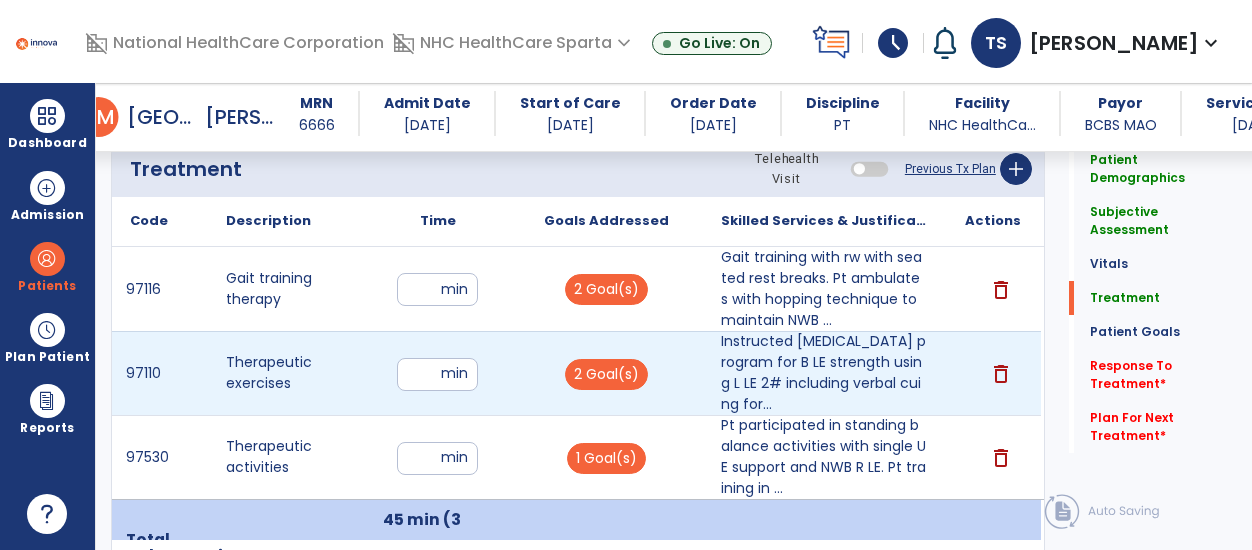 click on "**" at bounding box center (437, 374) 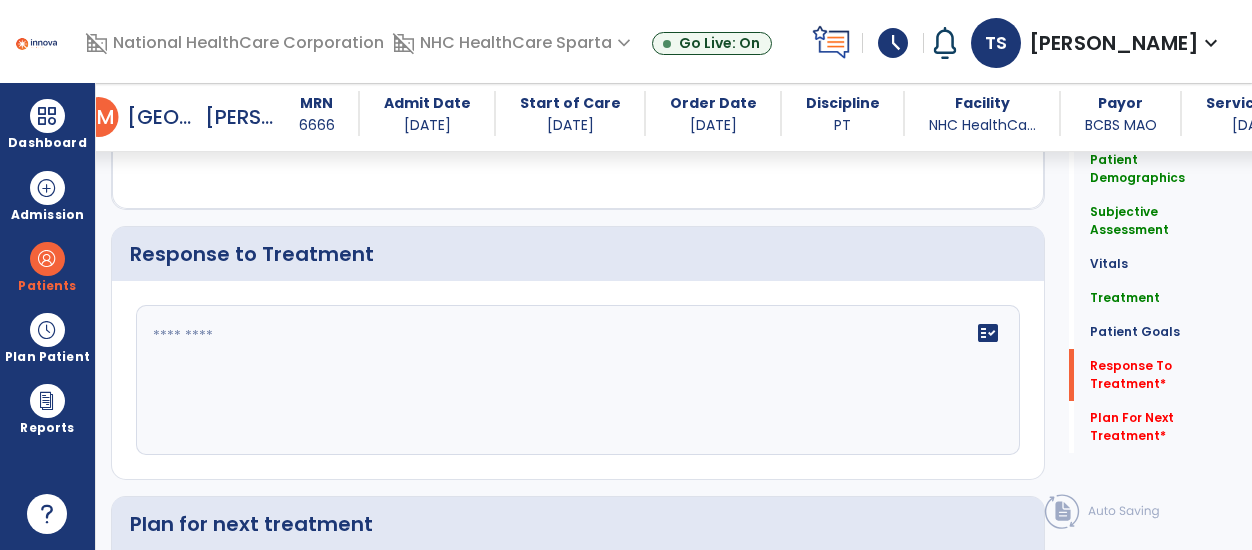 scroll, scrollTop: 2870, scrollLeft: 0, axis: vertical 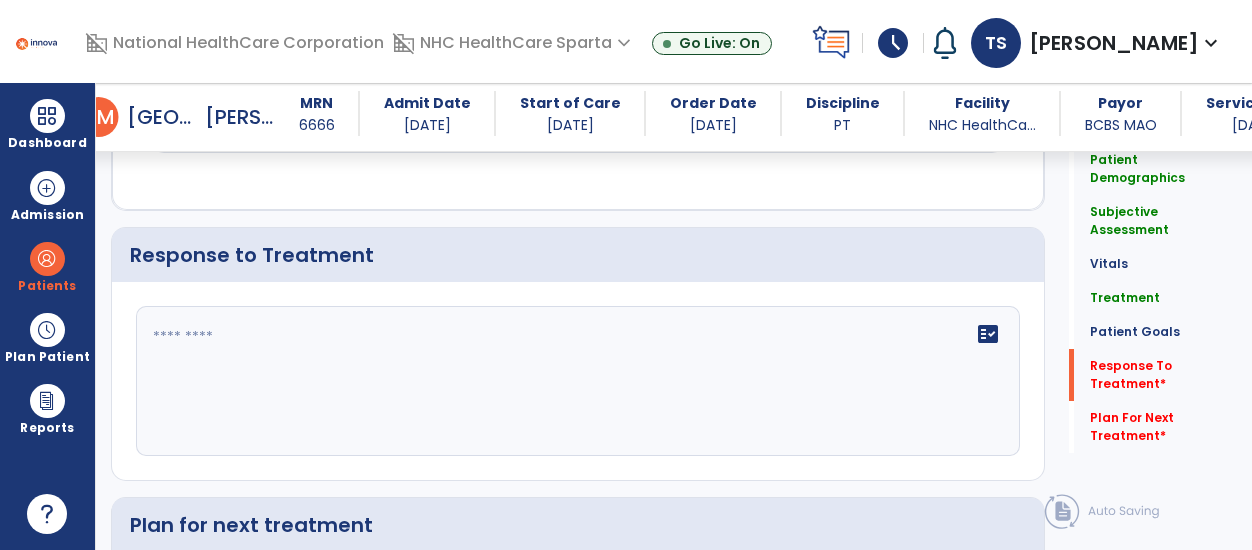 click on "fact_check" 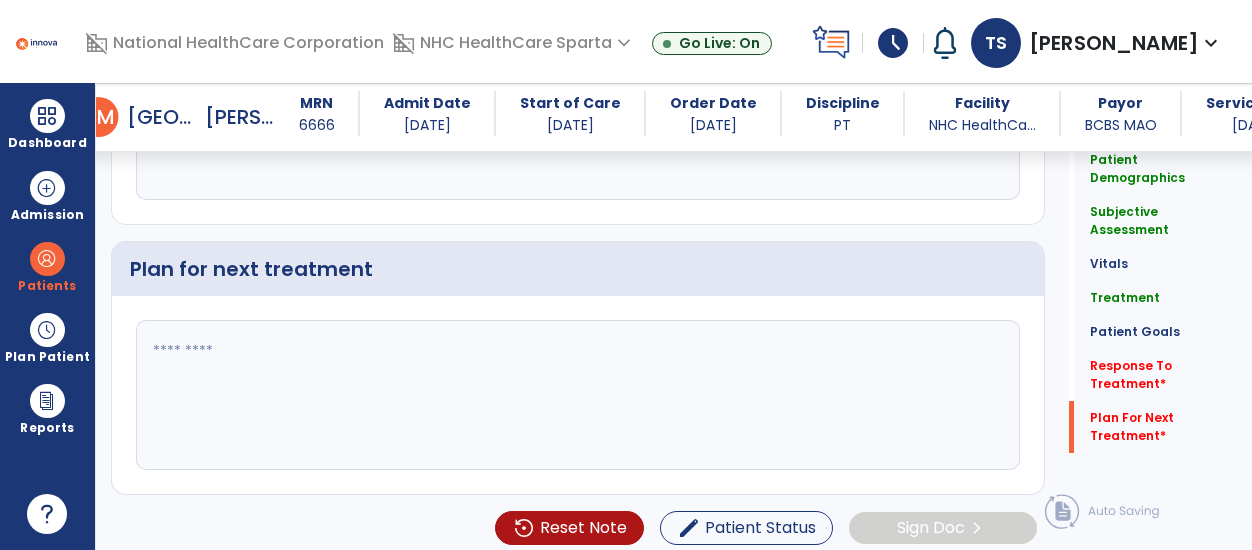 scroll, scrollTop: 3126, scrollLeft: 0, axis: vertical 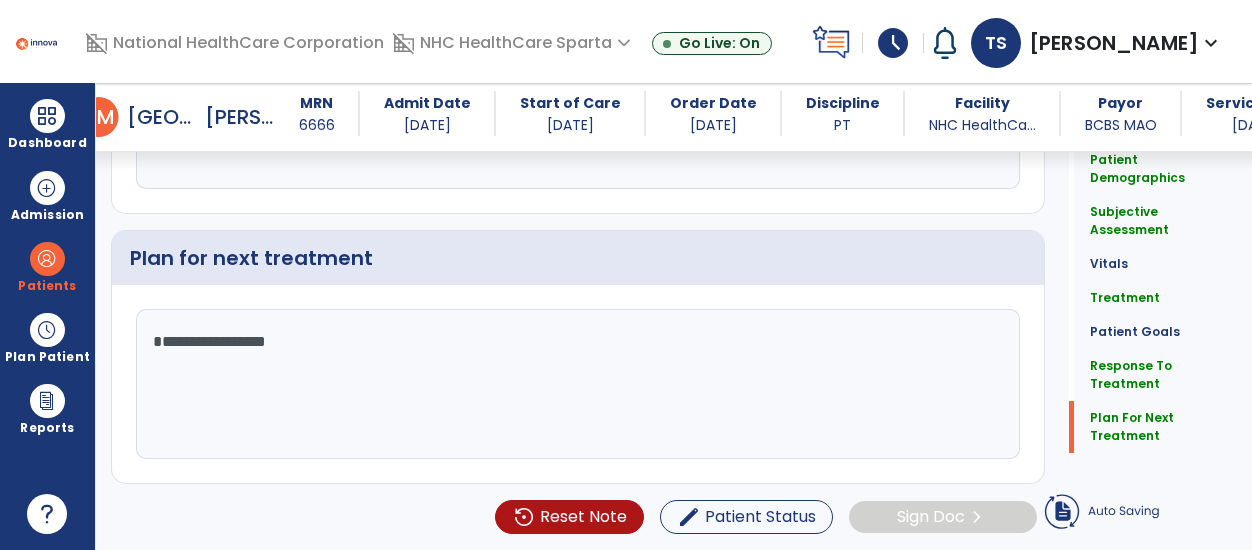 type on "**********" 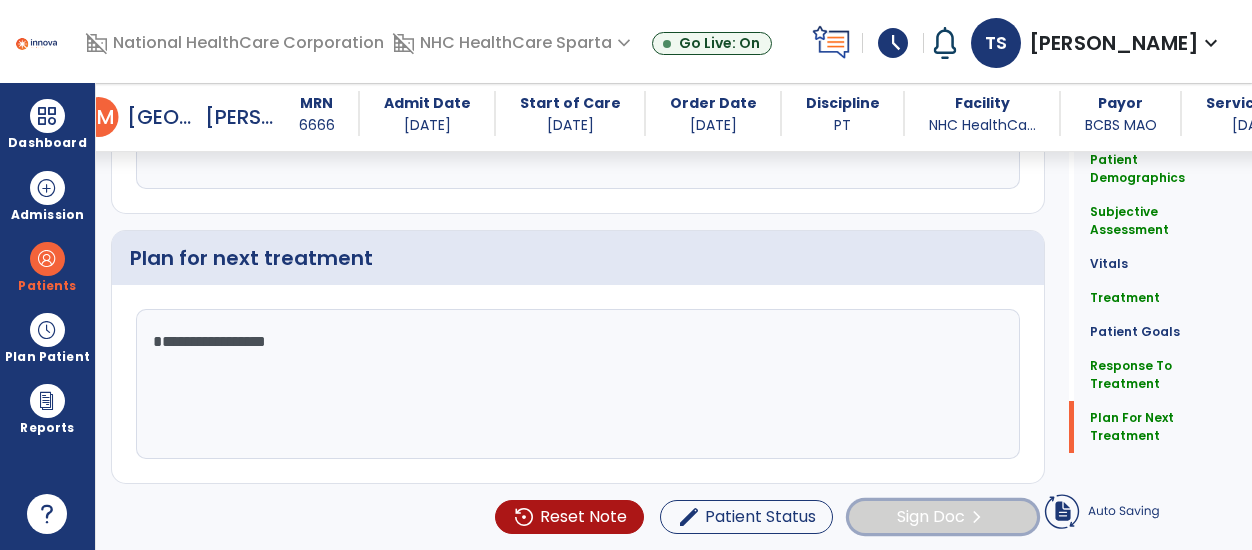 click on "Sign Doc" 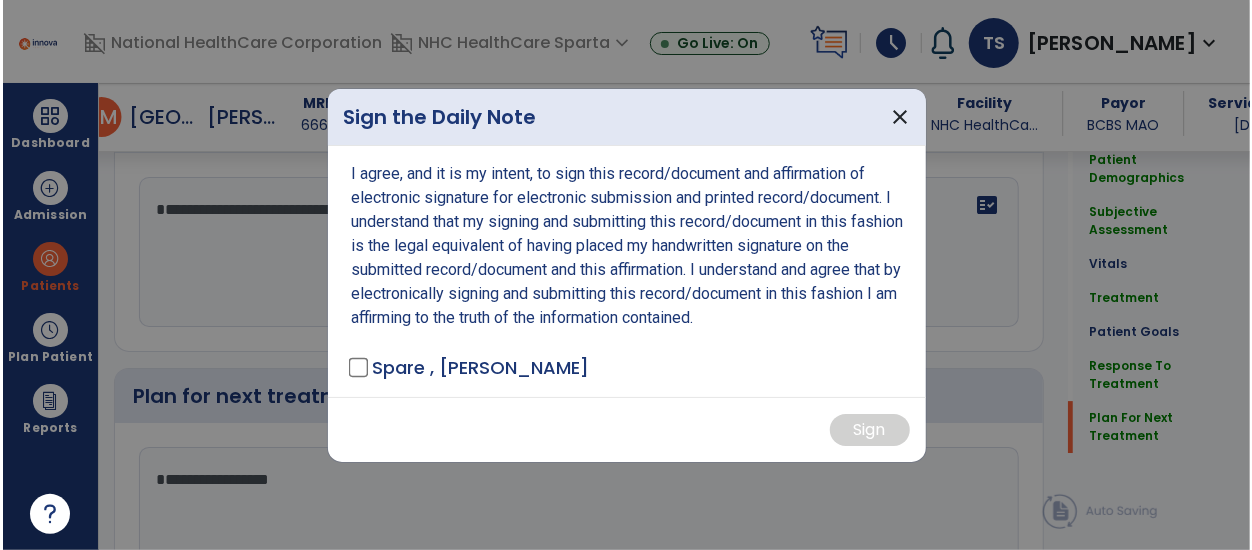 scroll, scrollTop: 3126, scrollLeft: 0, axis: vertical 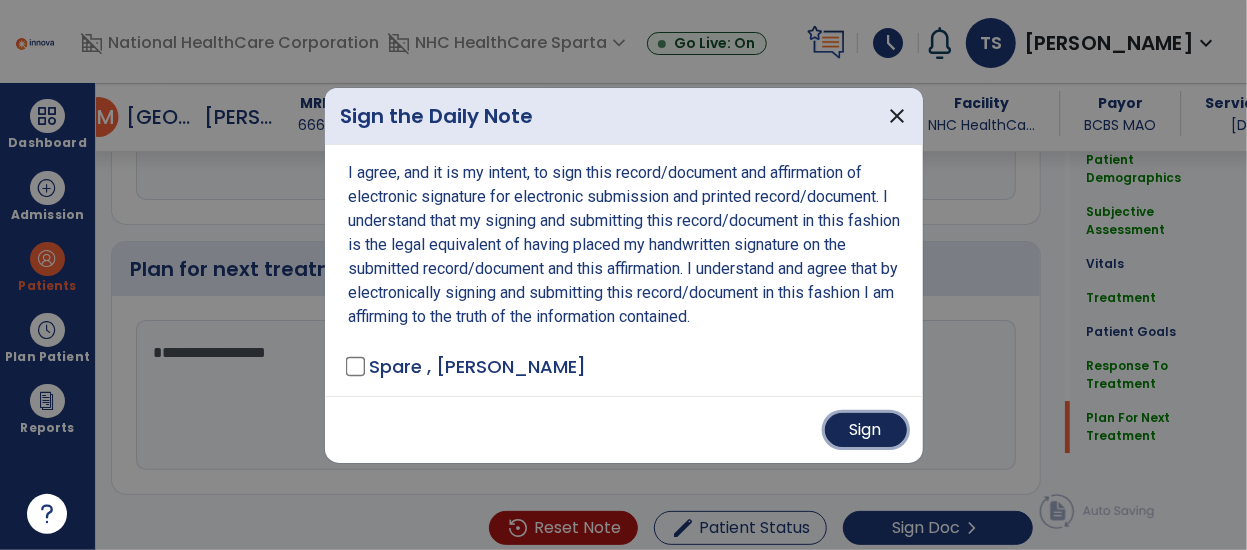 click on "Sign" at bounding box center [866, 430] 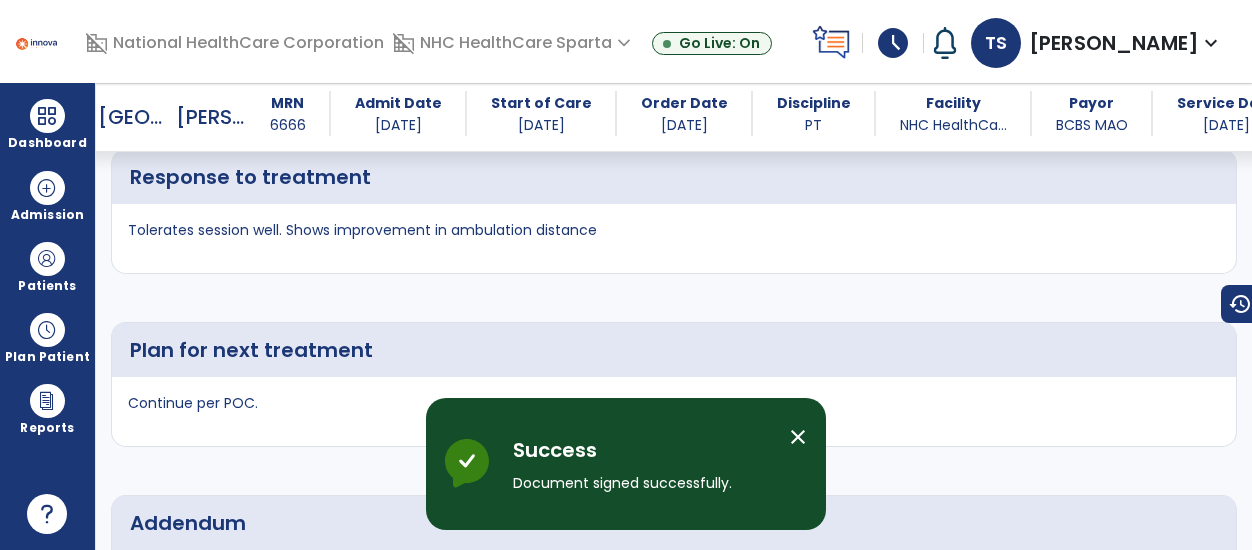 scroll, scrollTop: 4752, scrollLeft: 0, axis: vertical 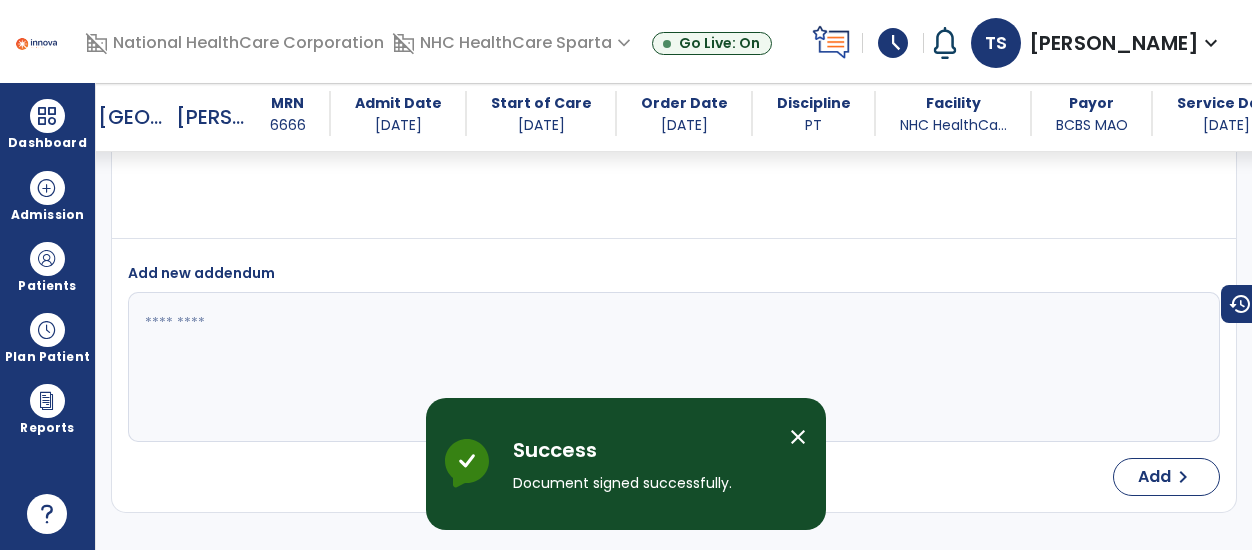 click on "close" at bounding box center [798, 437] 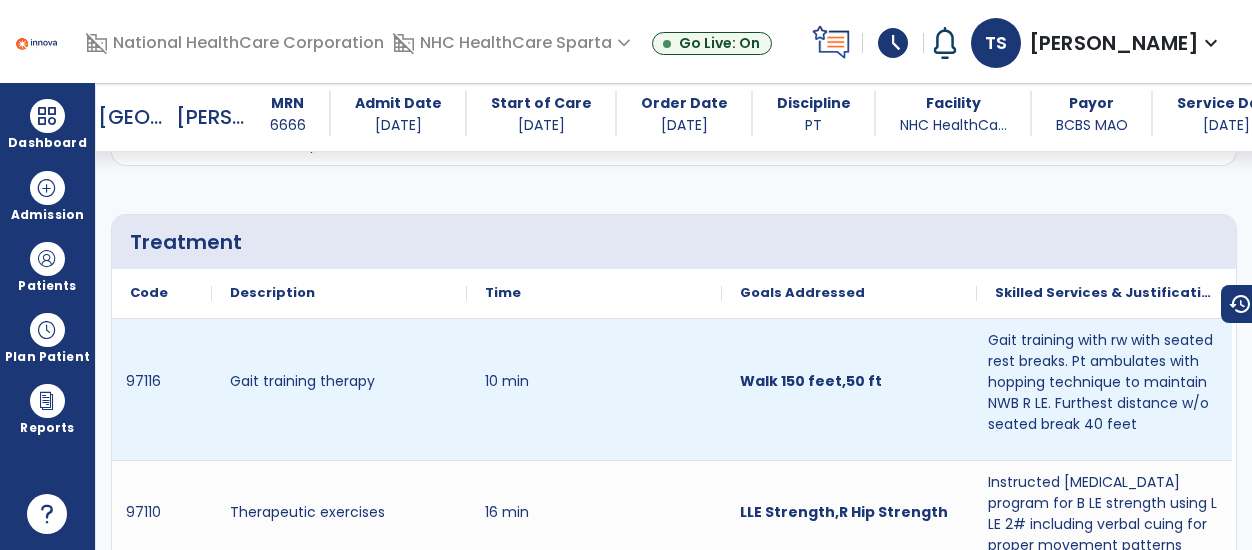 scroll, scrollTop: 0, scrollLeft: 0, axis: both 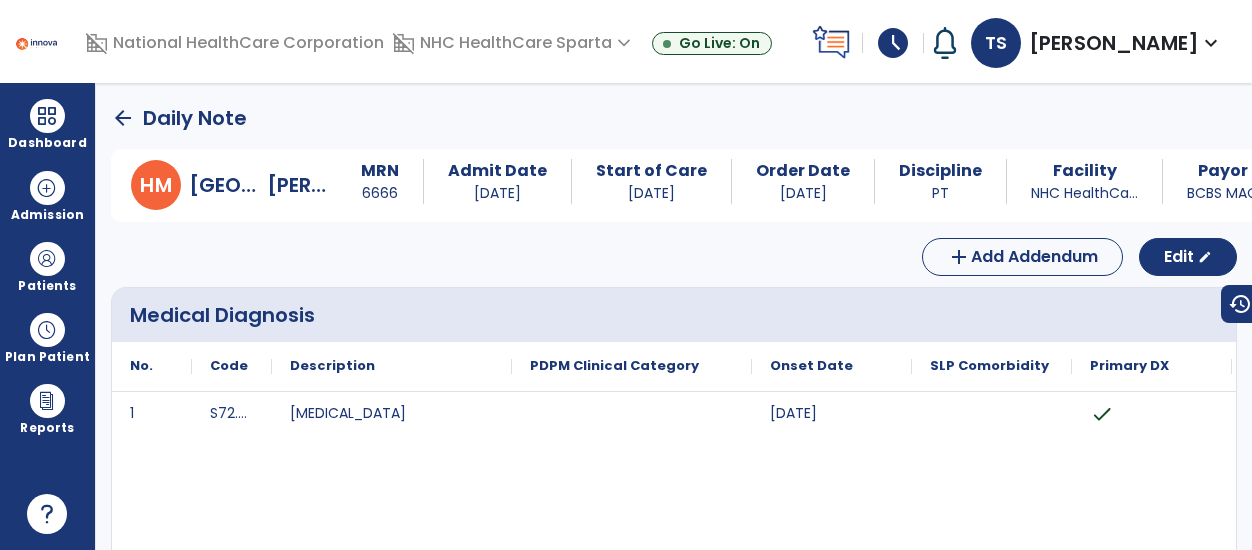 click on "arrow_back" 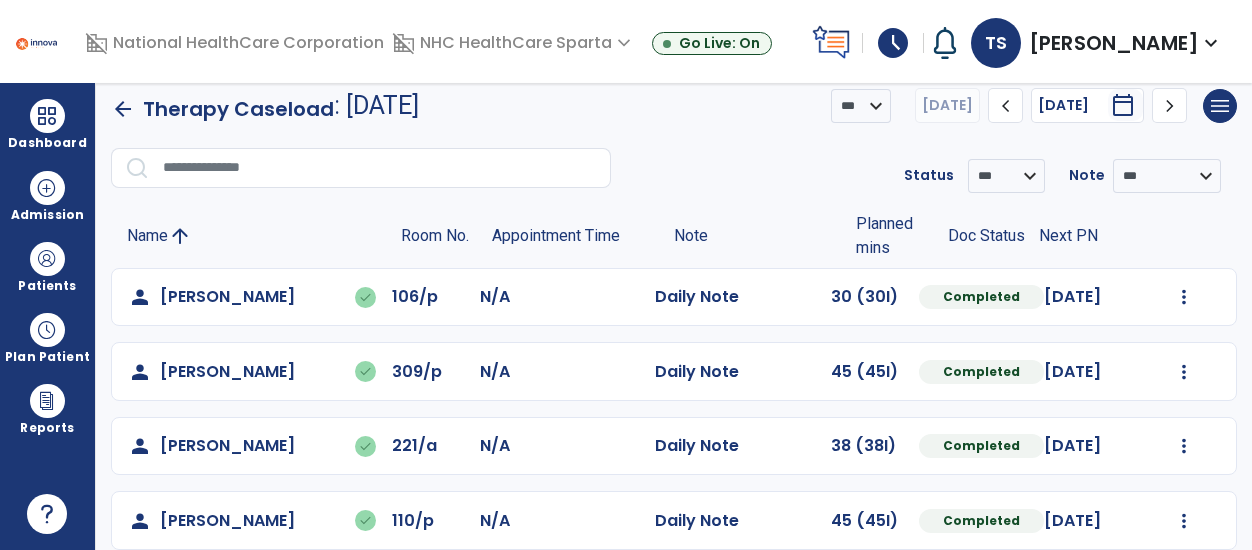scroll, scrollTop: 0, scrollLeft: 0, axis: both 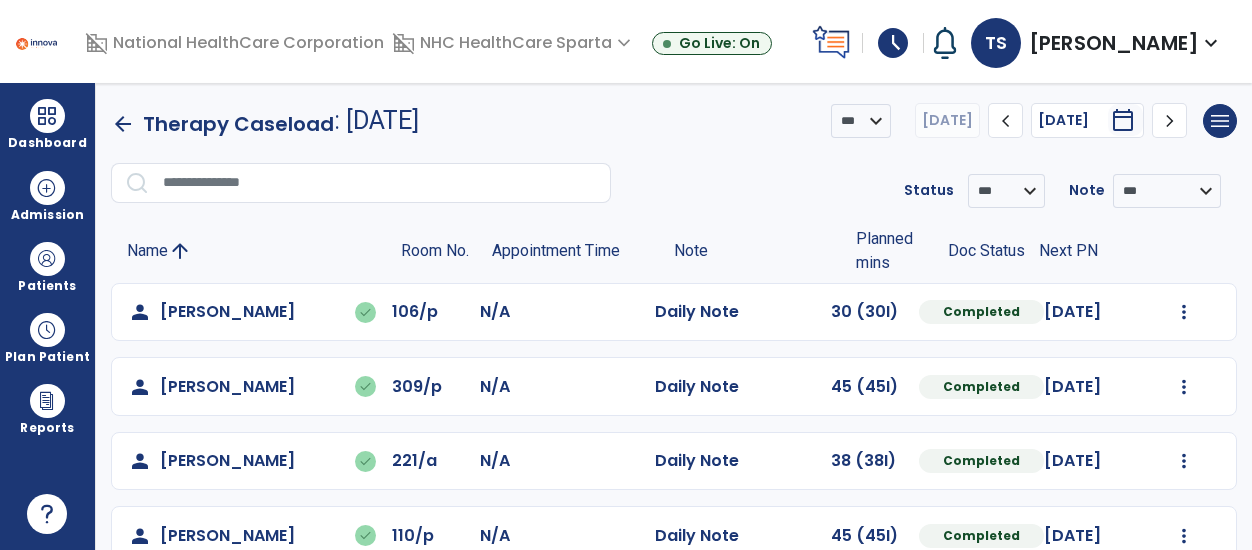 click on "chevron_right" 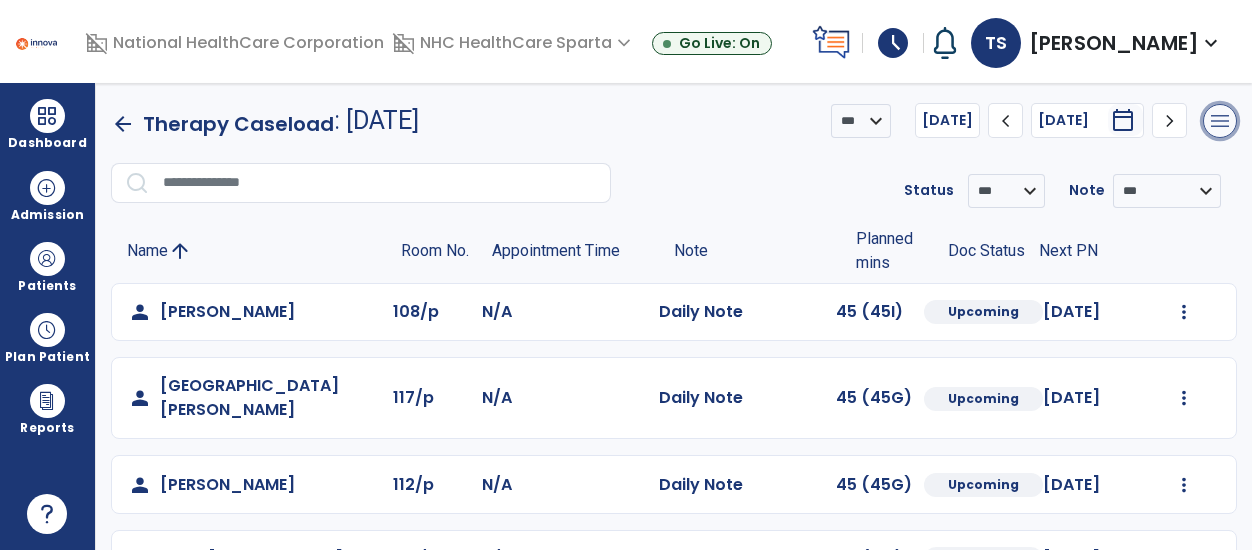 click on "menu" at bounding box center (1220, 121) 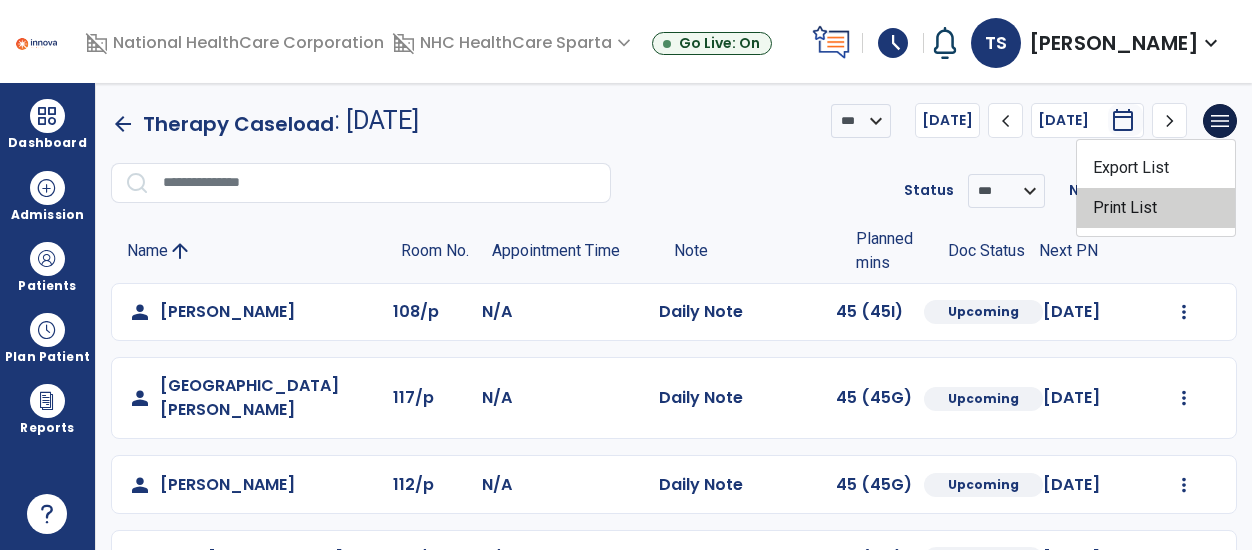 click on "Print List" 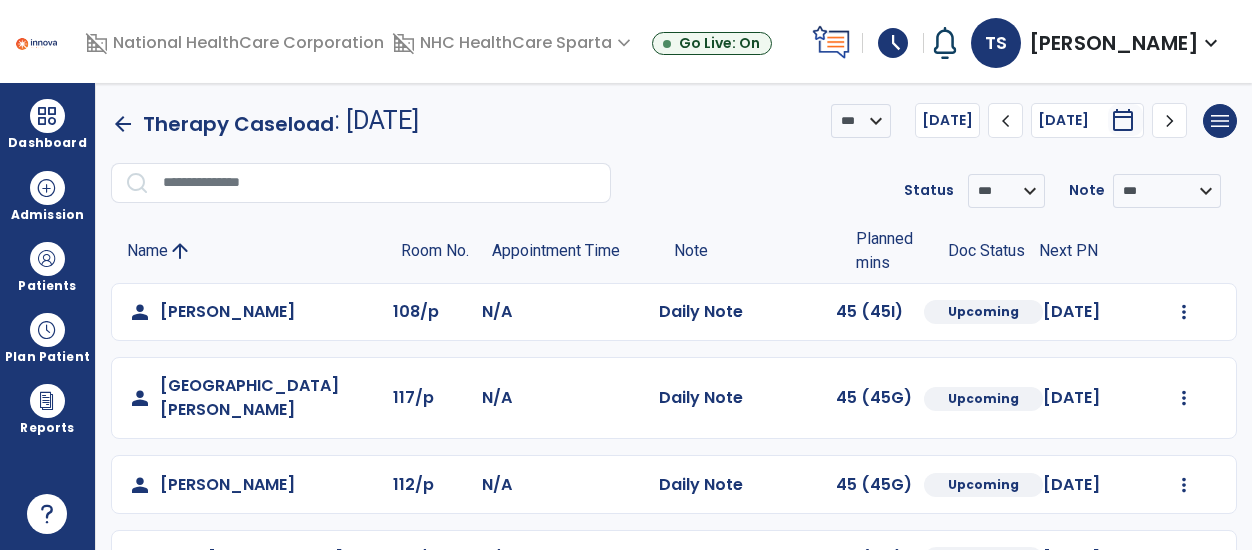 click on "schedule" at bounding box center [893, 43] 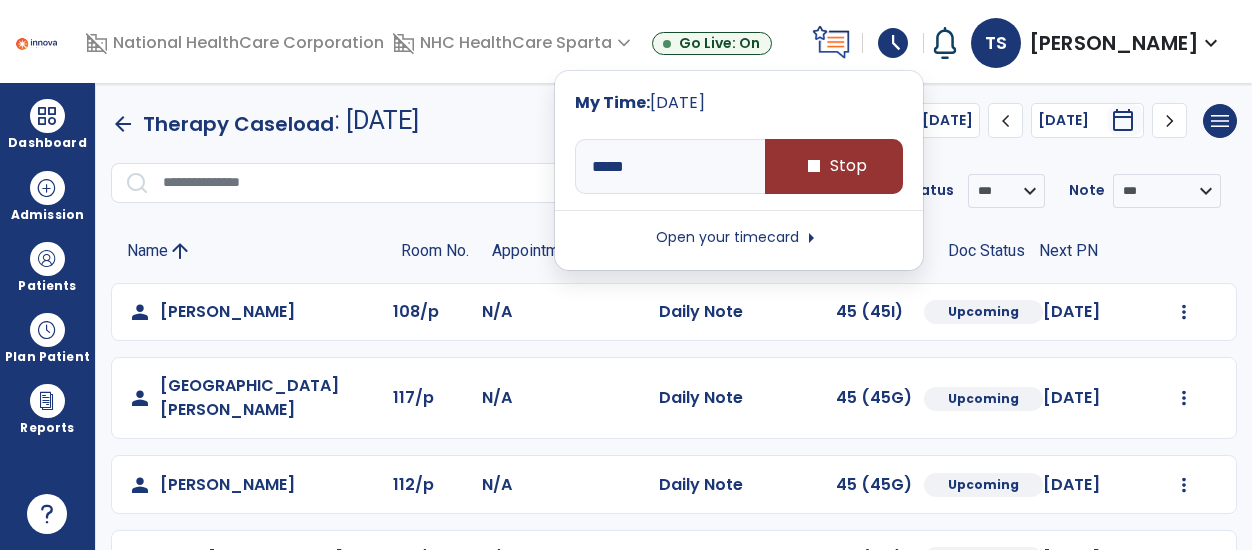click on "stop  Stop" at bounding box center [834, 166] 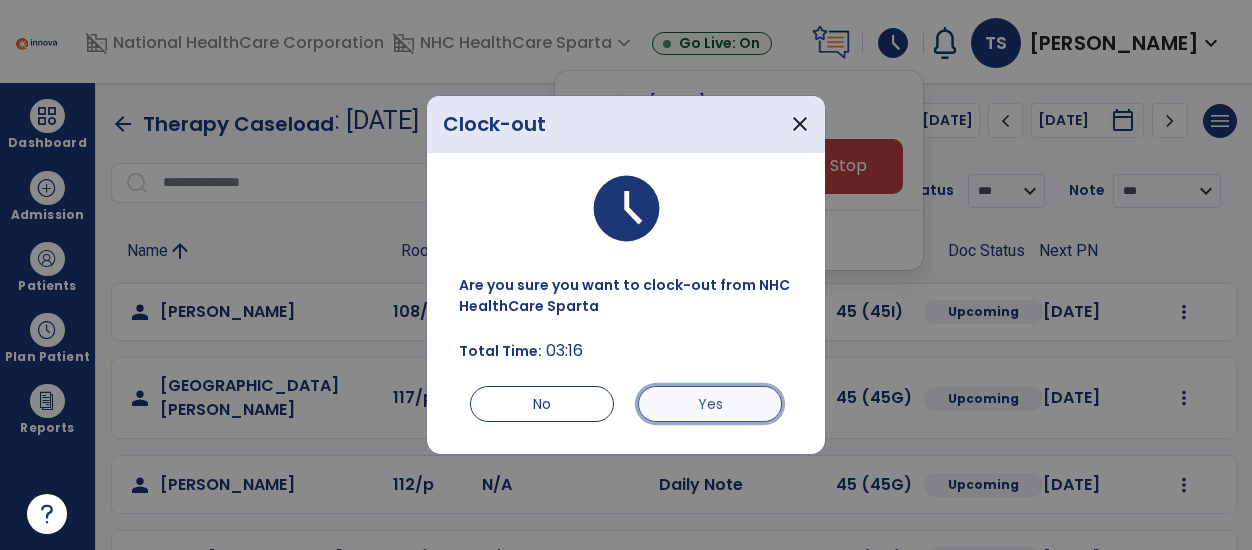 click on "Yes" at bounding box center [710, 404] 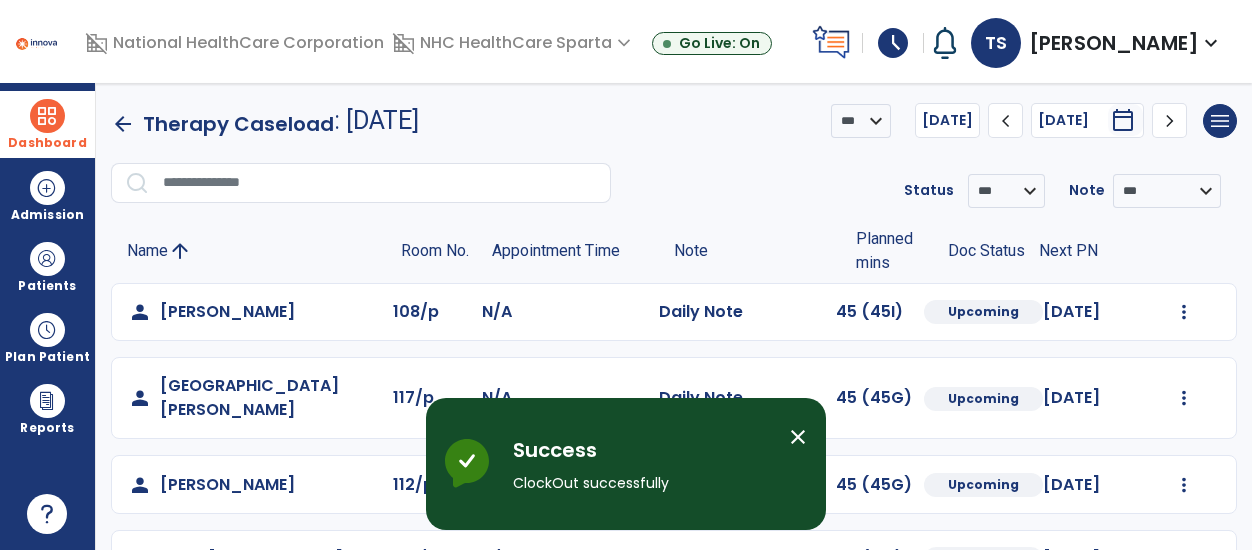click at bounding box center [47, 116] 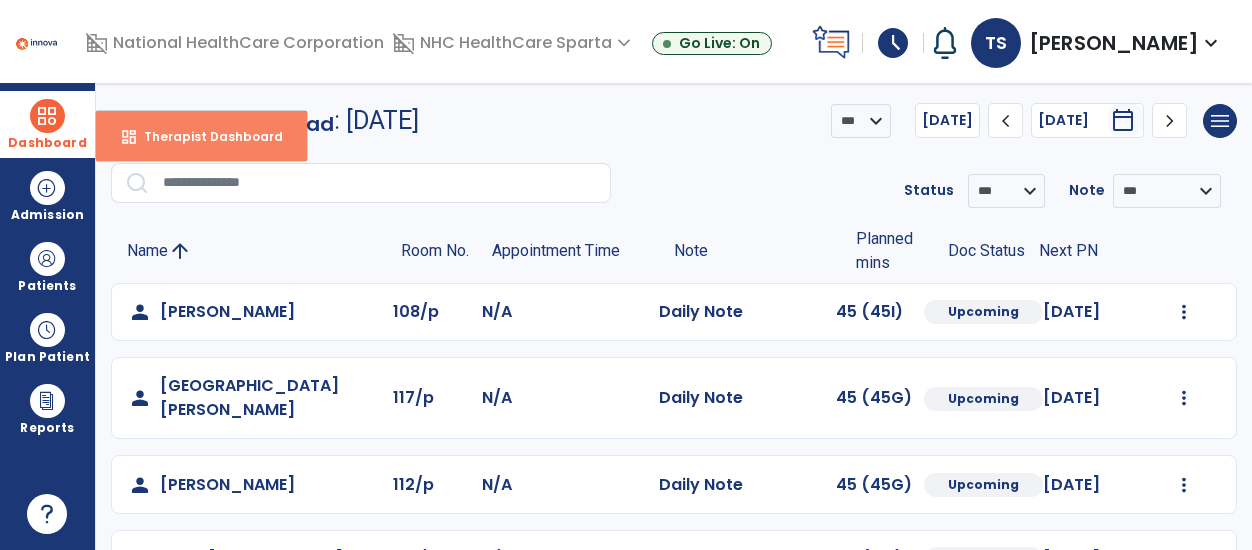click on "dashboard  Therapist Dashboard" at bounding box center [201, 136] 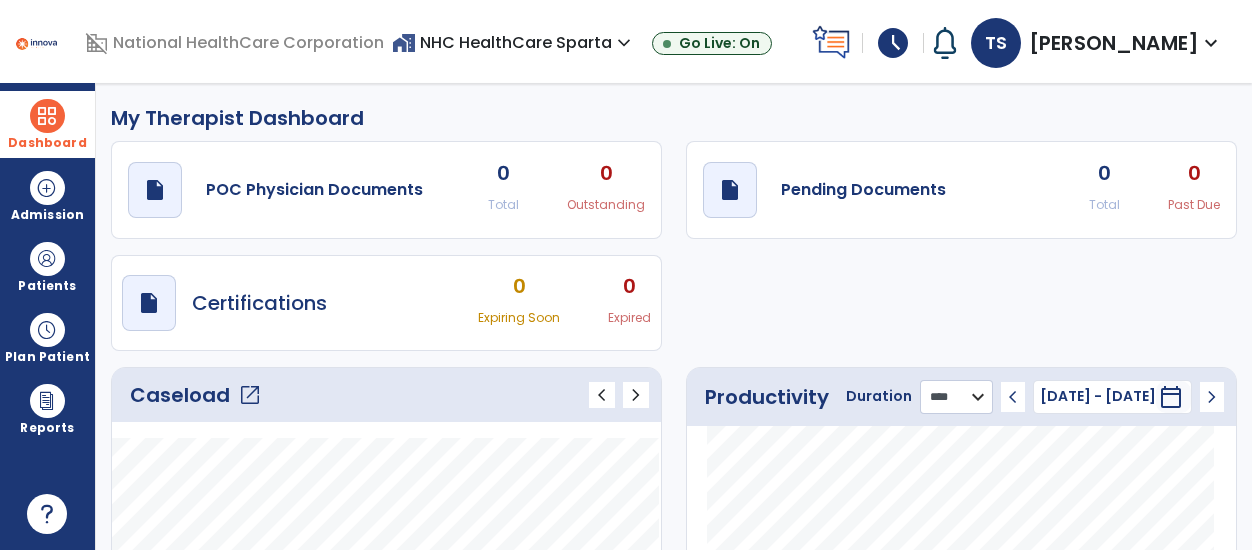 click on "******** **** ***" 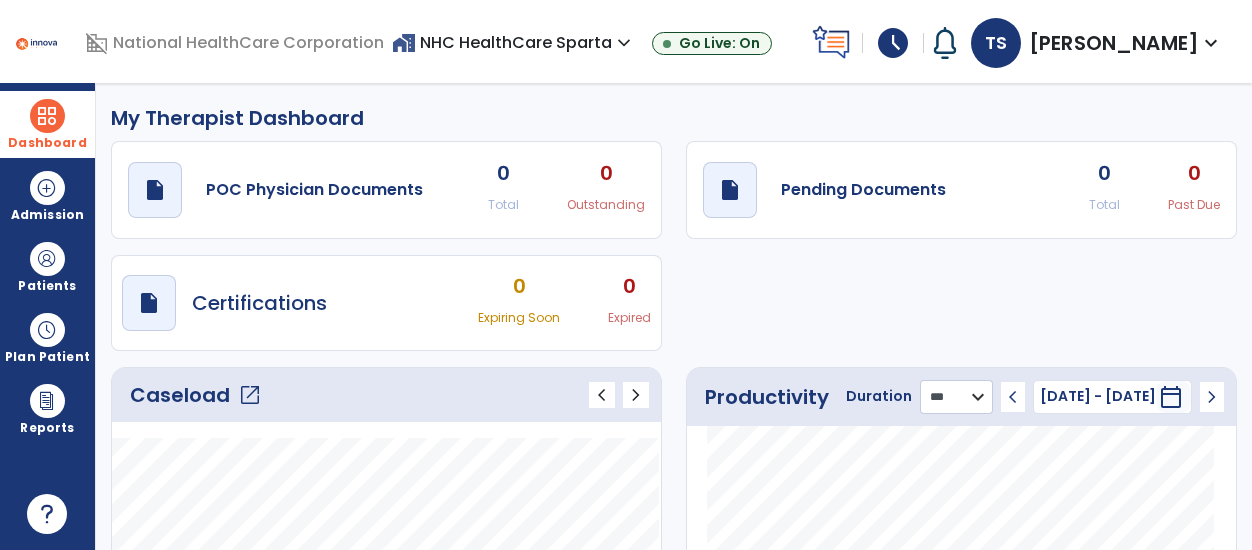 click on "******** **** ***" 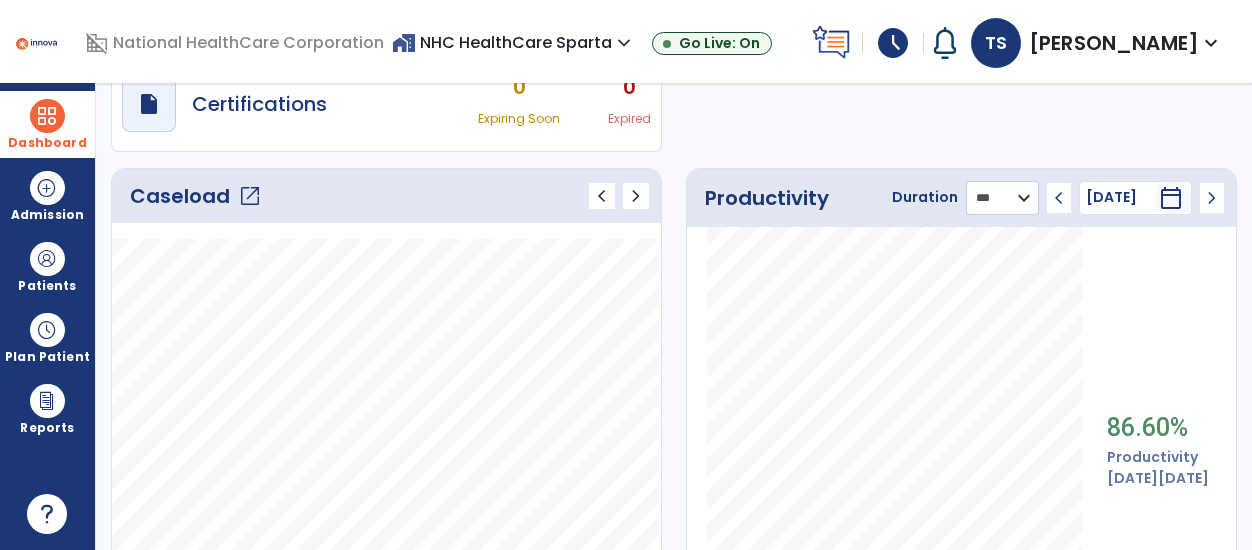 scroll, scrollTop: 198, scrollLeft: 0, axis: vertical 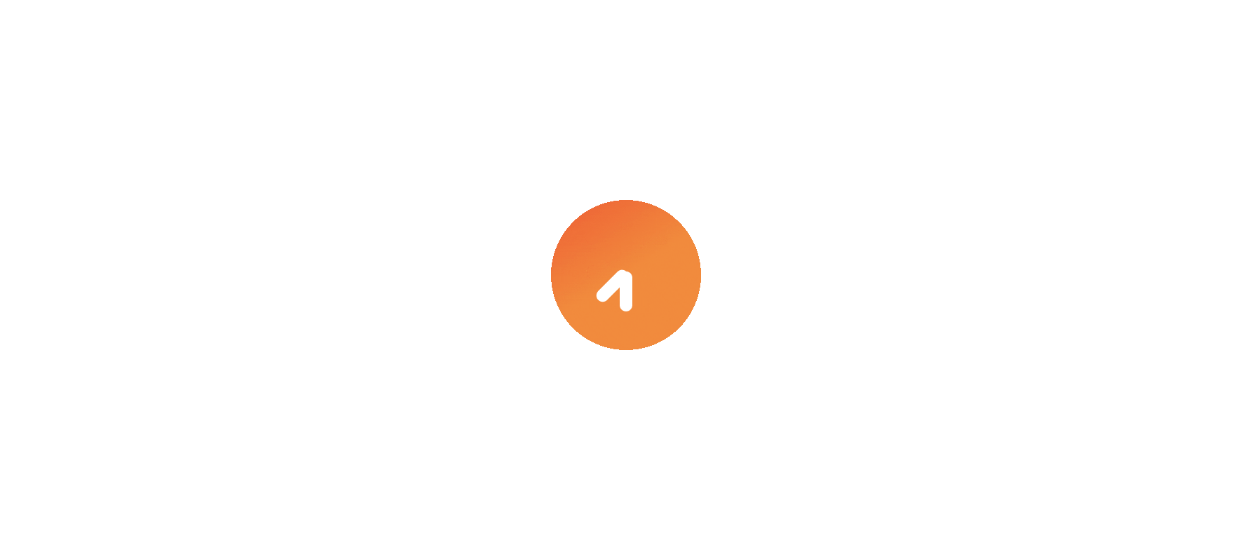 select on "****" 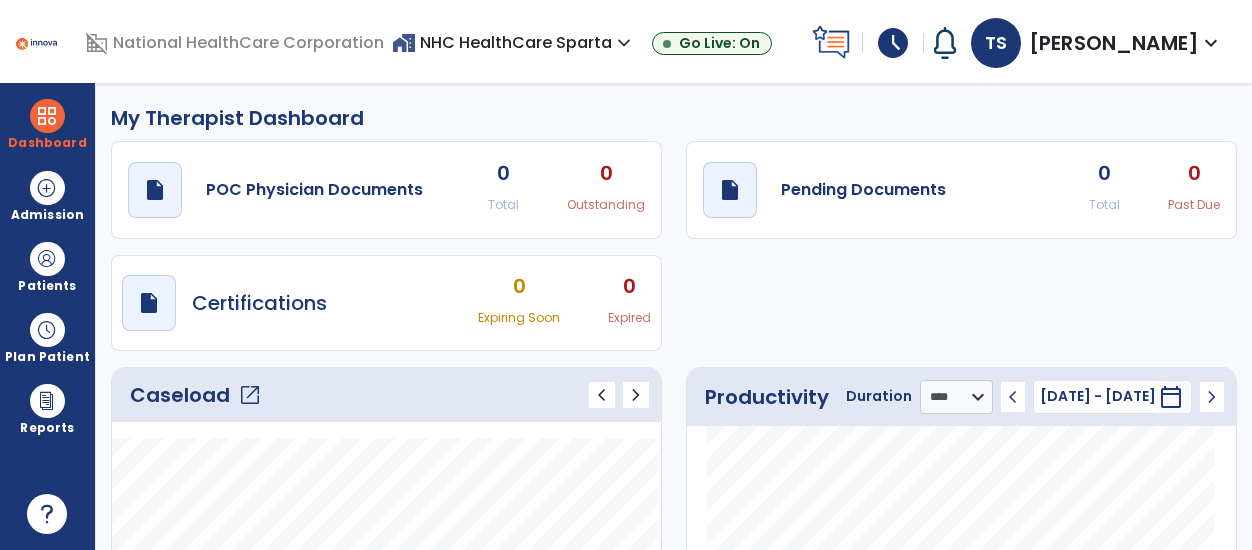 click on "schedule" at bounding box center [893, 43] 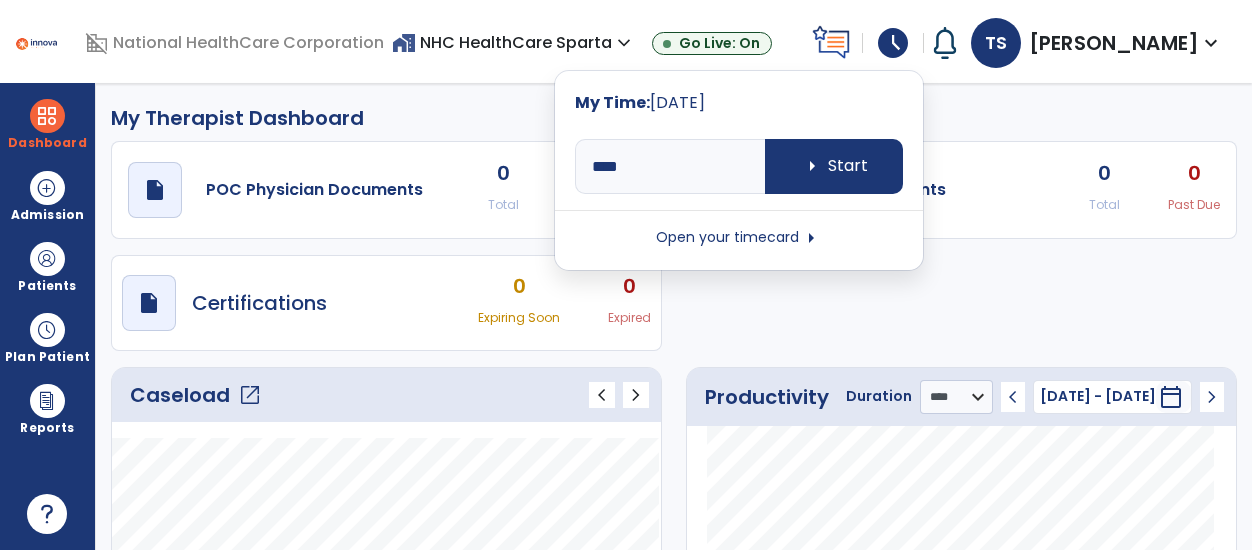 click on "Open your timecard  arrow_right" at bounding box center (739, 238) 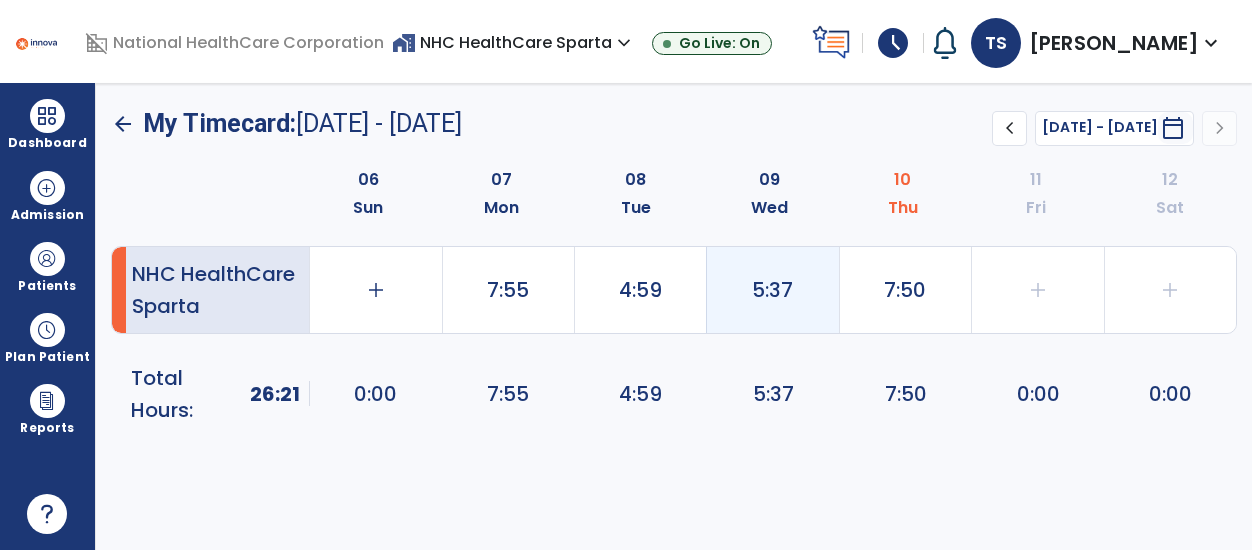 click on "5:37" 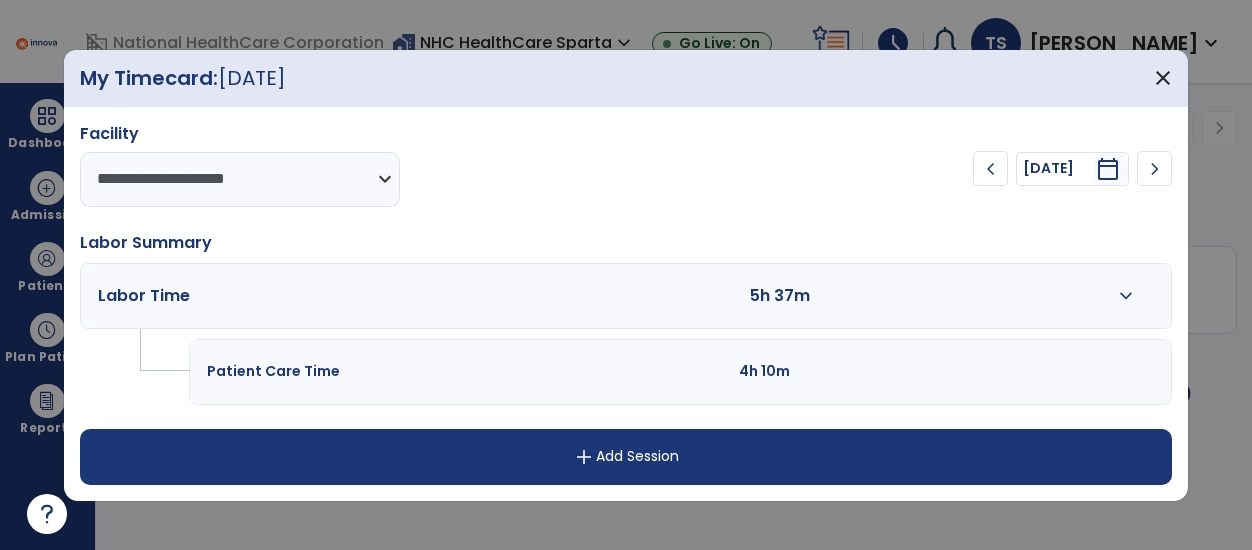 click on "expand_more" at bounding box center (1126, 296) 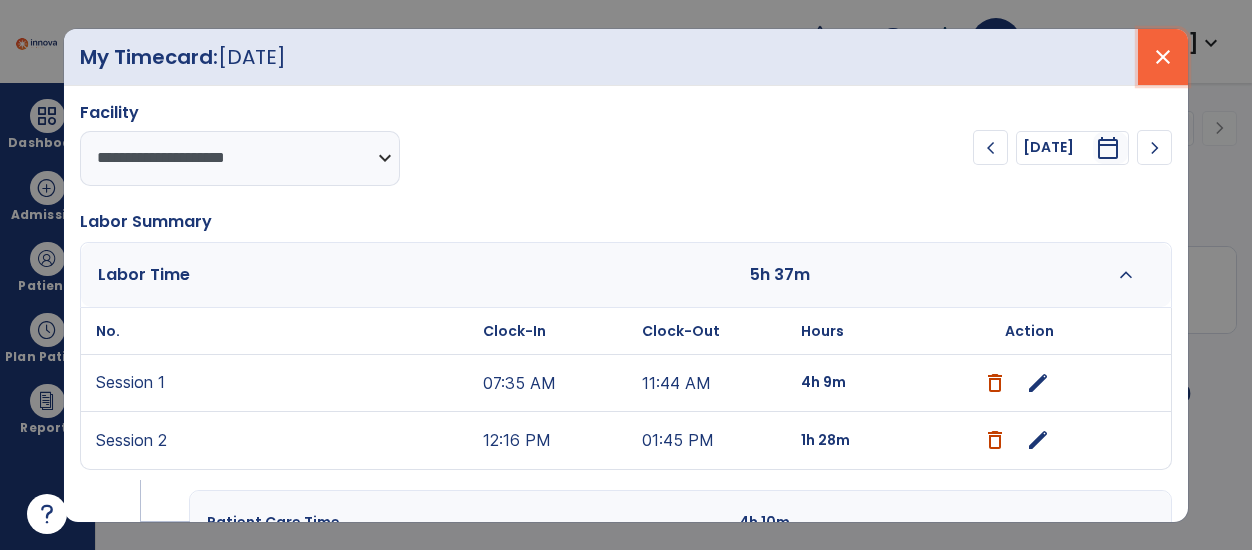 click on "close" at bounding box center (1163, 57) 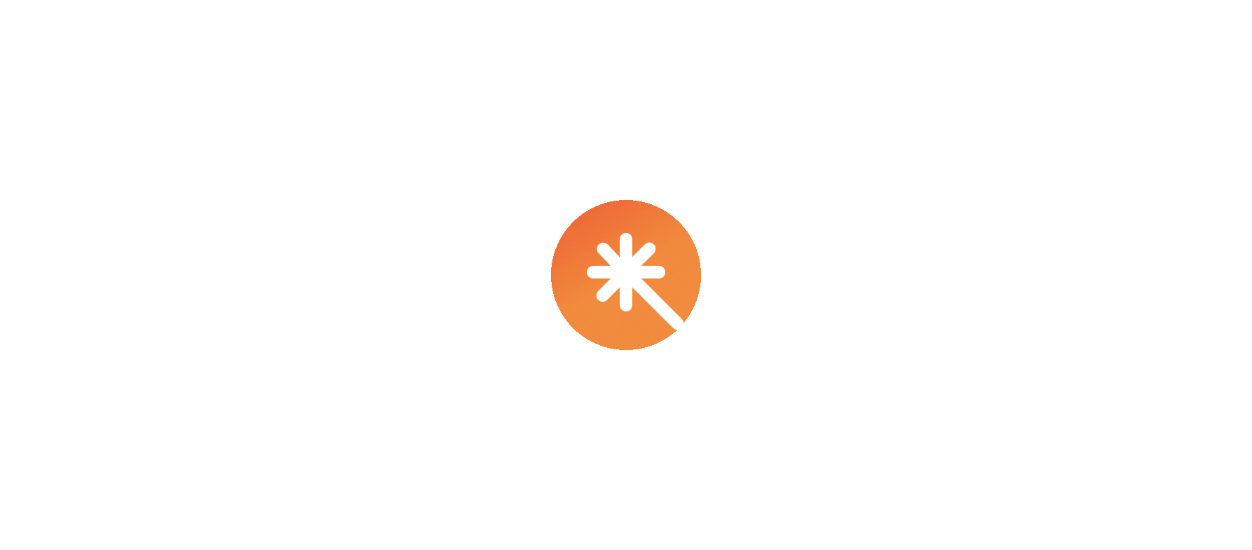 scroll, scrollTop: 0, scrollLeft: 0, axis: both 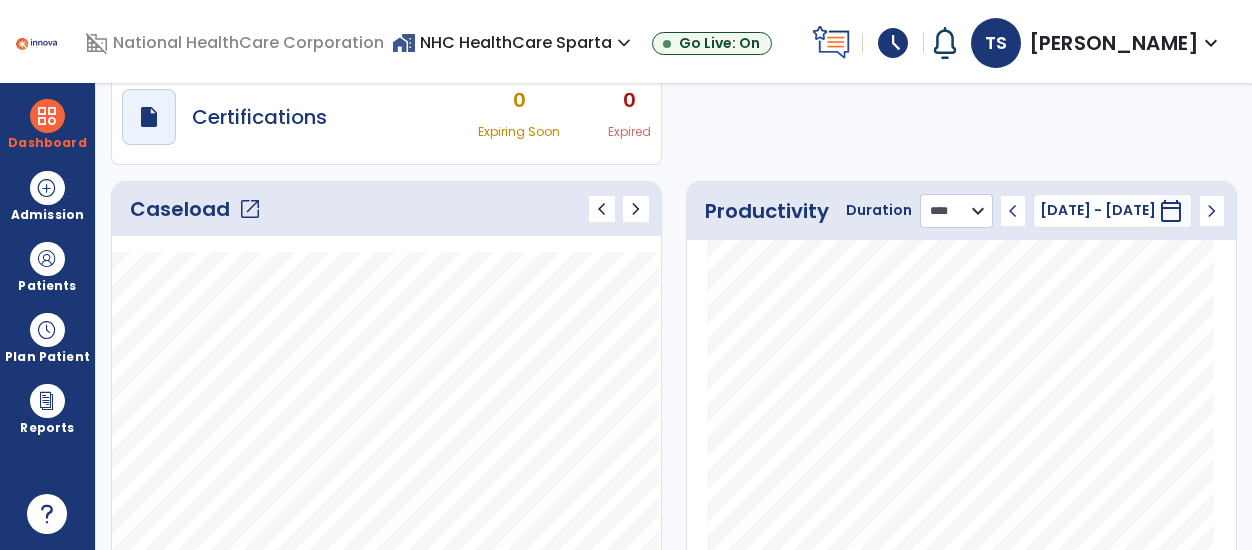 click on "******** **** ***" 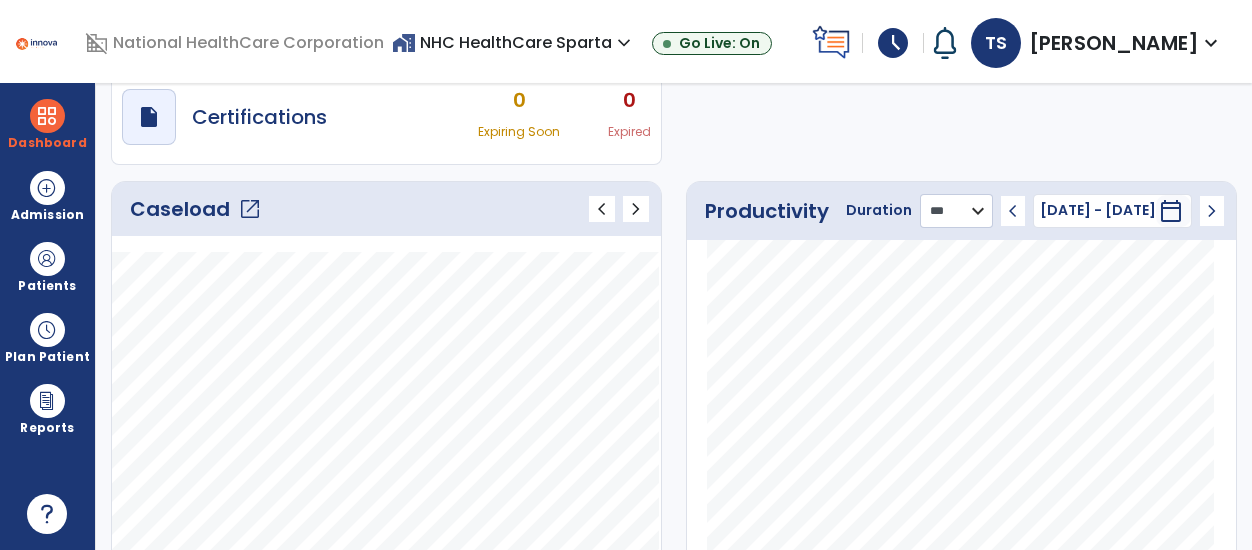 click on "******** **** ***" 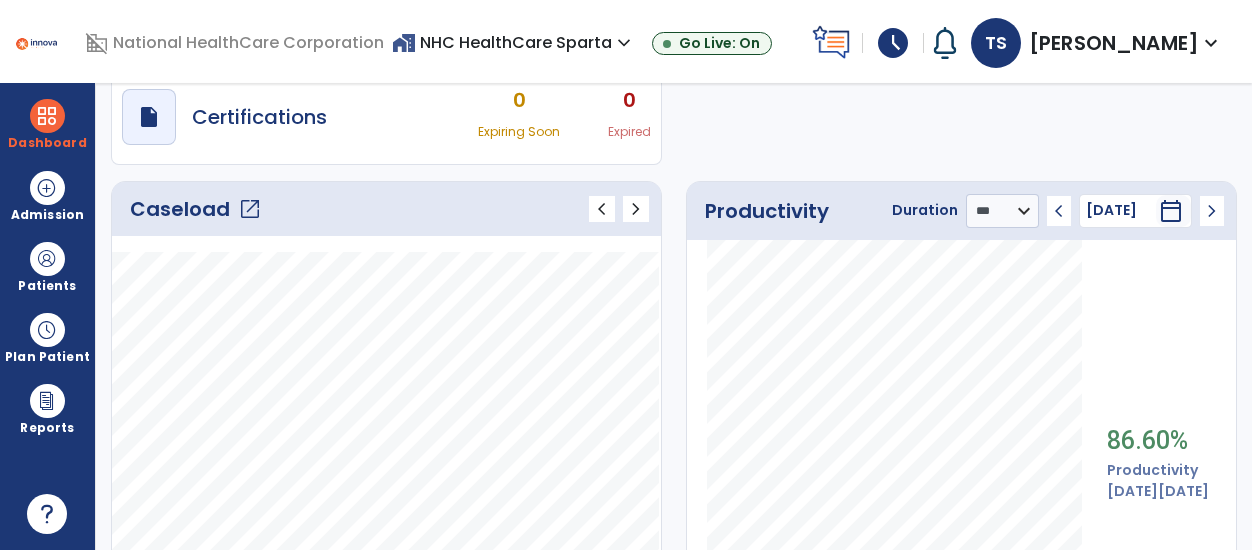 click on "chevron_left" 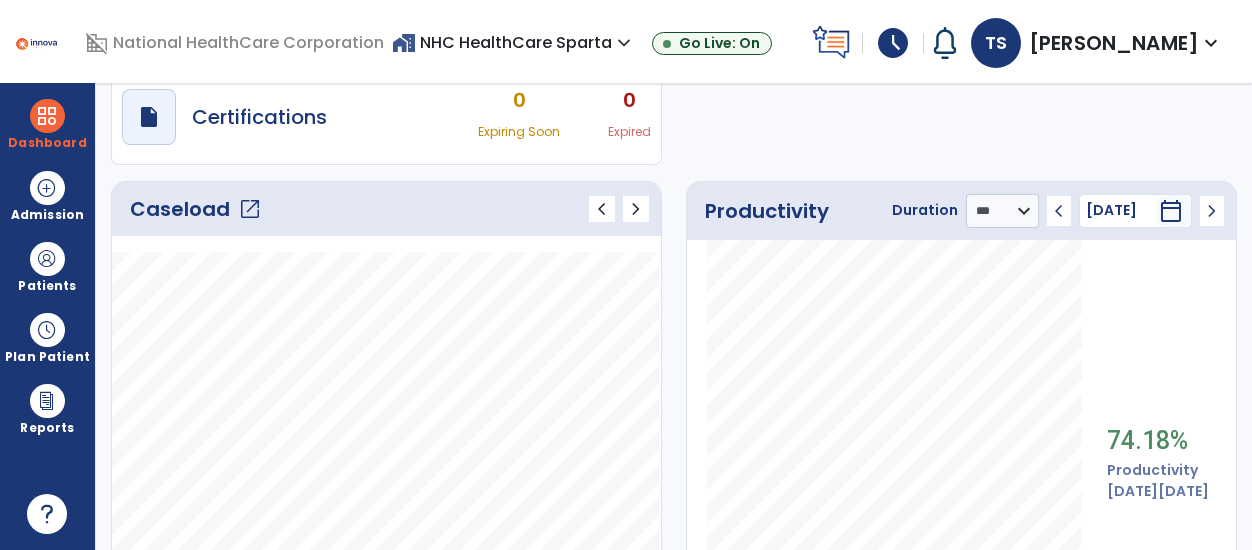 click on "chevron_left" 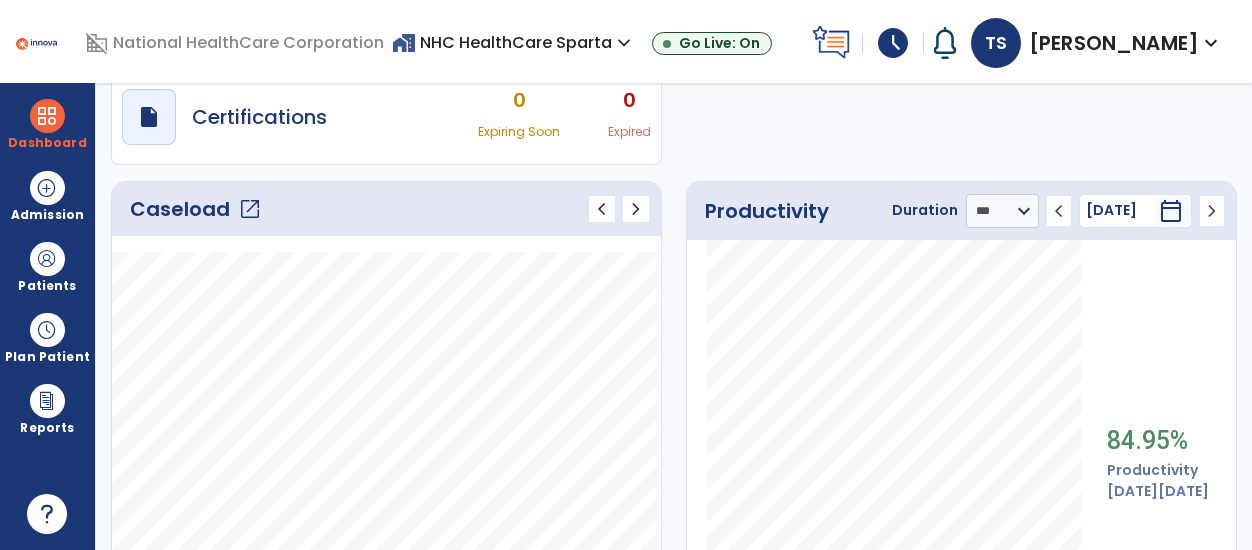 click on "chevron_left" 